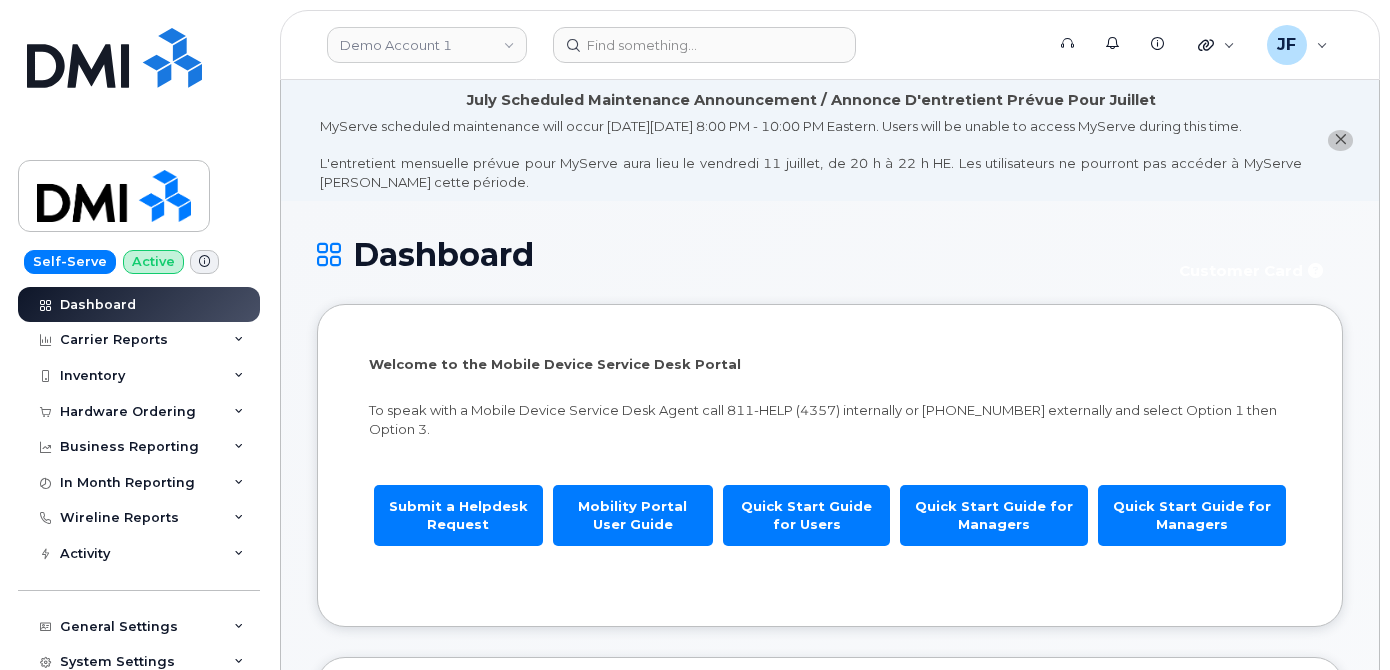 scroll, scrollTop: 0, scrollLeft: 0, axis: both 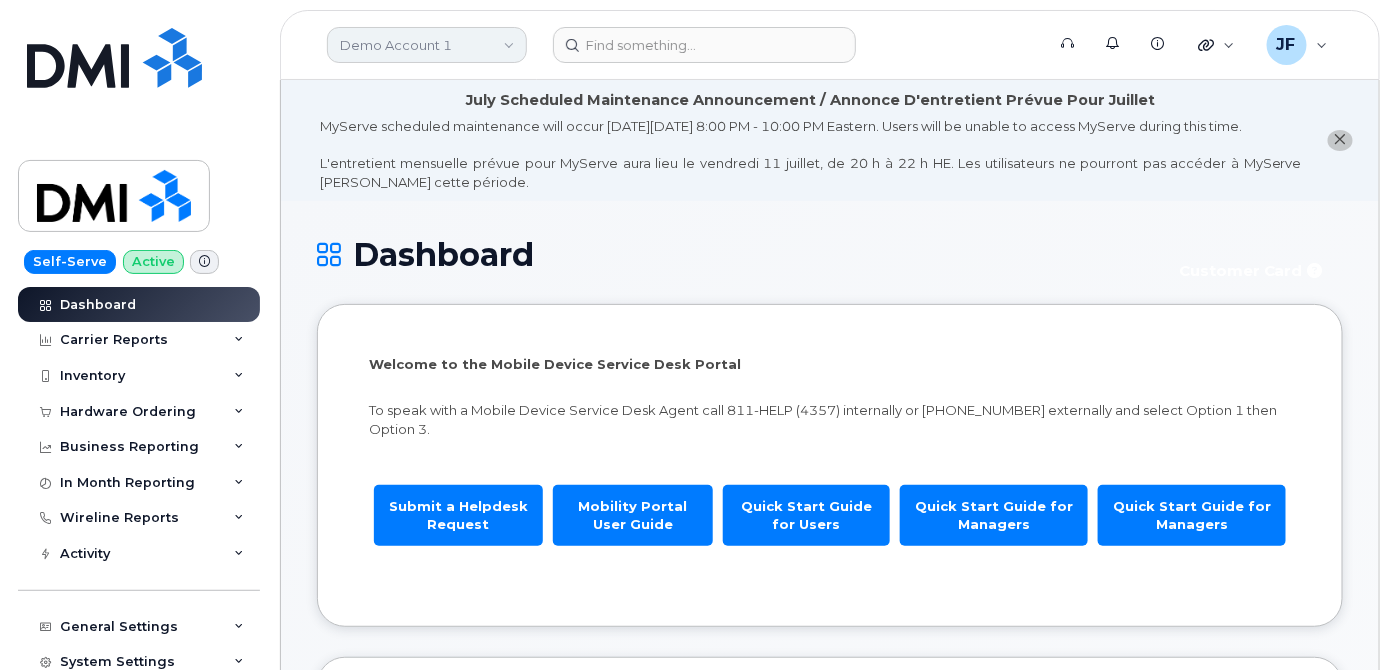 click on "Demo Account 1" 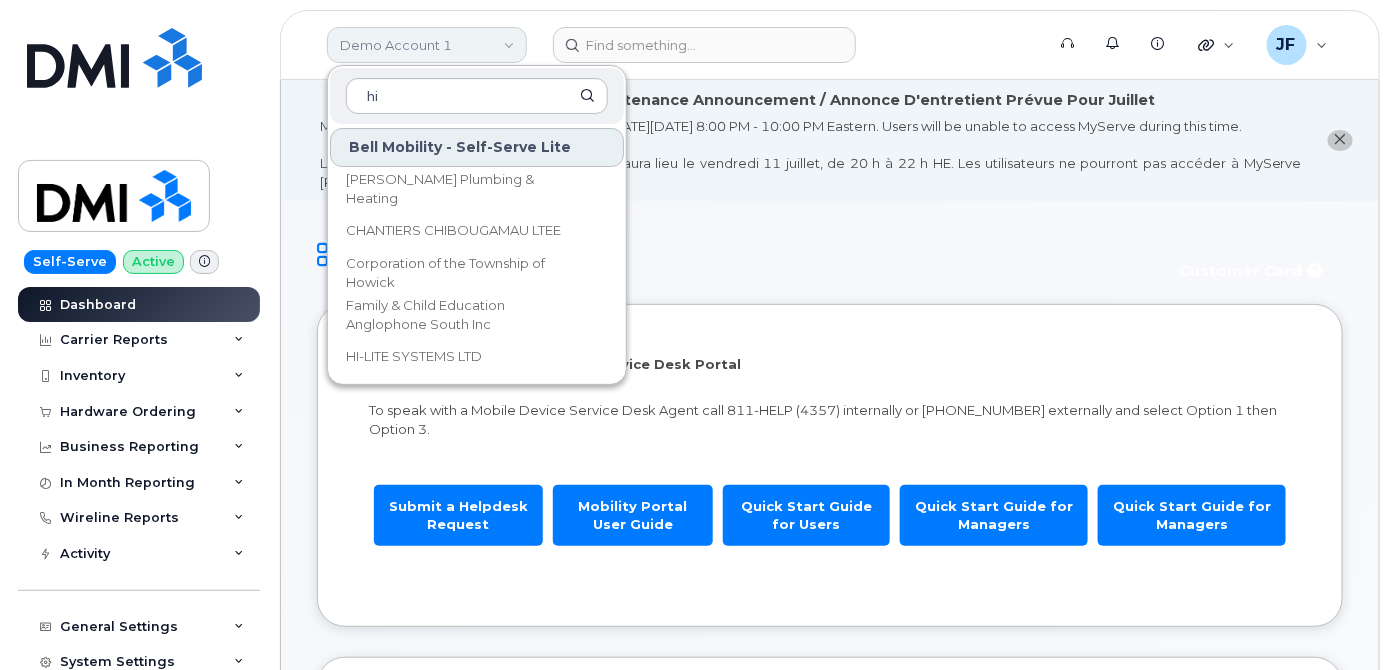 type on "h" 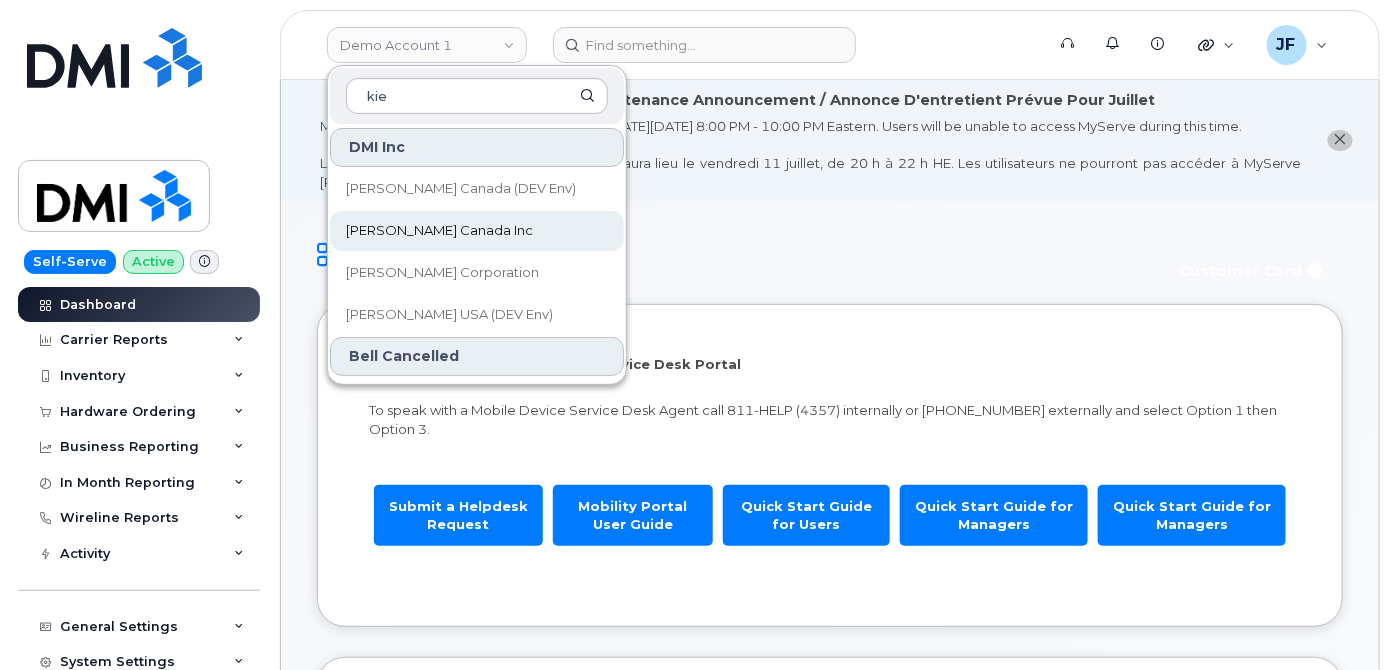 type on "kie" 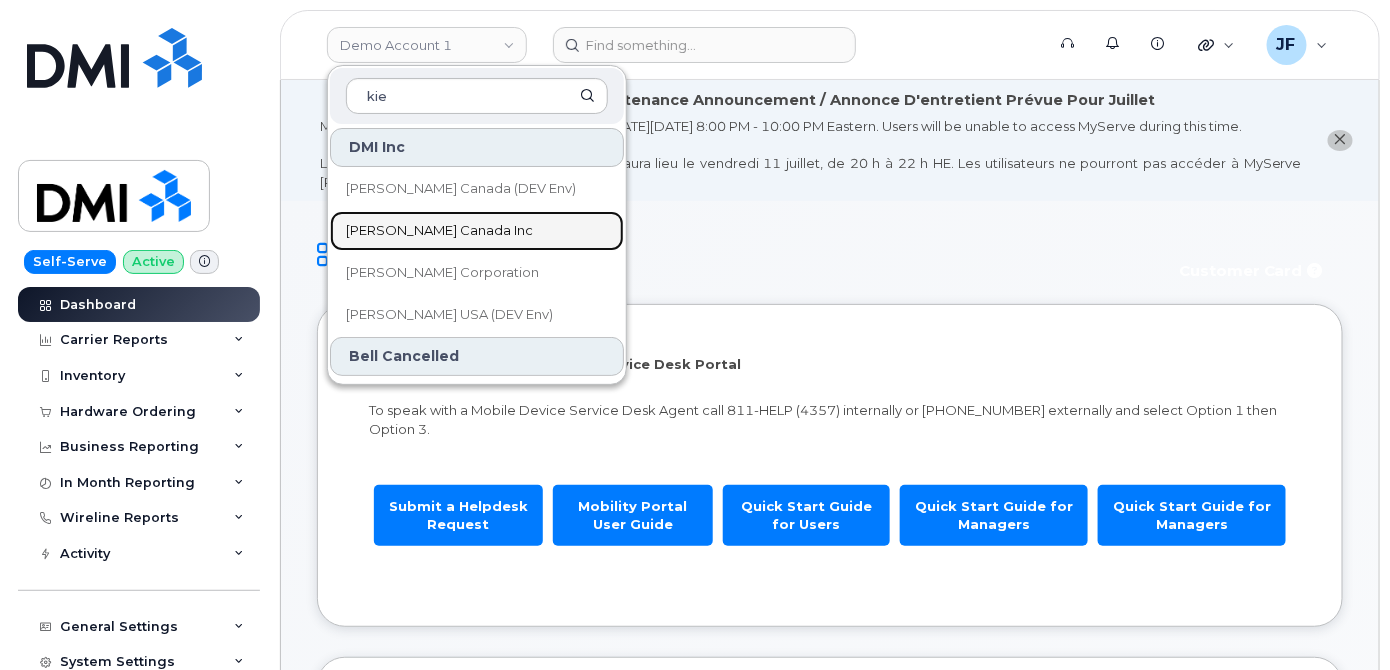 click on "[PERSON_NAME] Canada Inc" 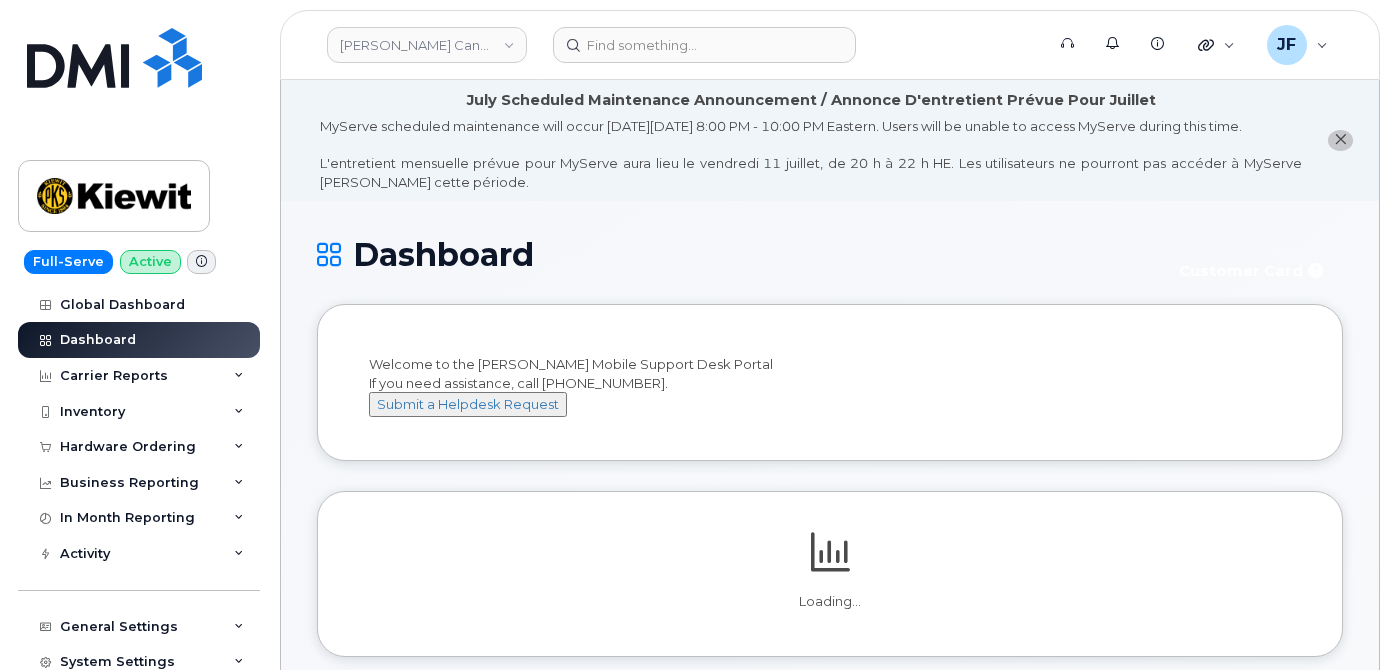 scroll, scrollTop: 0, scrollLeft: 0, axis: both 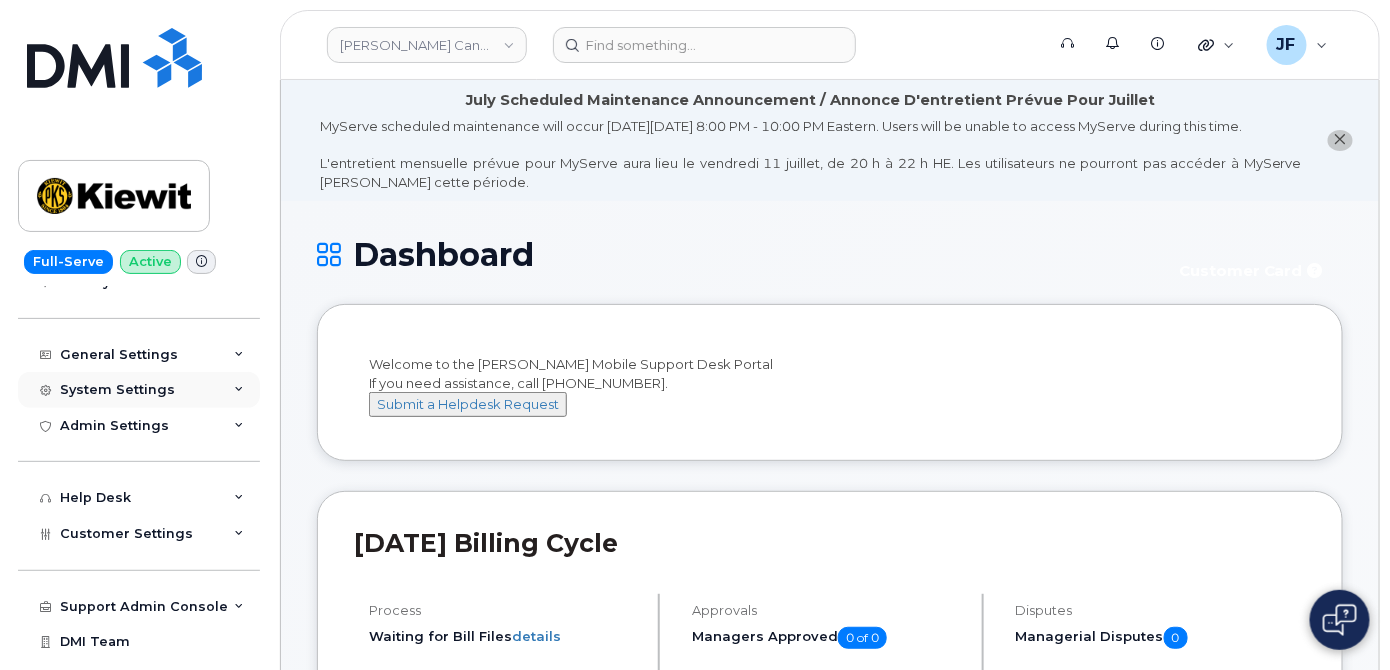 click on "System Settings" at bounding box center (117, 390) 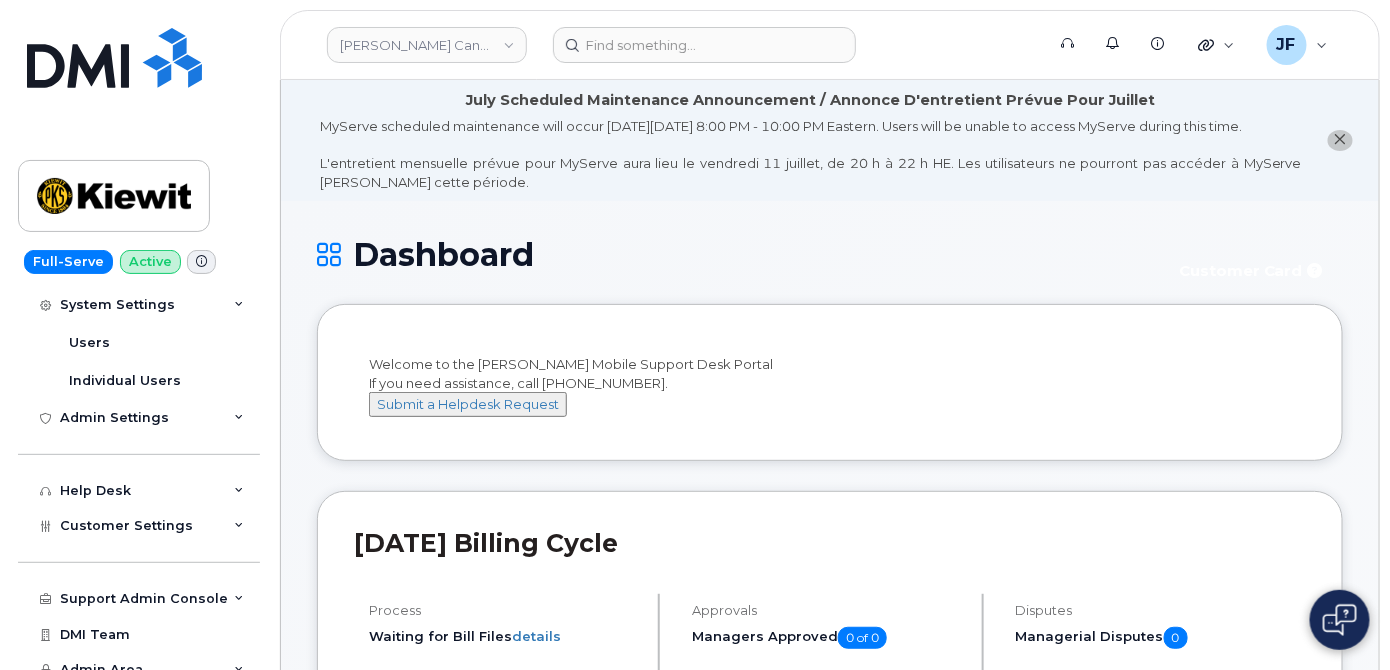 scroll, scrollTop: 640, scrollLeft: 0, axis: vertical 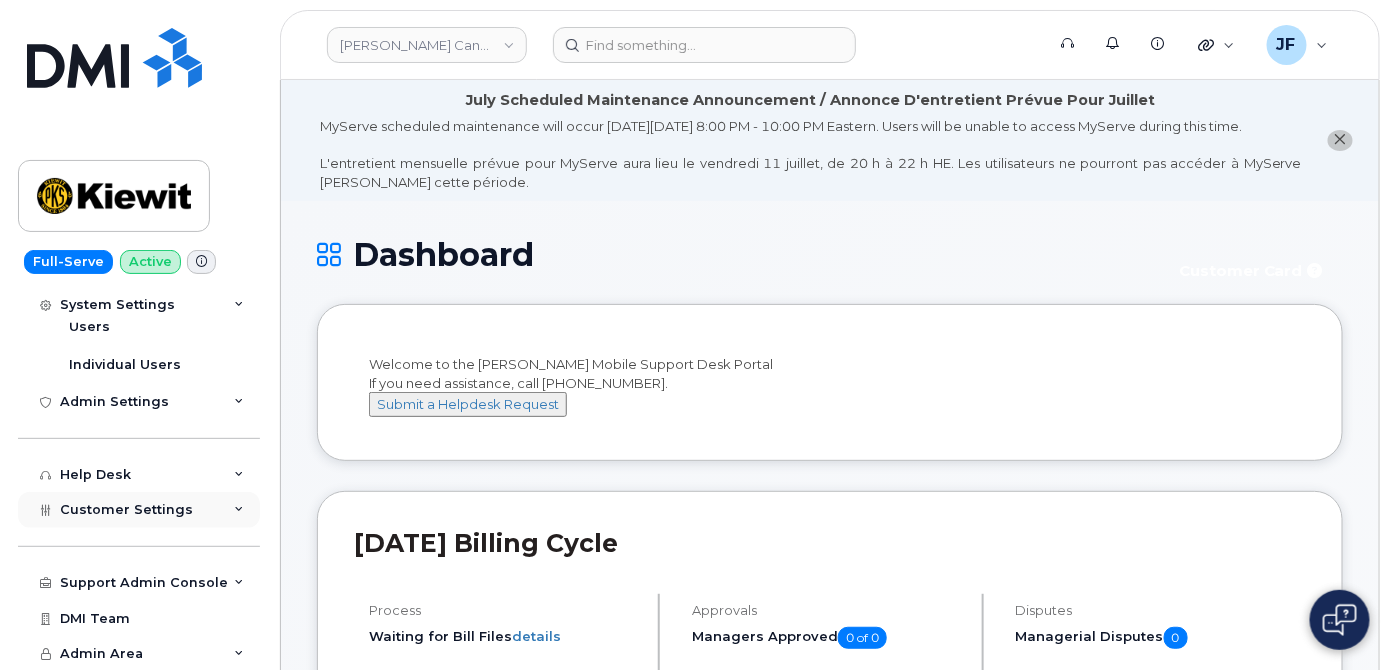 click on "Customer Settings" at bounding box center [139, 510] 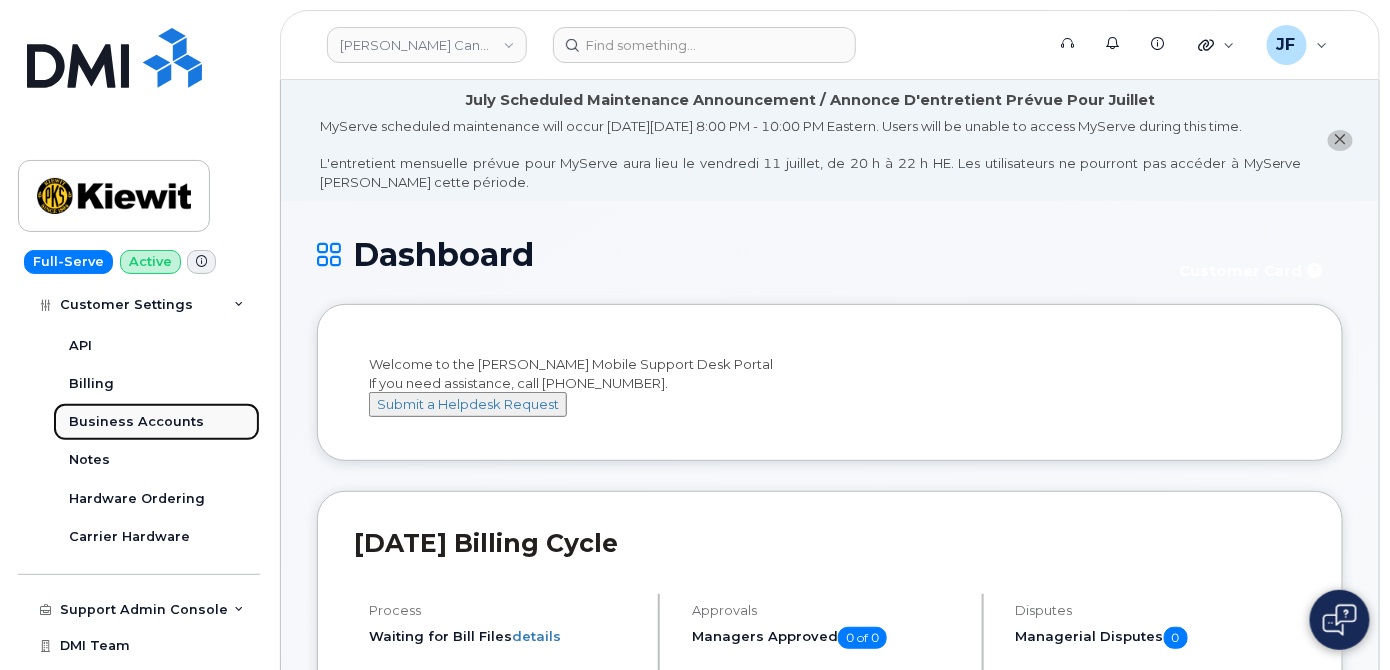 click on "Business Accounts" at bounding box center (136, 422) 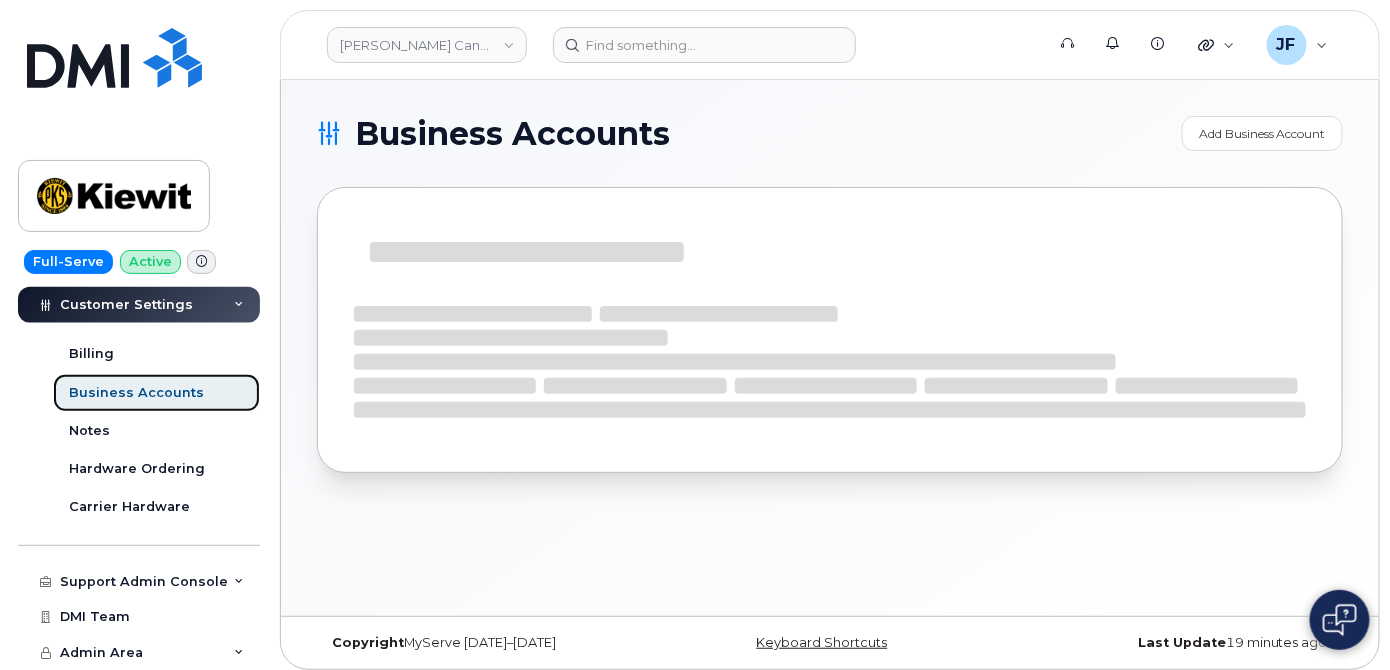 scroll, scrollTop: 842, scrollLeft: 0, axis: vertical 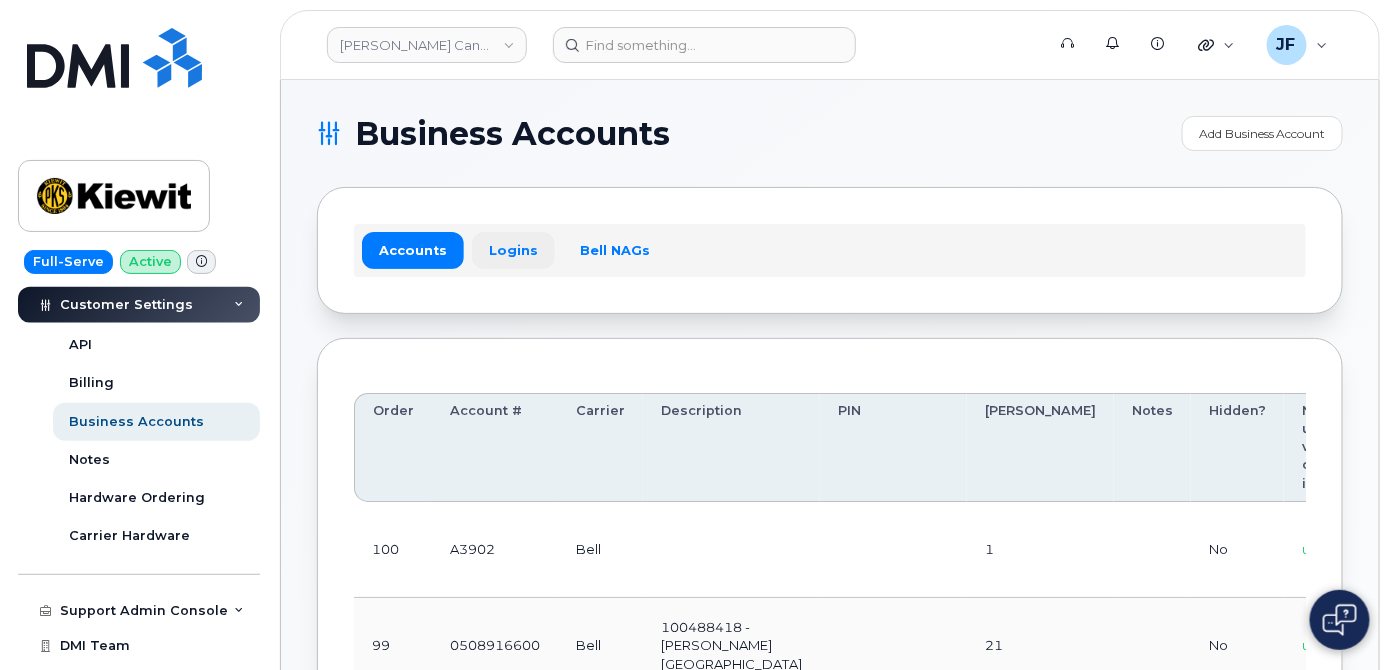 click on "Logins" at bounding box center (513, 250) 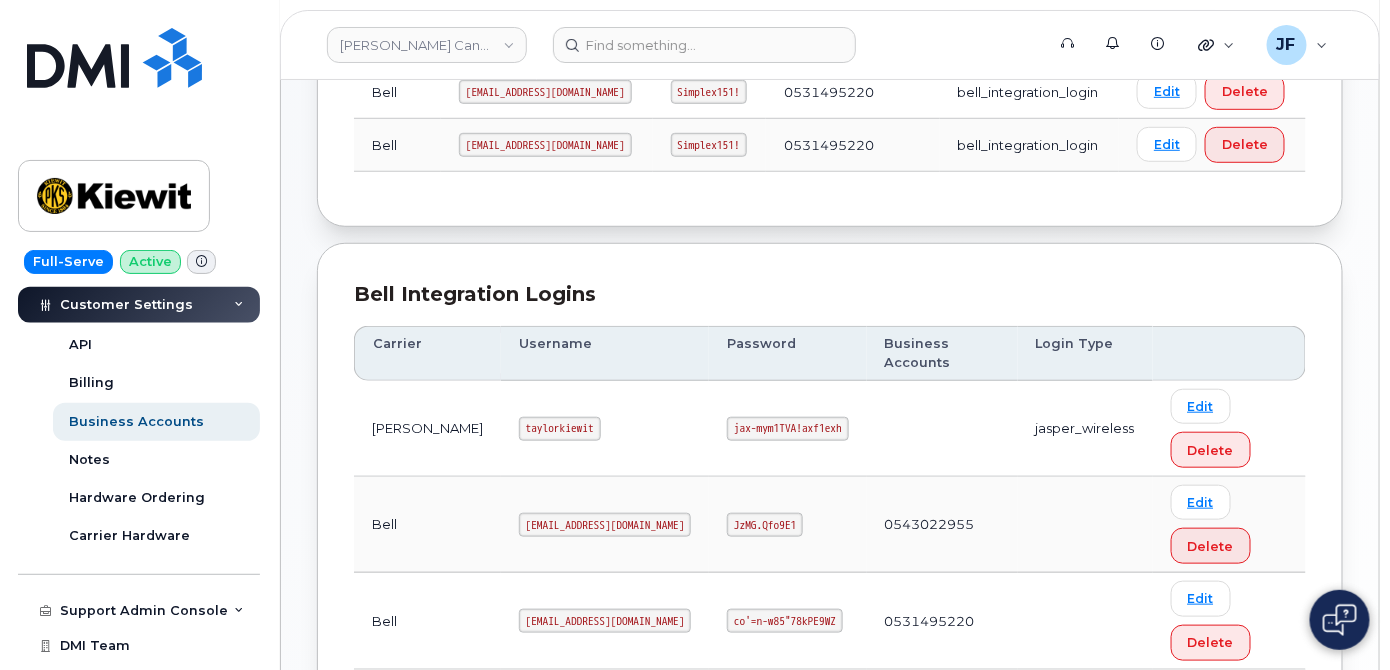 scroll, scrollTop: 454, scrollLeft: 0, axis: vertical 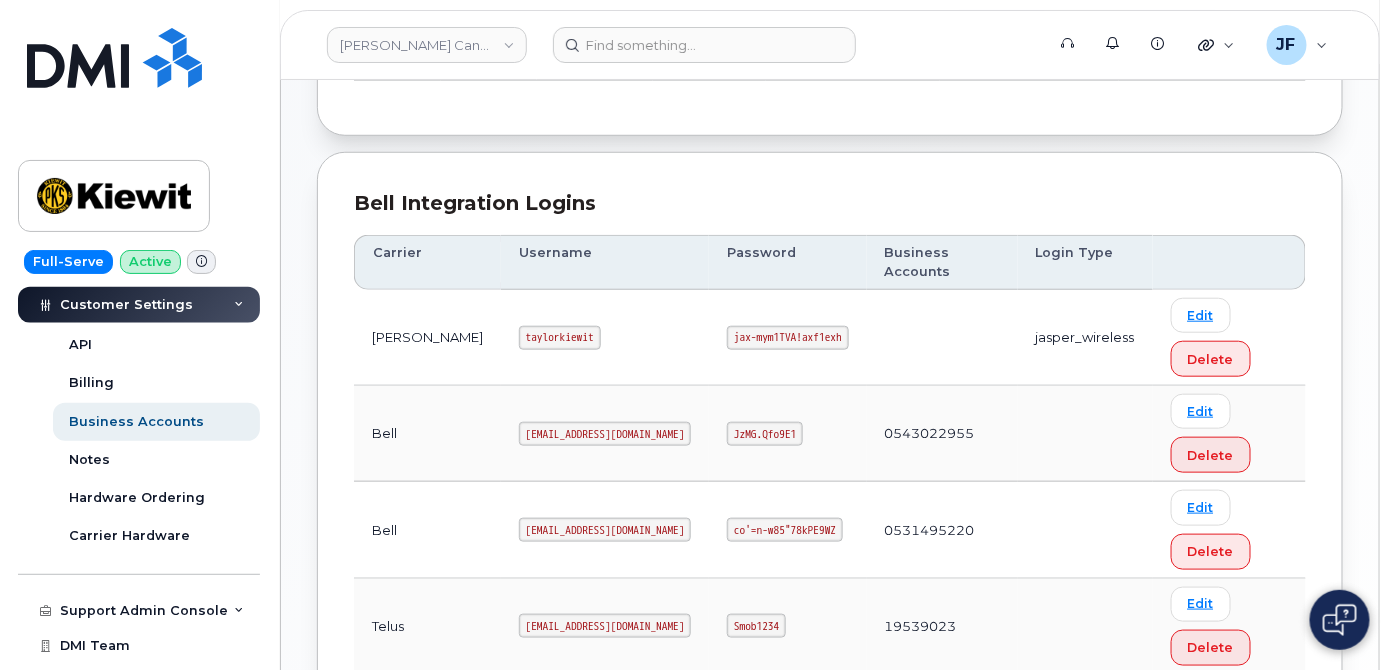 drag, startPoint x: 485, startPoint y: 504, endPoint x: 578, endPoint y: 504, distance: 93 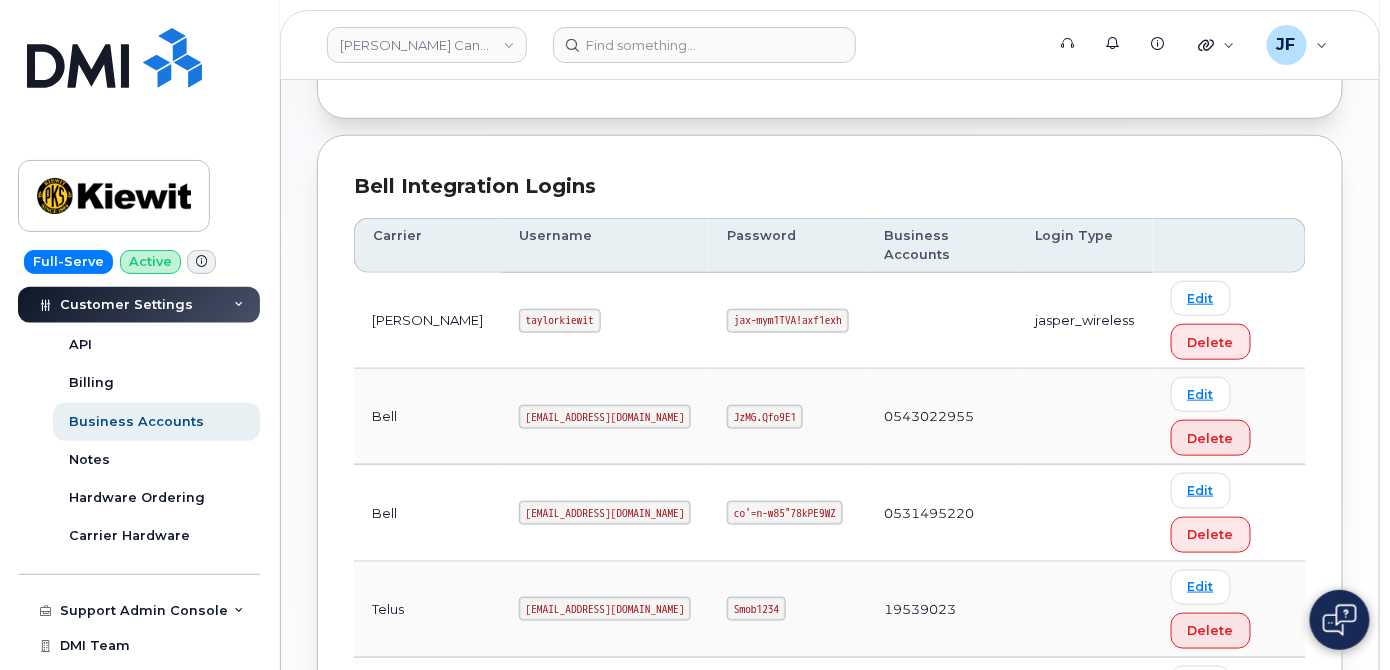 scroll, scrollTop: 485, scrollLeft: 0, axis: vertical 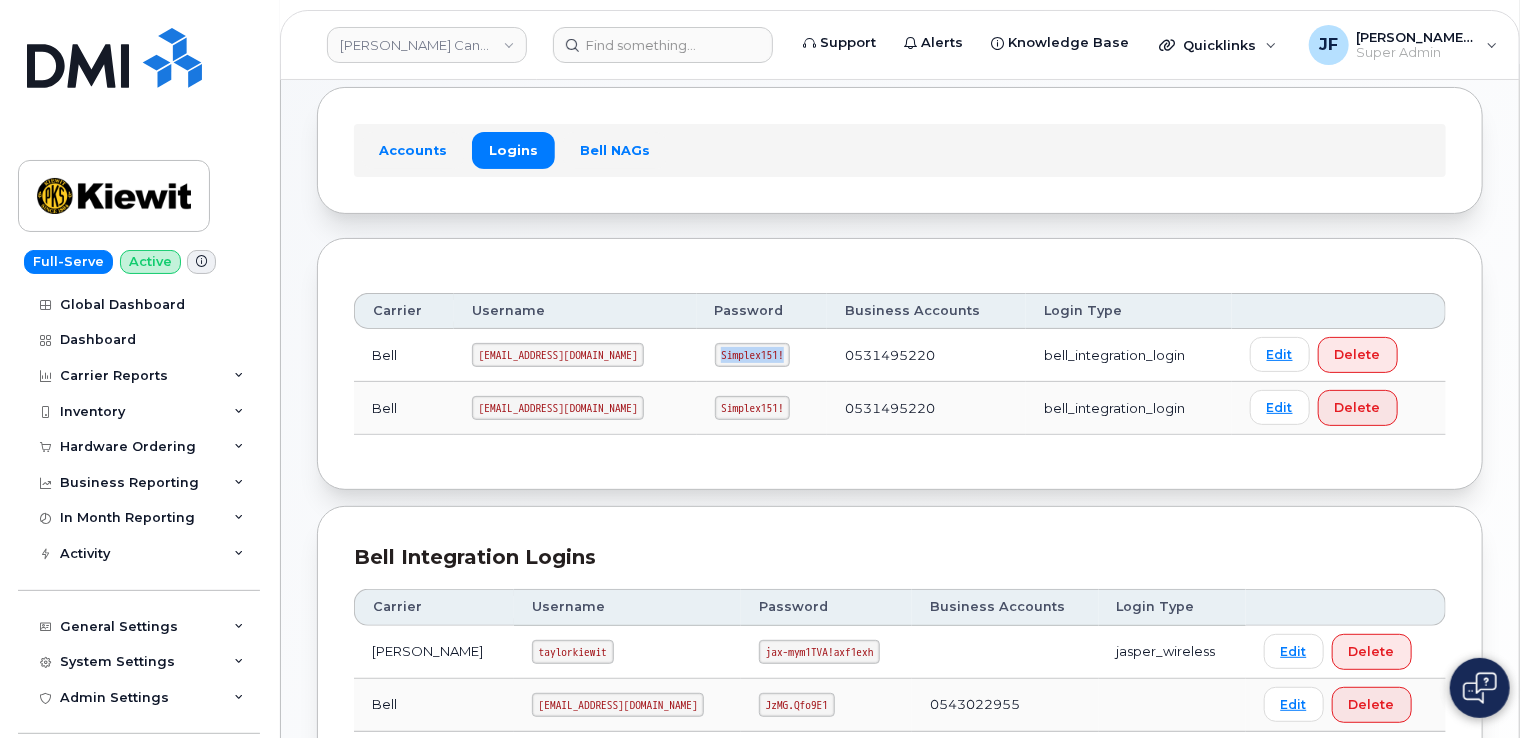 drag, startPoint x: 692, startPoint y: 352, endPoint x: 785, endPoint y: 353, distance: 93.00538 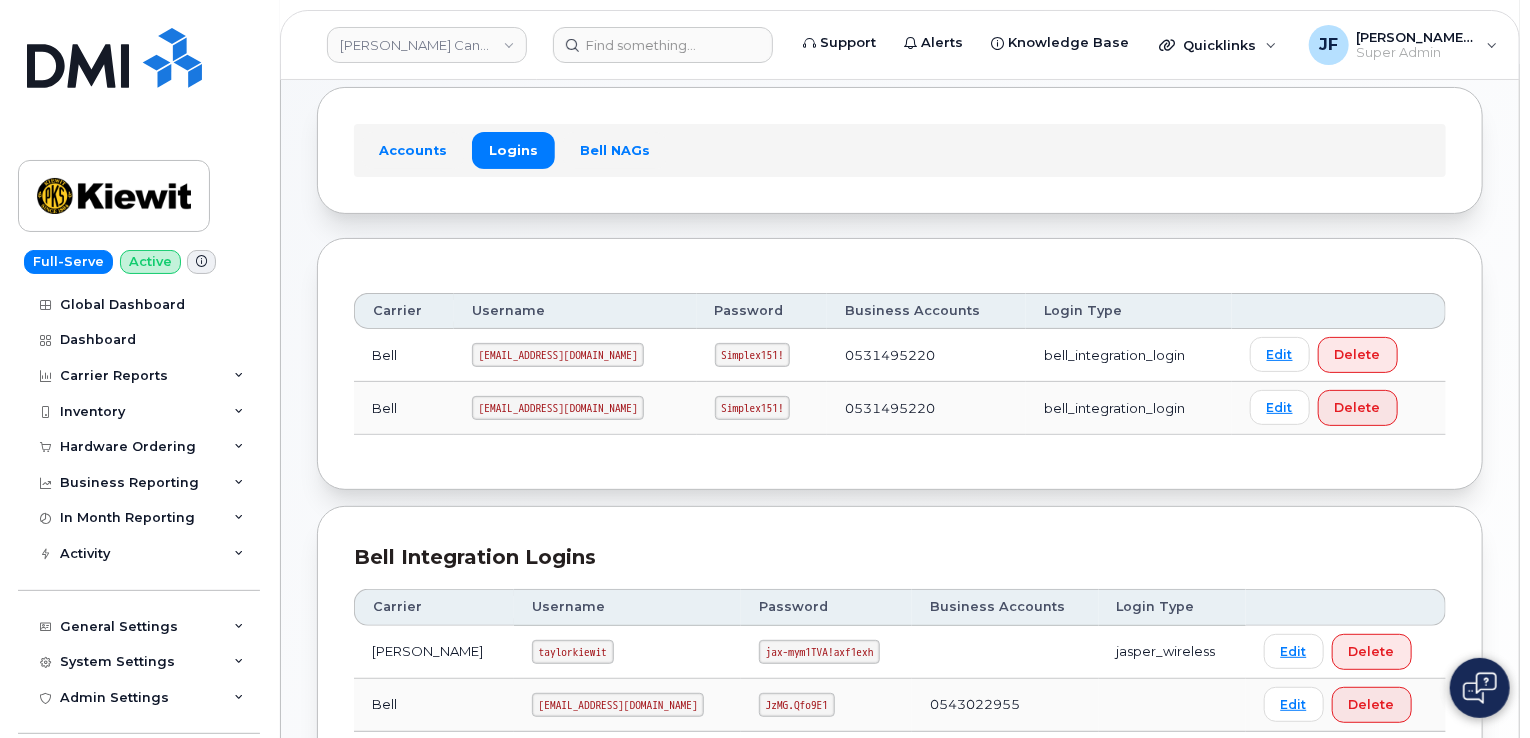 click on "Carrier Username Password Business Accounts Login Type Bell [EMAIL_ADDRESS][DOMAIN_NAME] Simplex151! 0531495220 bell_integration_login Edit Delete Bell [EMAIL_ADDRESS][DOMAIN_NAME] Simplex151! 0531495220 bell_integration_login Edit Delete" 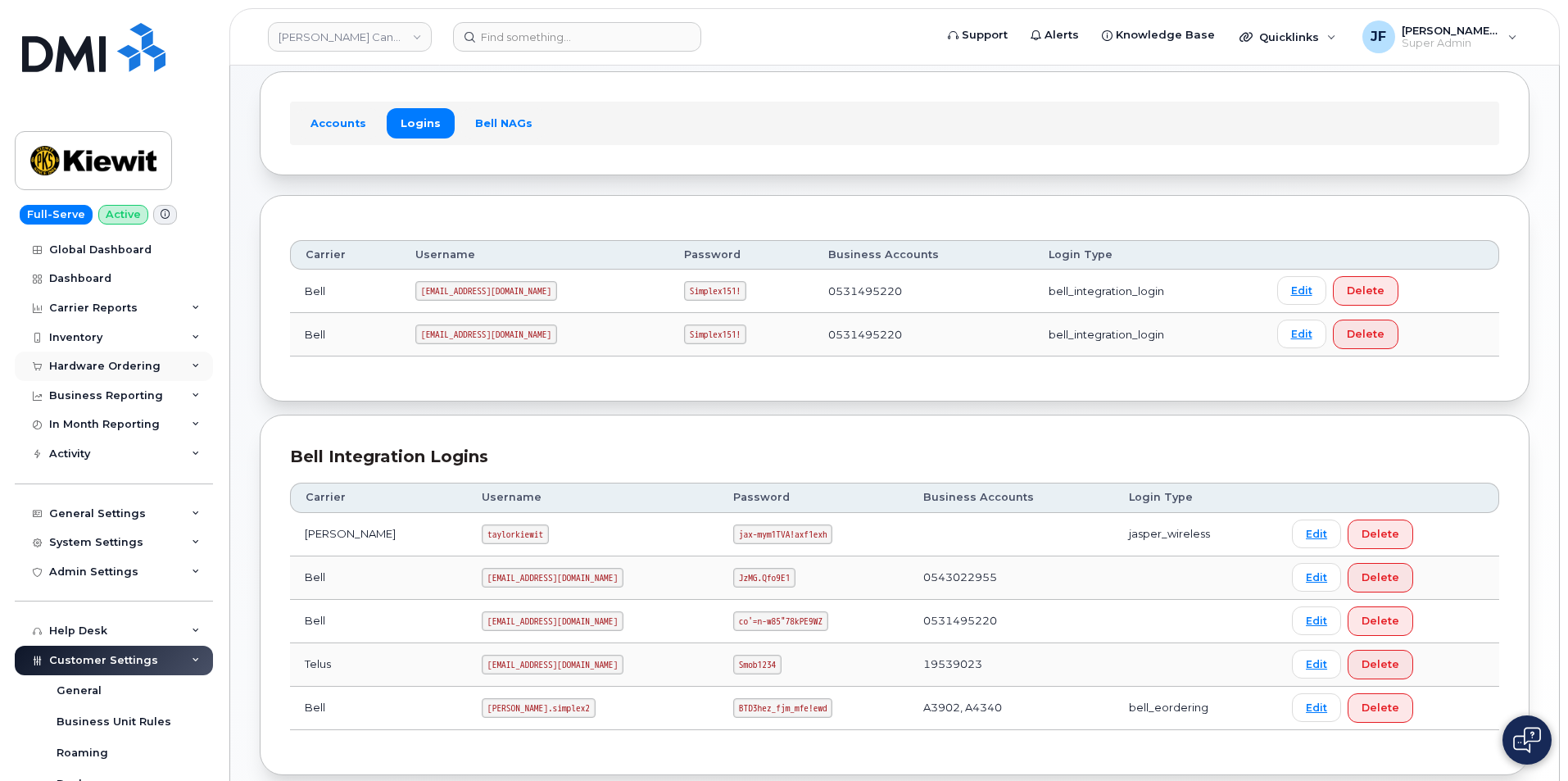 click on "Hardware Ordering" at bounding box center [105, 366] 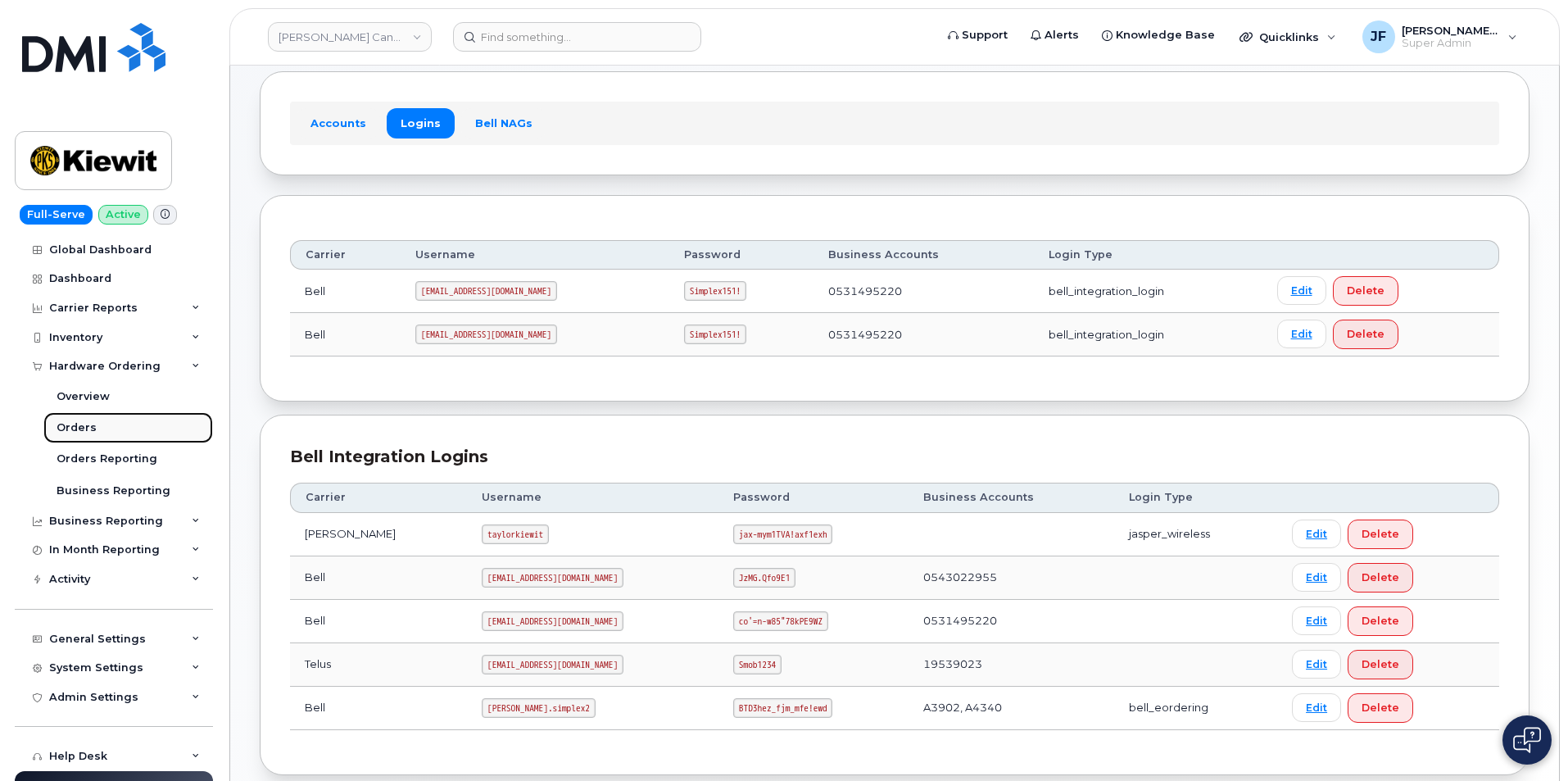 click on "Orders" at bounding box center [76, 428] 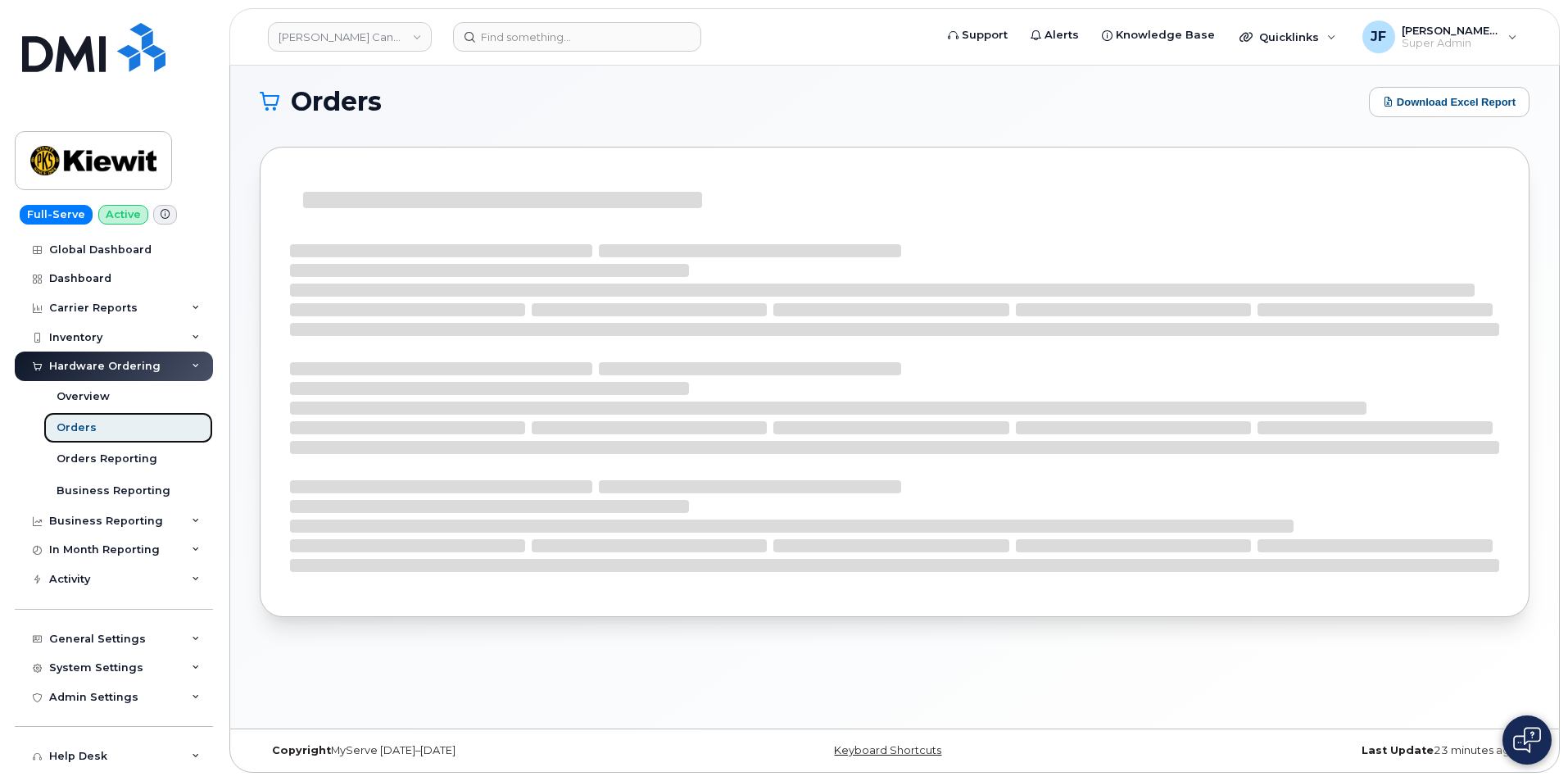 scroll, scrollTop: 0, scrollLeft: 0, axis: both 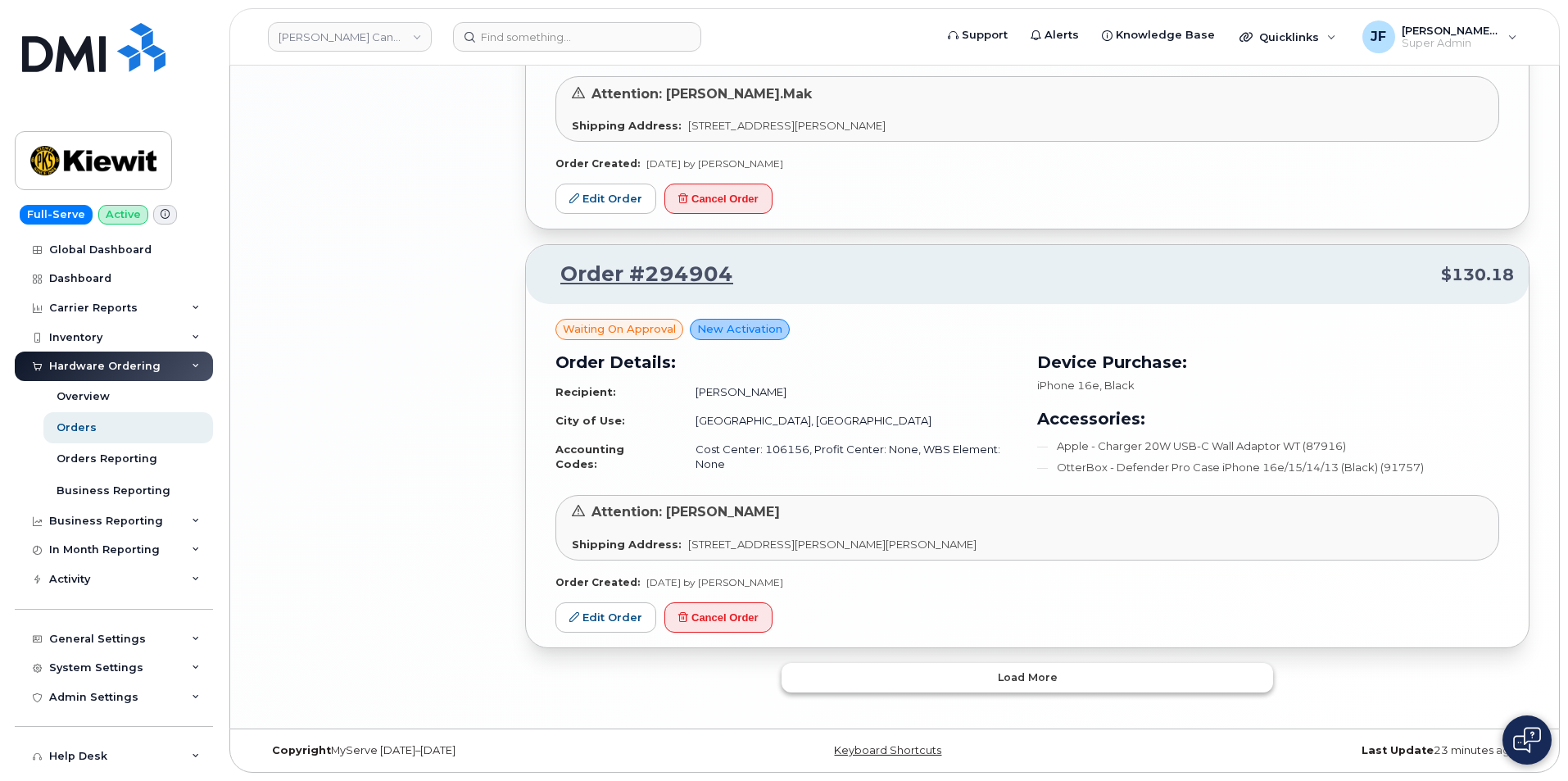 click on "Load more" at bounding box center [1027, 677] 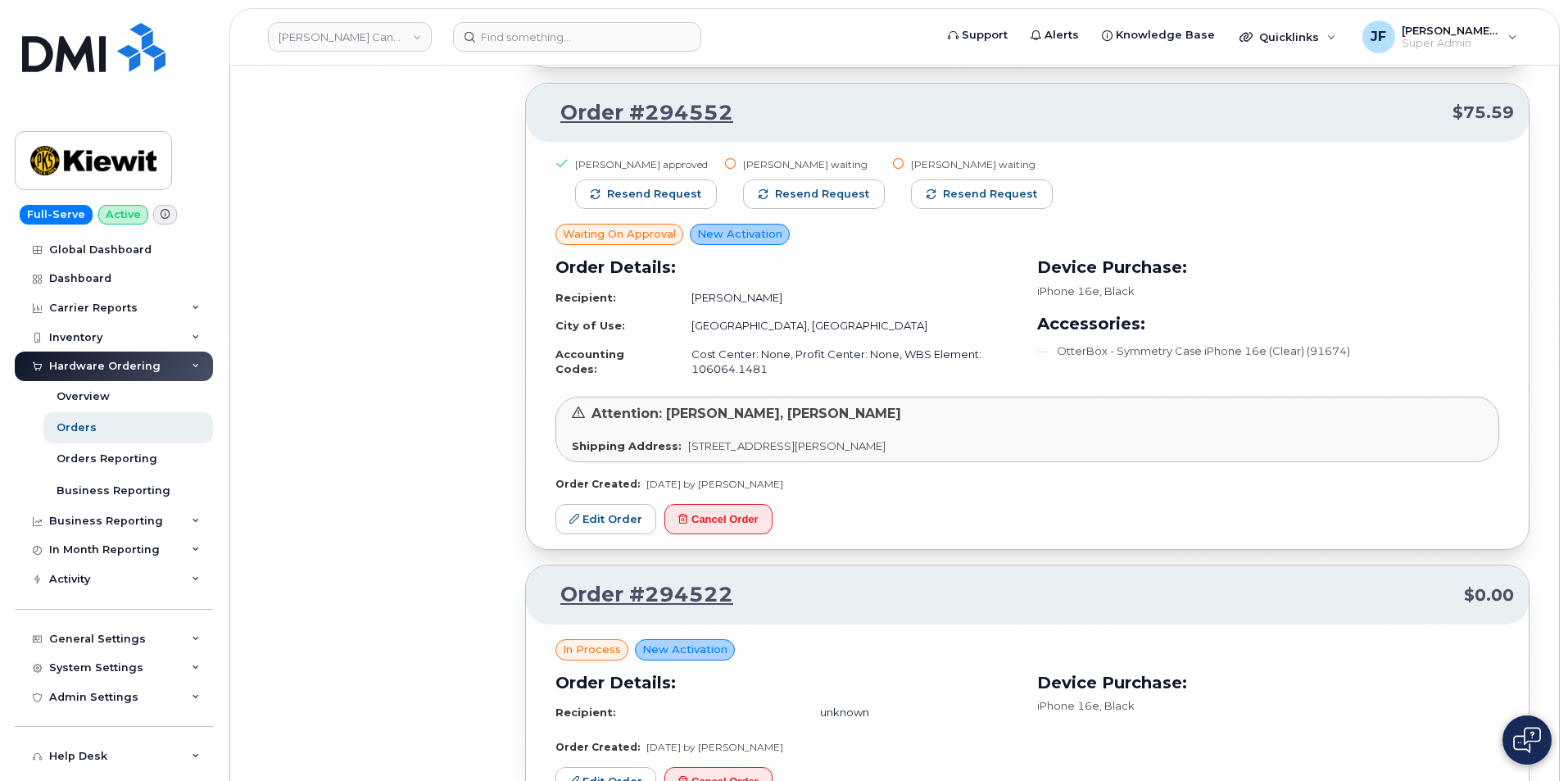 scroll, scrollTop: 6257, scrollLeft: 0, axis: vertical 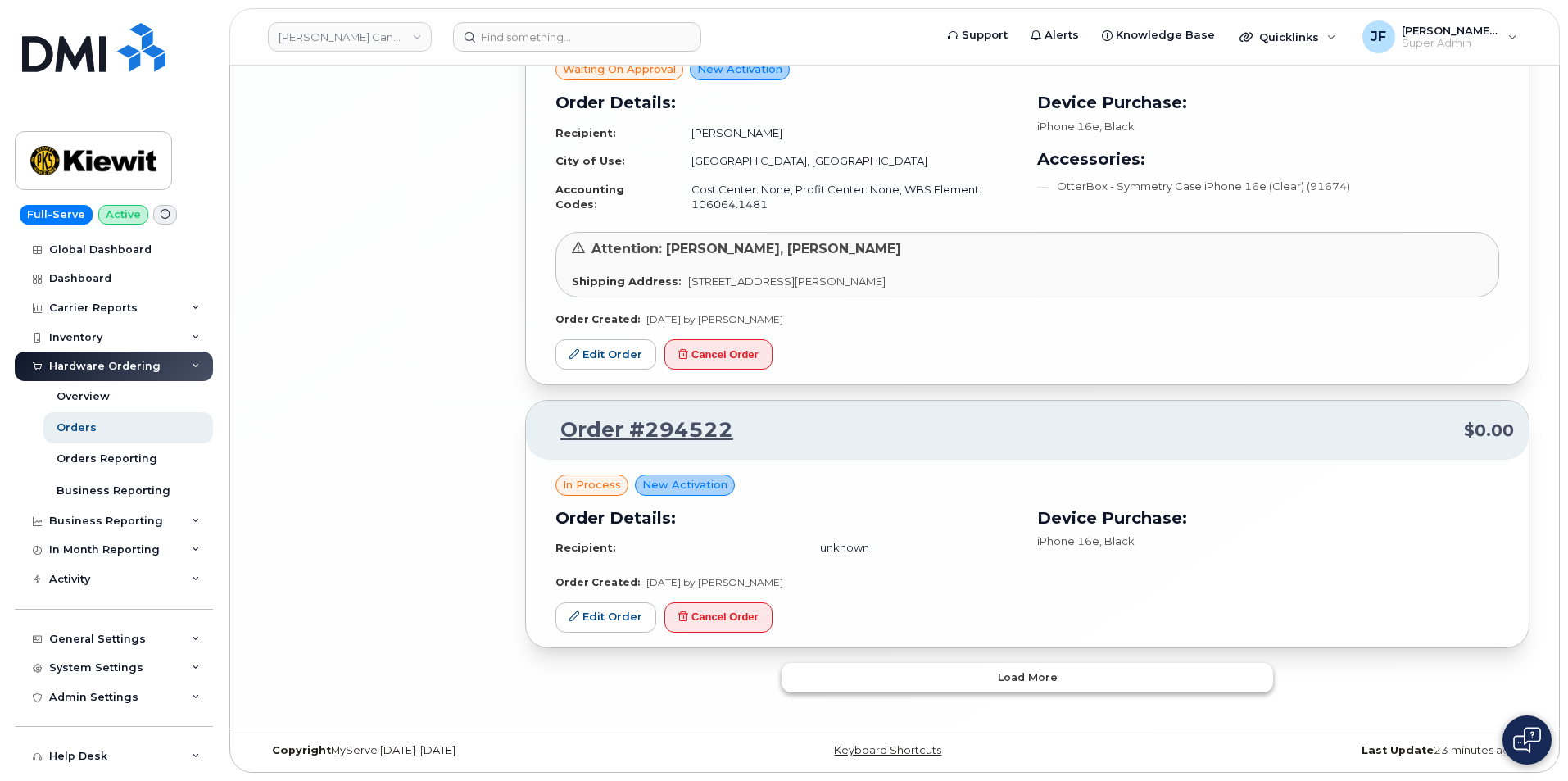 click on "Load more" at bounding box center (1027, 678) 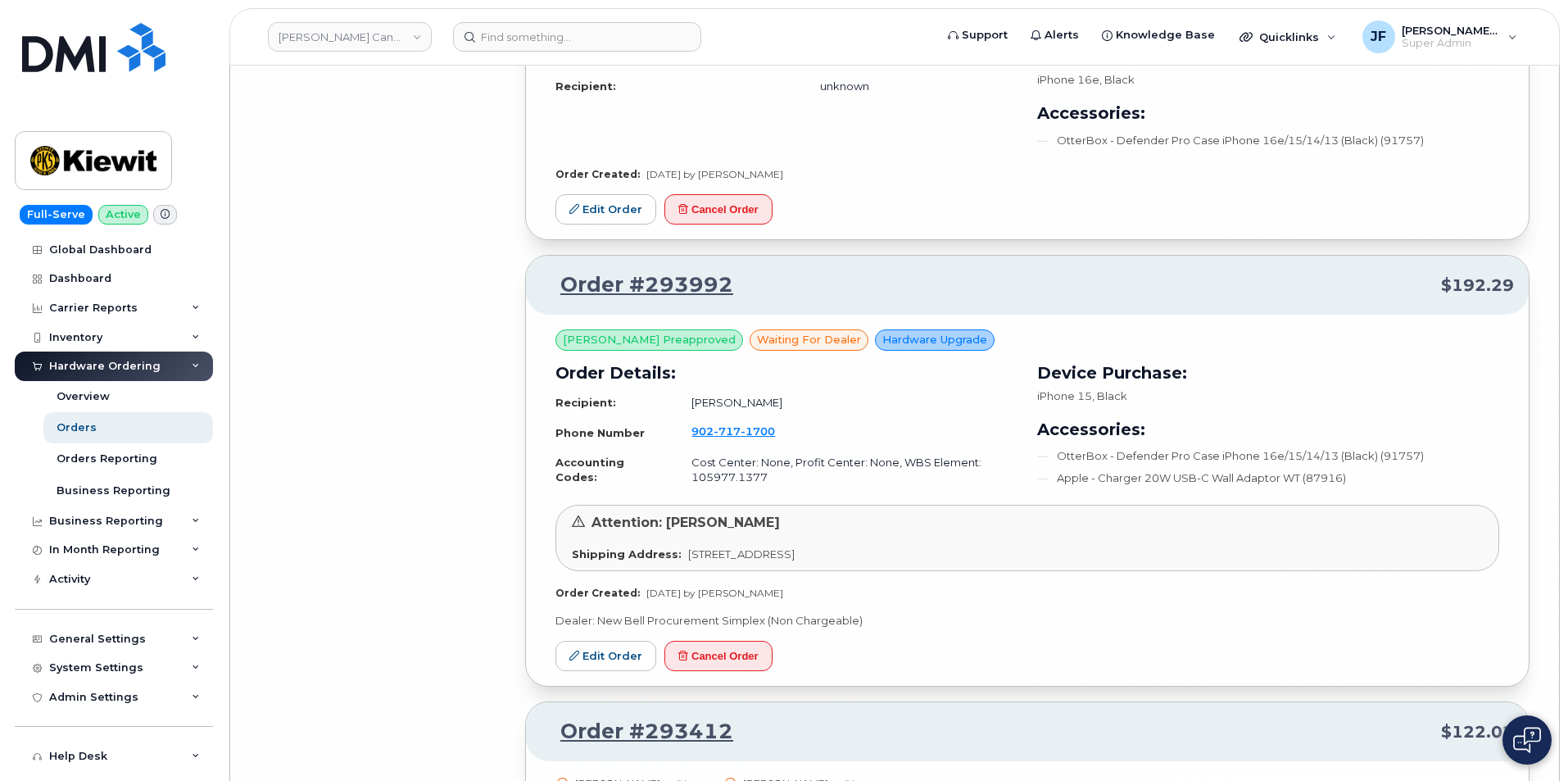 scroll, scrollTop: 9027, scrollLeft: 0, axis: vertical 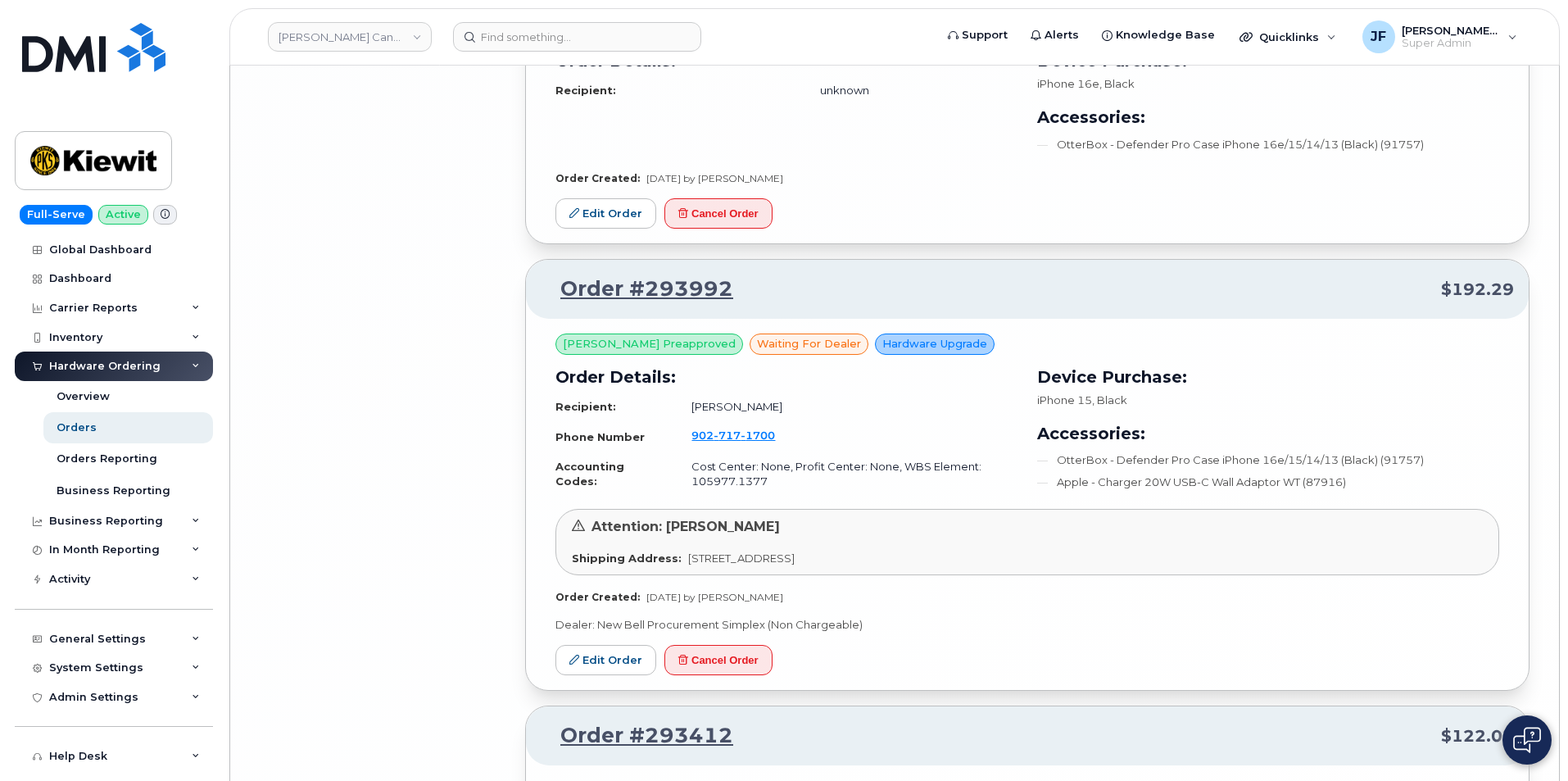 click on "Order Details: Recipient: RODERICK MORRIS Phone Number 902 717 1700 Accounting Codes: Cost Center: None, Profit Center: None, WBS Element: 105977.1377" at bounding box center [786, 430] 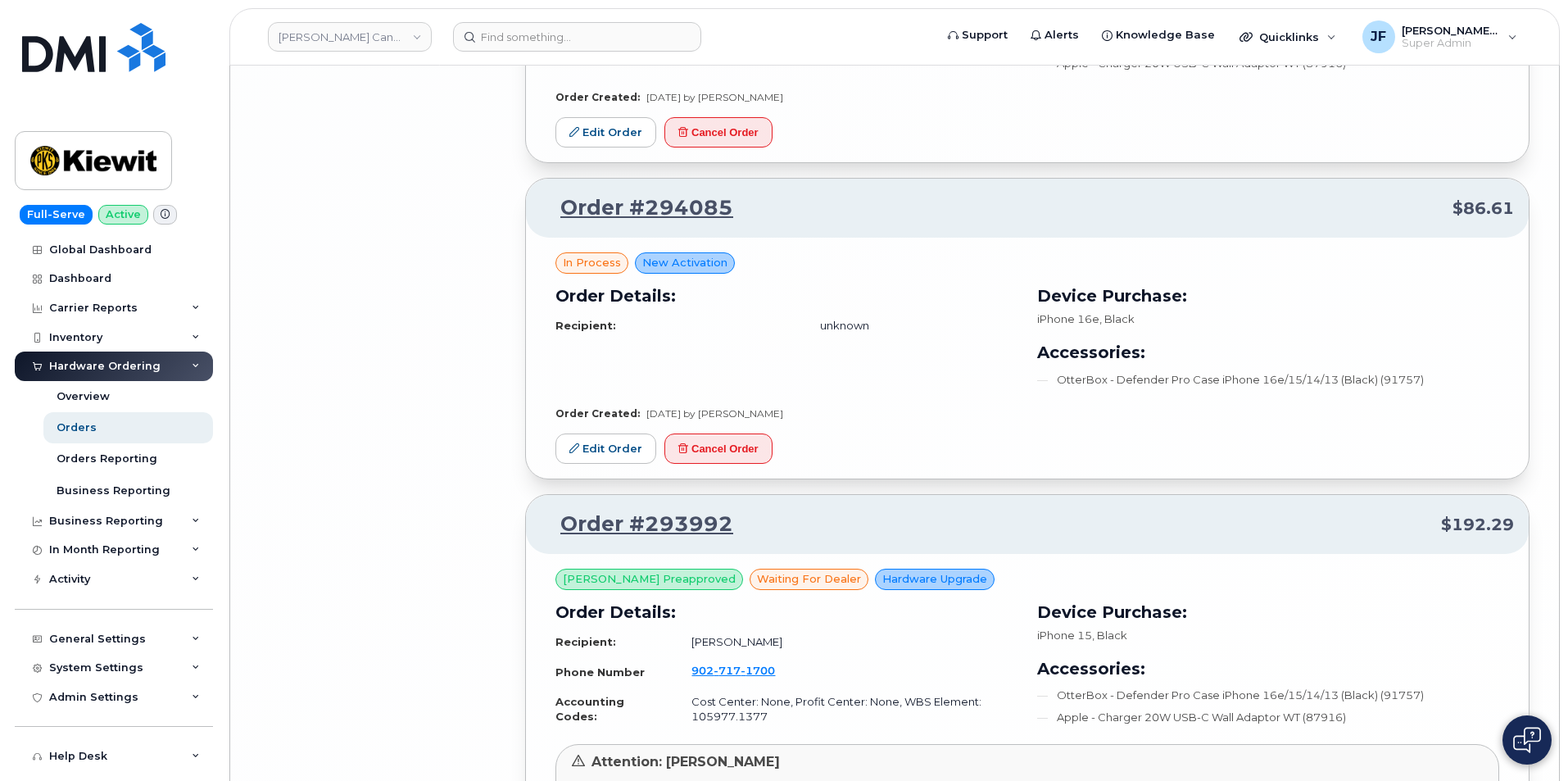 scroll, scrollTop: 8781, scrollLeft: 0, axis: vertical 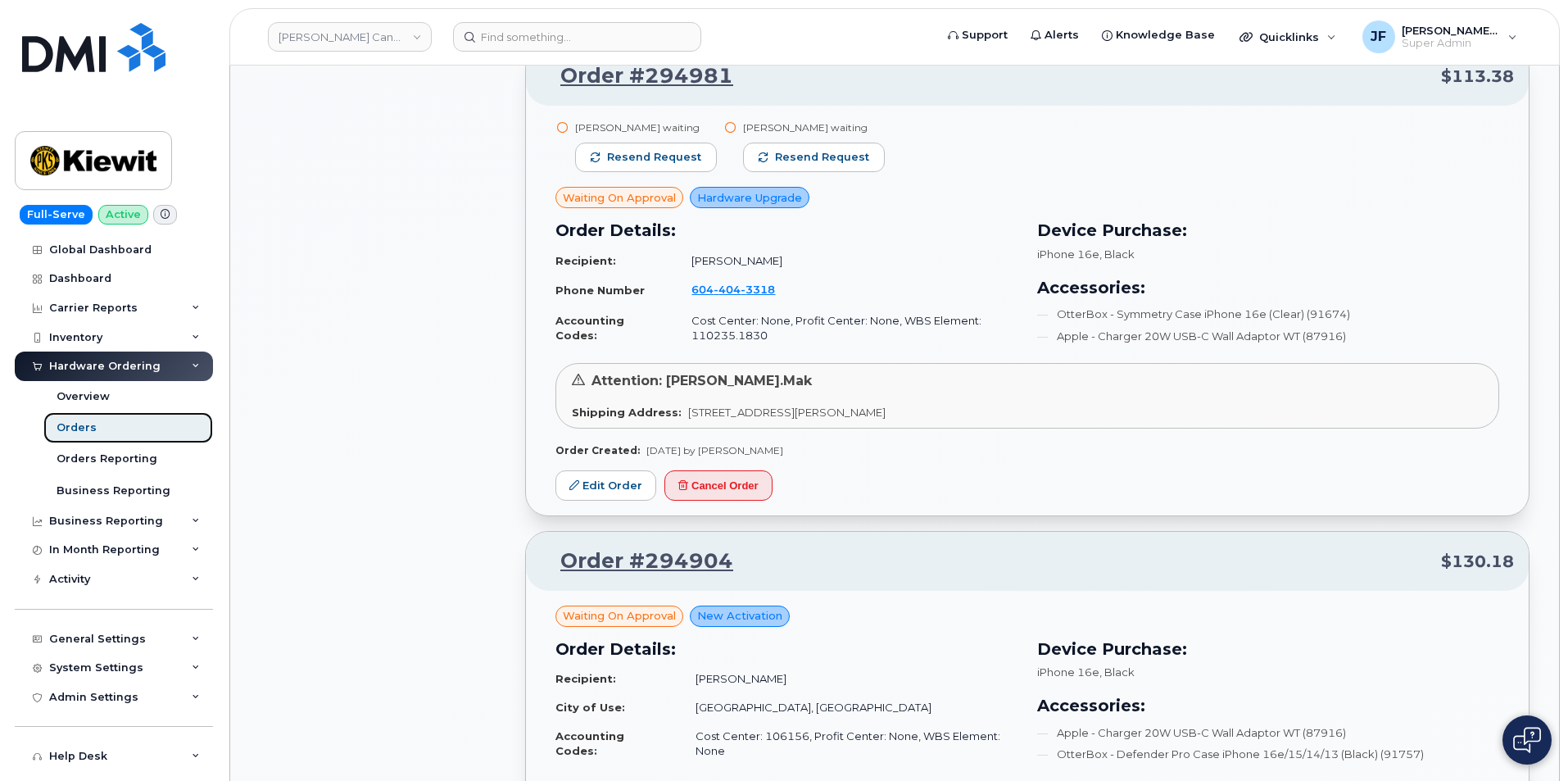 click on "Orders" at bounding box center (128, 428) 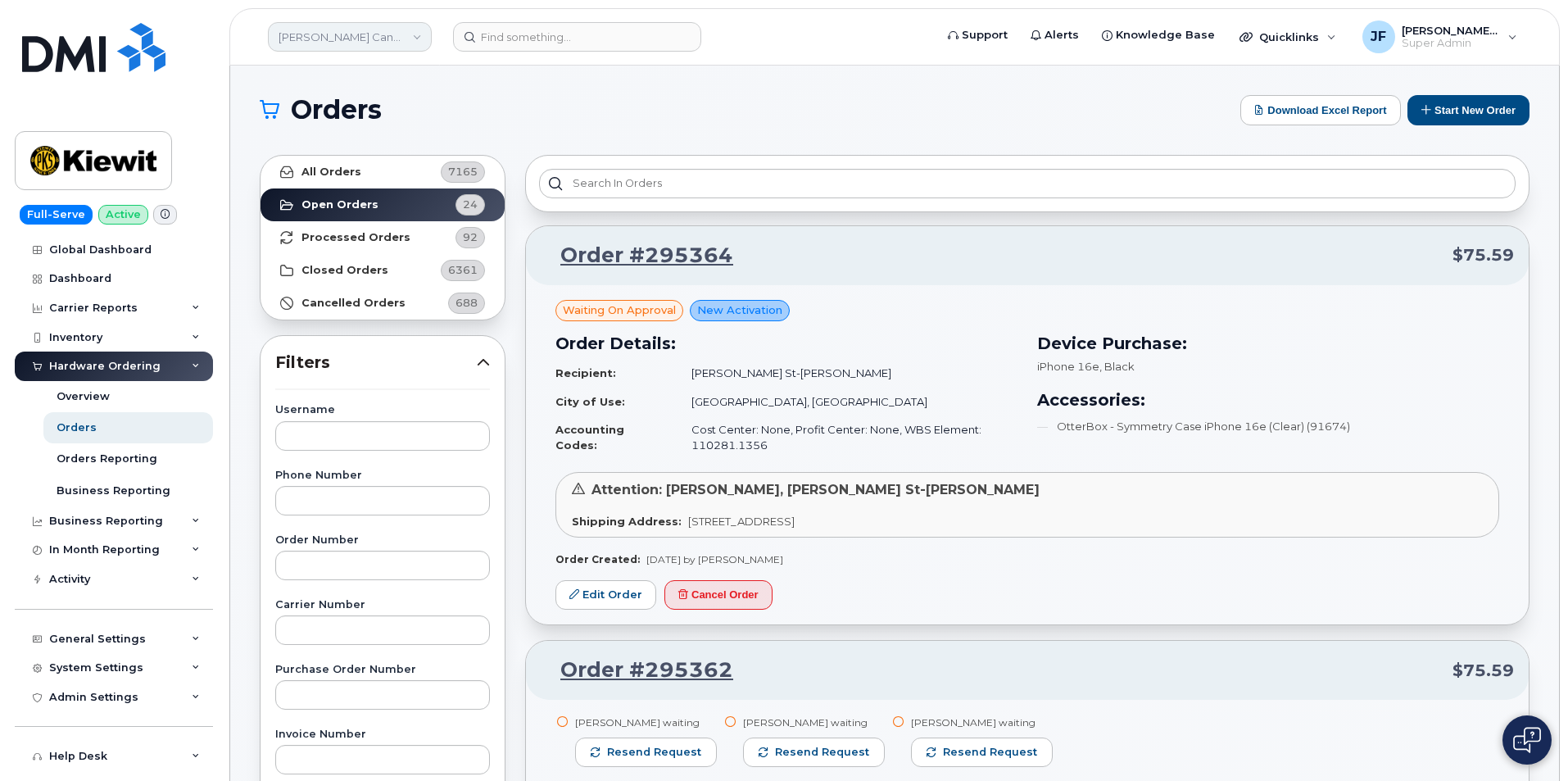 click on "[PERSON_NAME] Canada Inc" at bounding box center (350, 37) 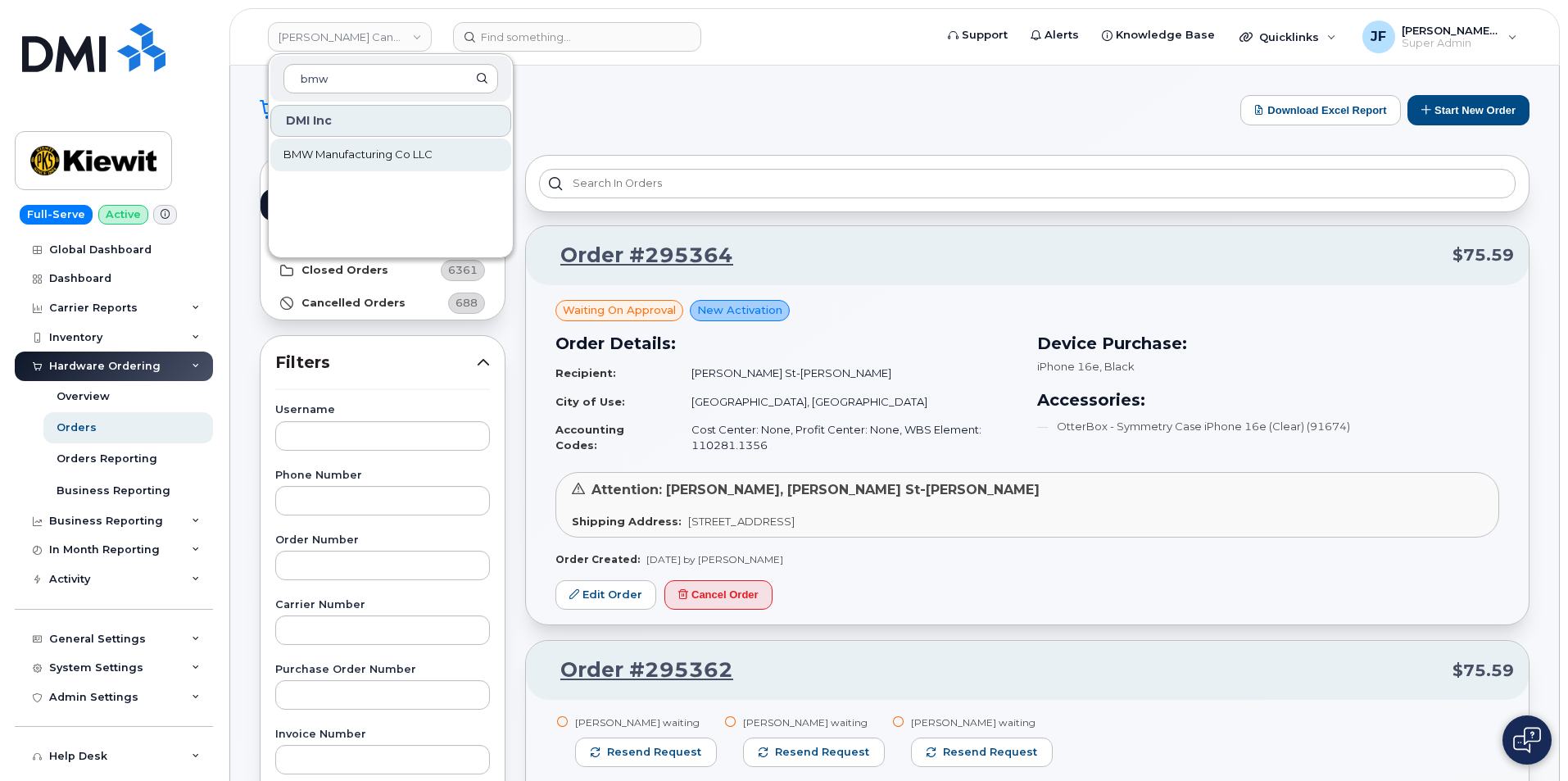 type on "bmw" 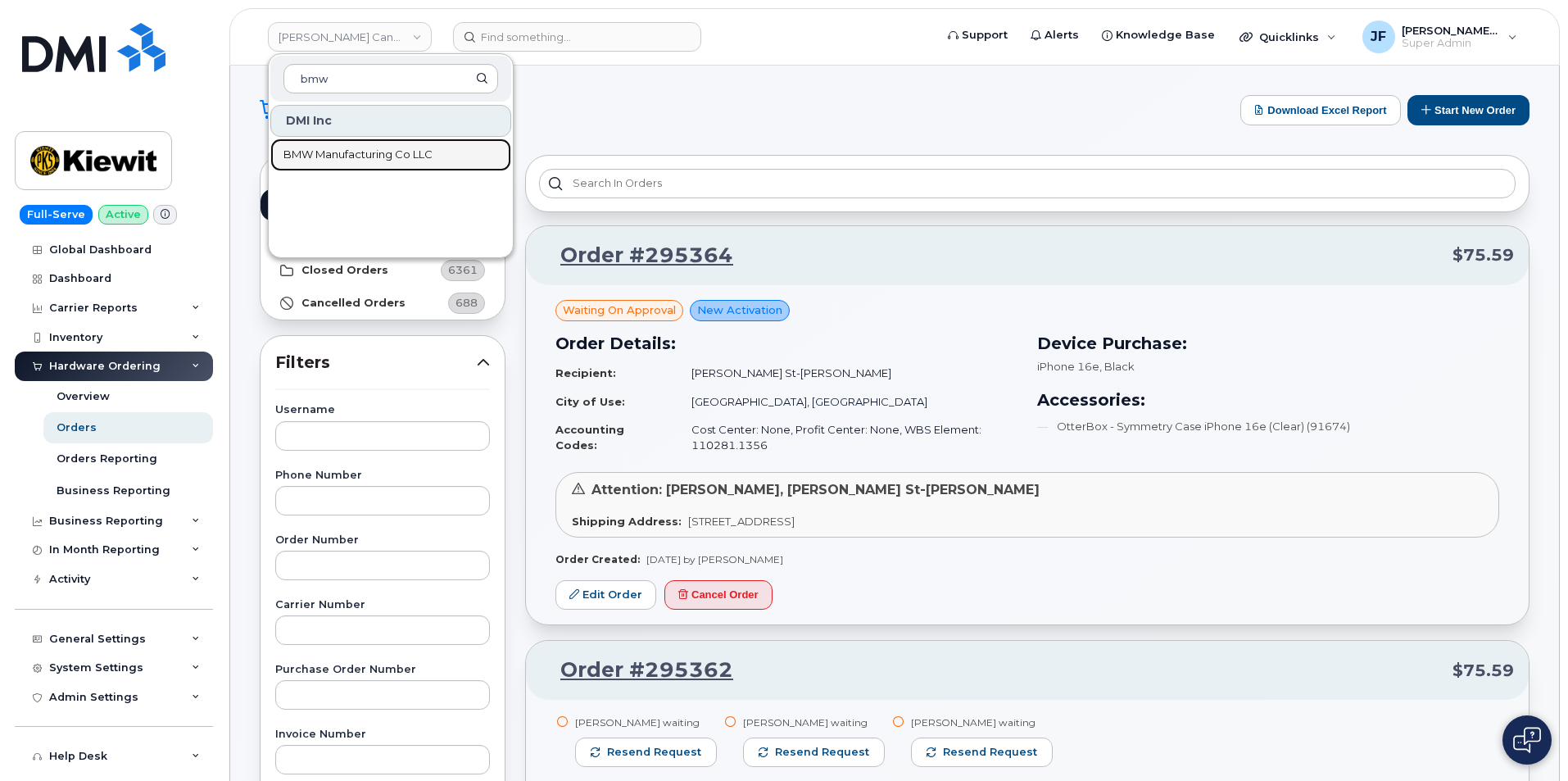 click on "BMW Manufacturing Co LLC" at bounding box center (358, 155) 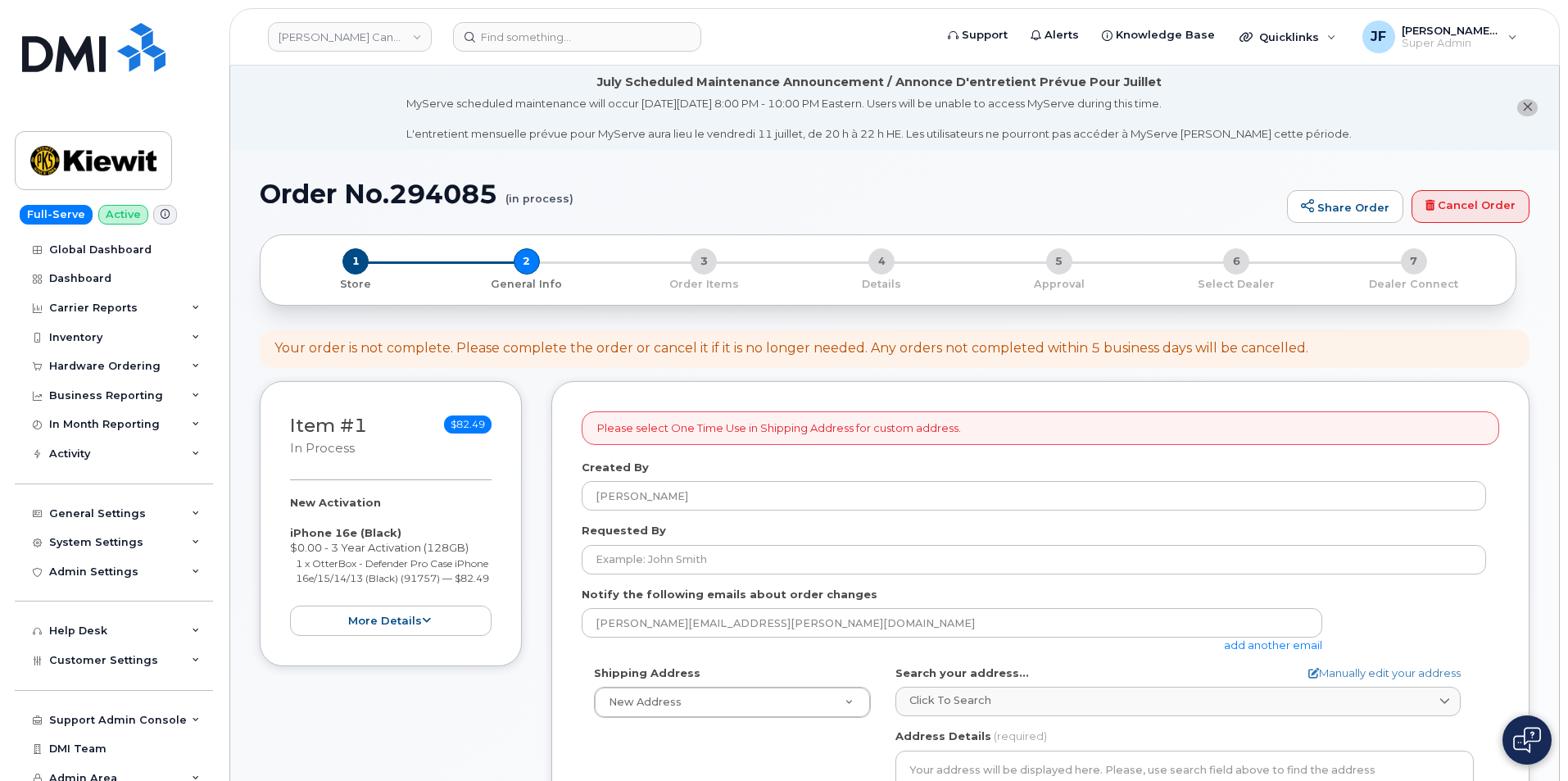 select 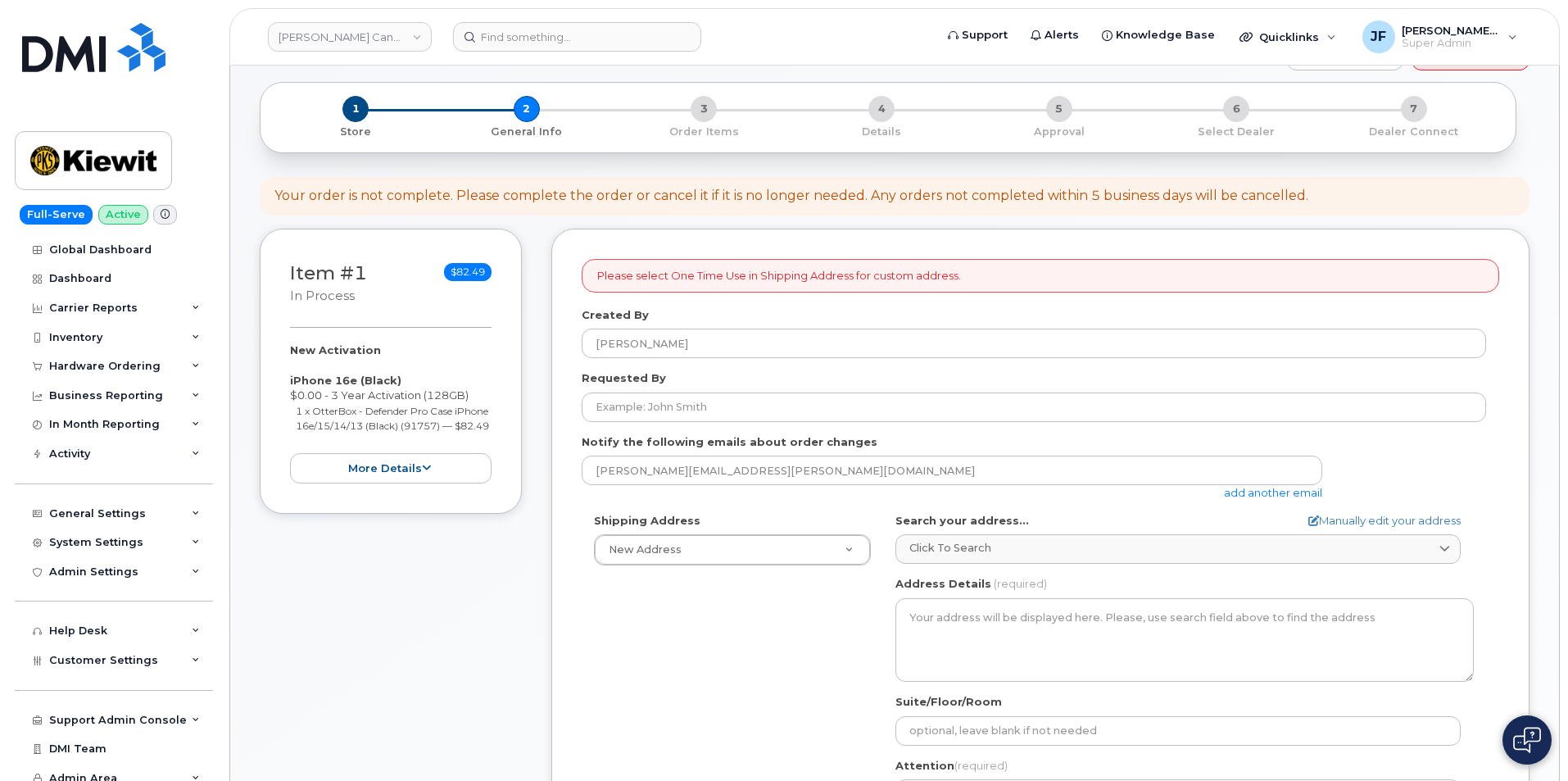 scroll, scrollTop: 252, scrollLeft: 0, axis: vertical 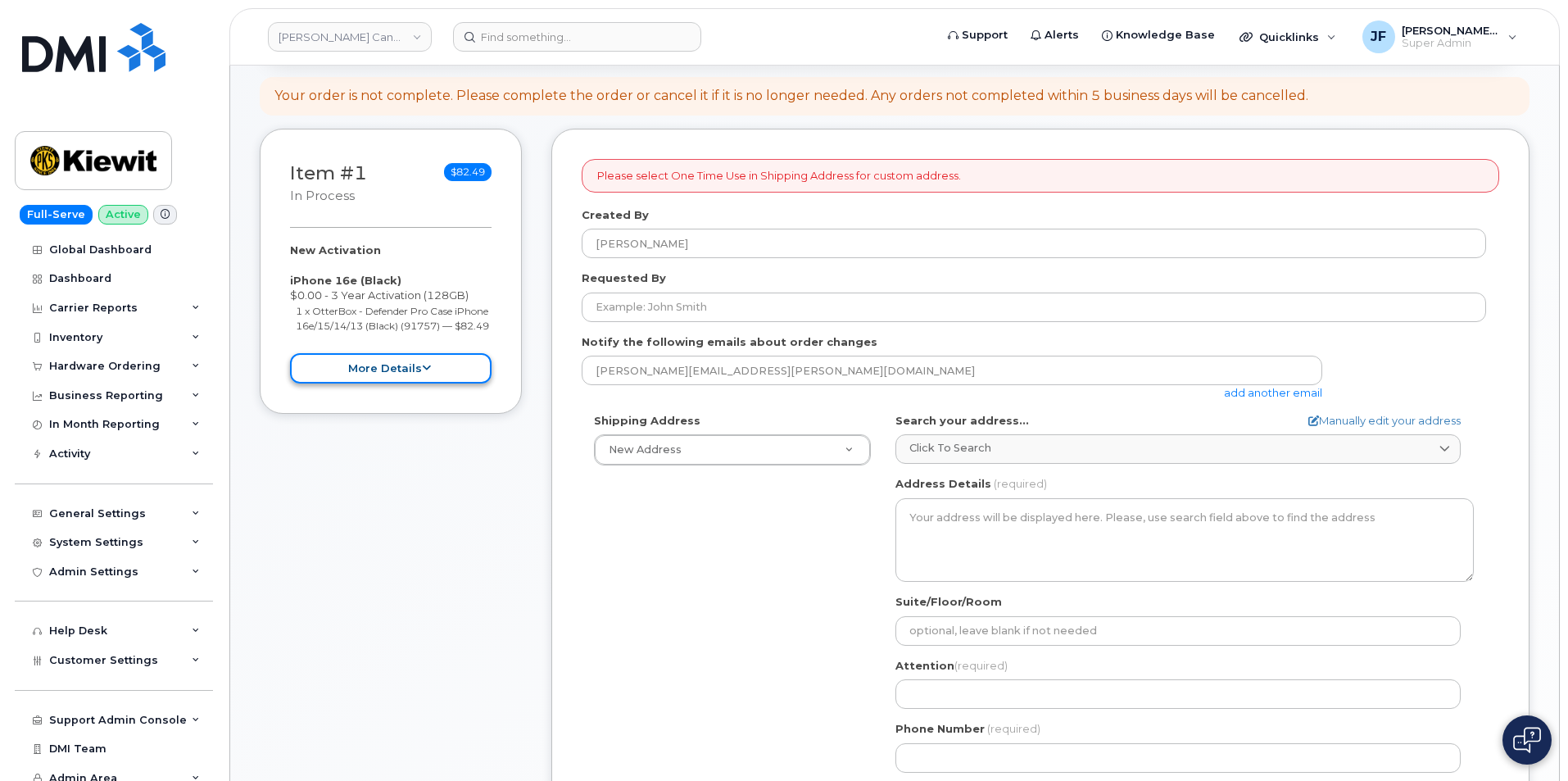 click on "more details" at bounding box center [391, 368] 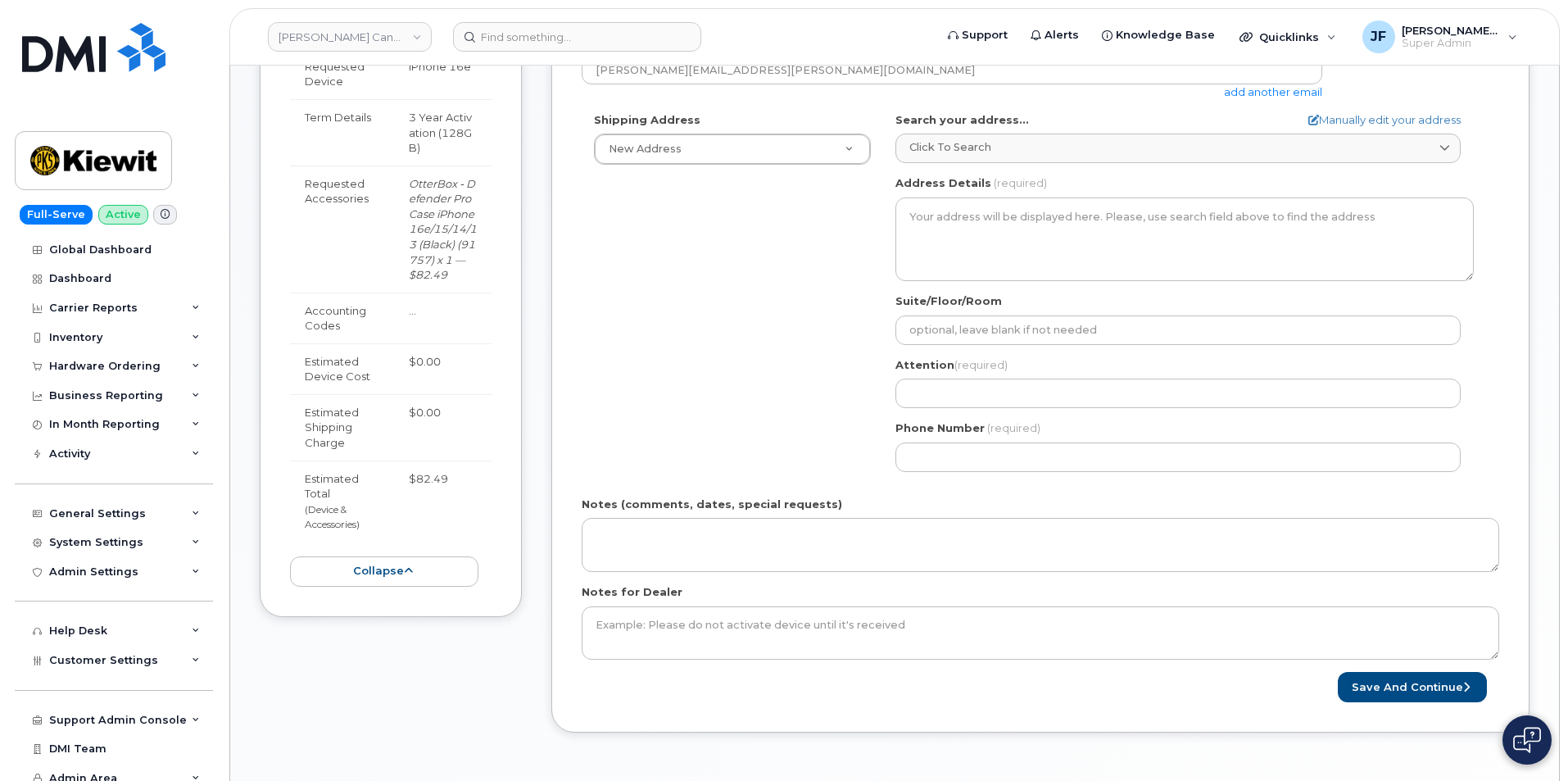 scroll, scrollTop: 580, scrollLeft: 0, axis: vertical 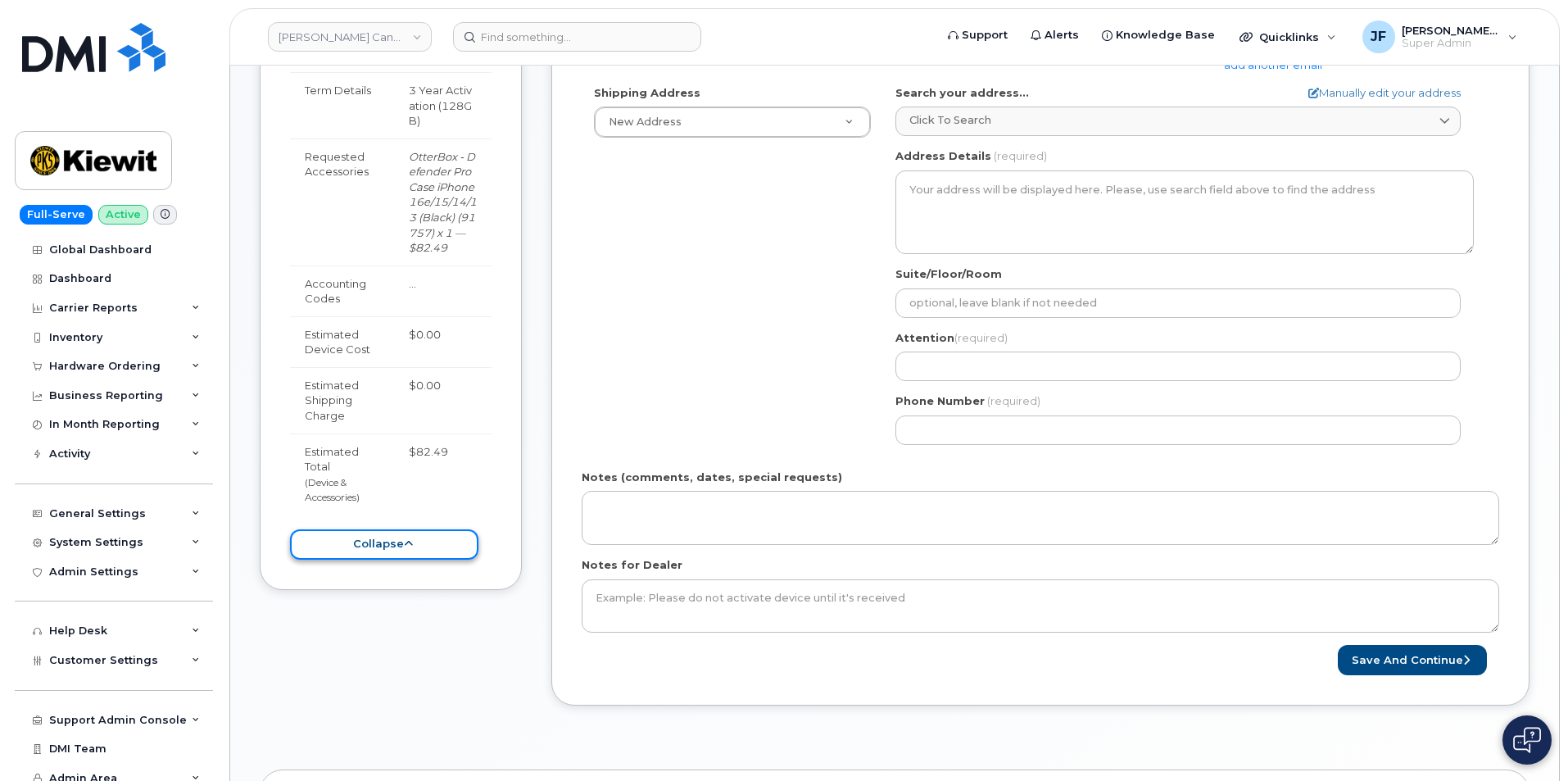 click on "collapse" at bounding box center [384, 544] 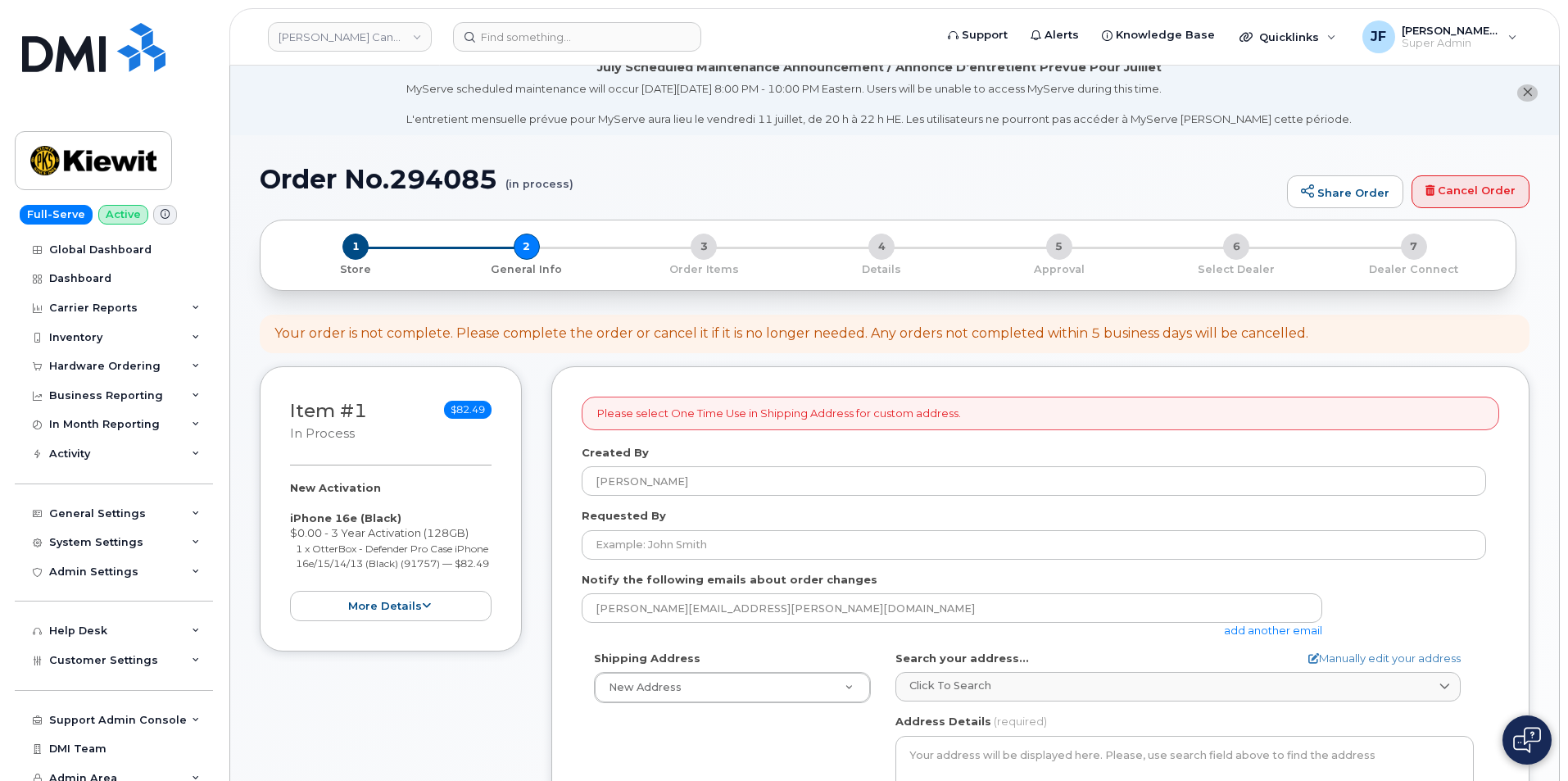 scroll, scrollTop: 0, scrollLeft: 0, axis: both 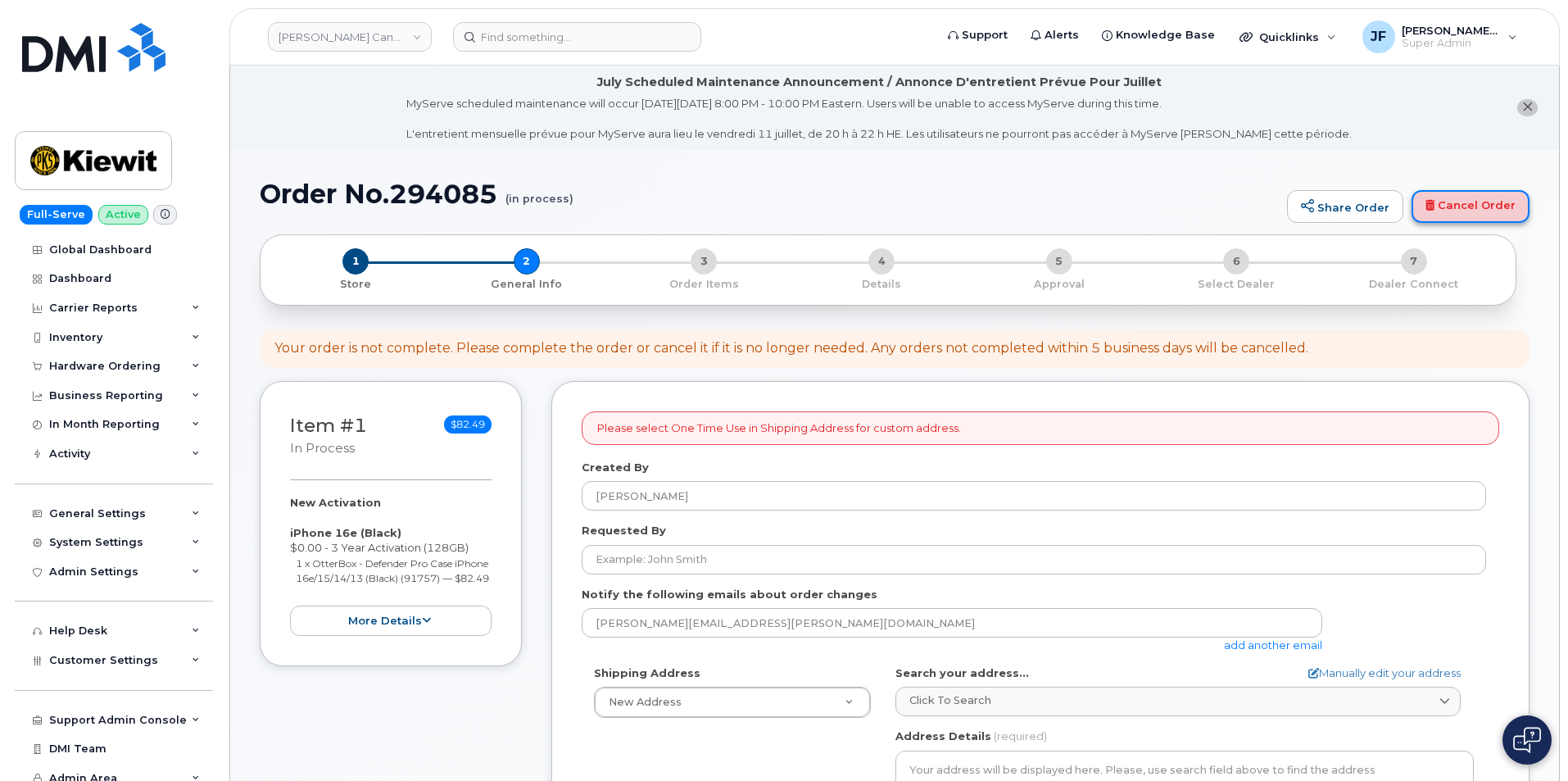 click on "Cancel Order" at bounding box center (1471, 207) 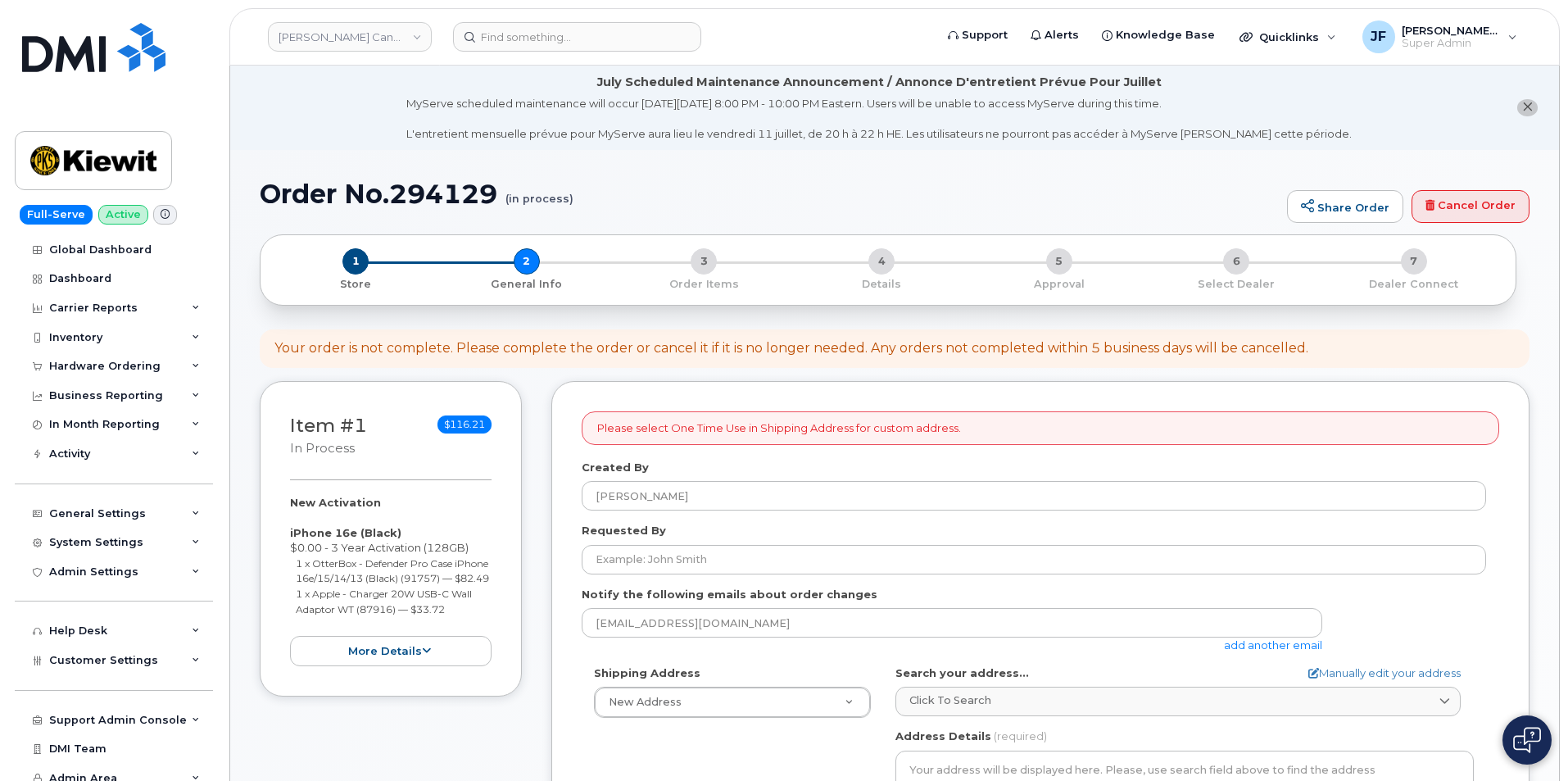 select 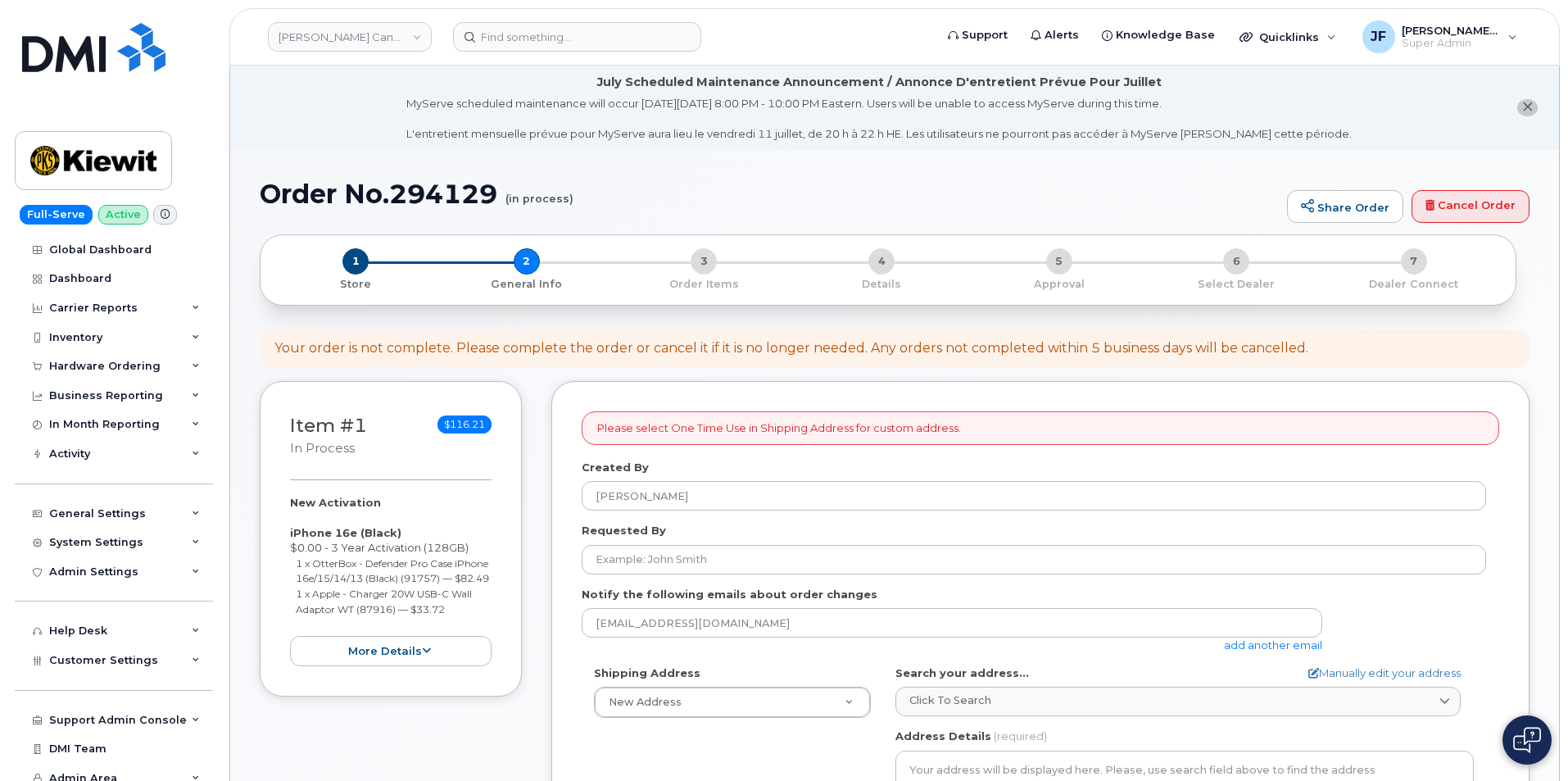 scroll, scrollTop: 0, scrollLeft: 0, axis: both 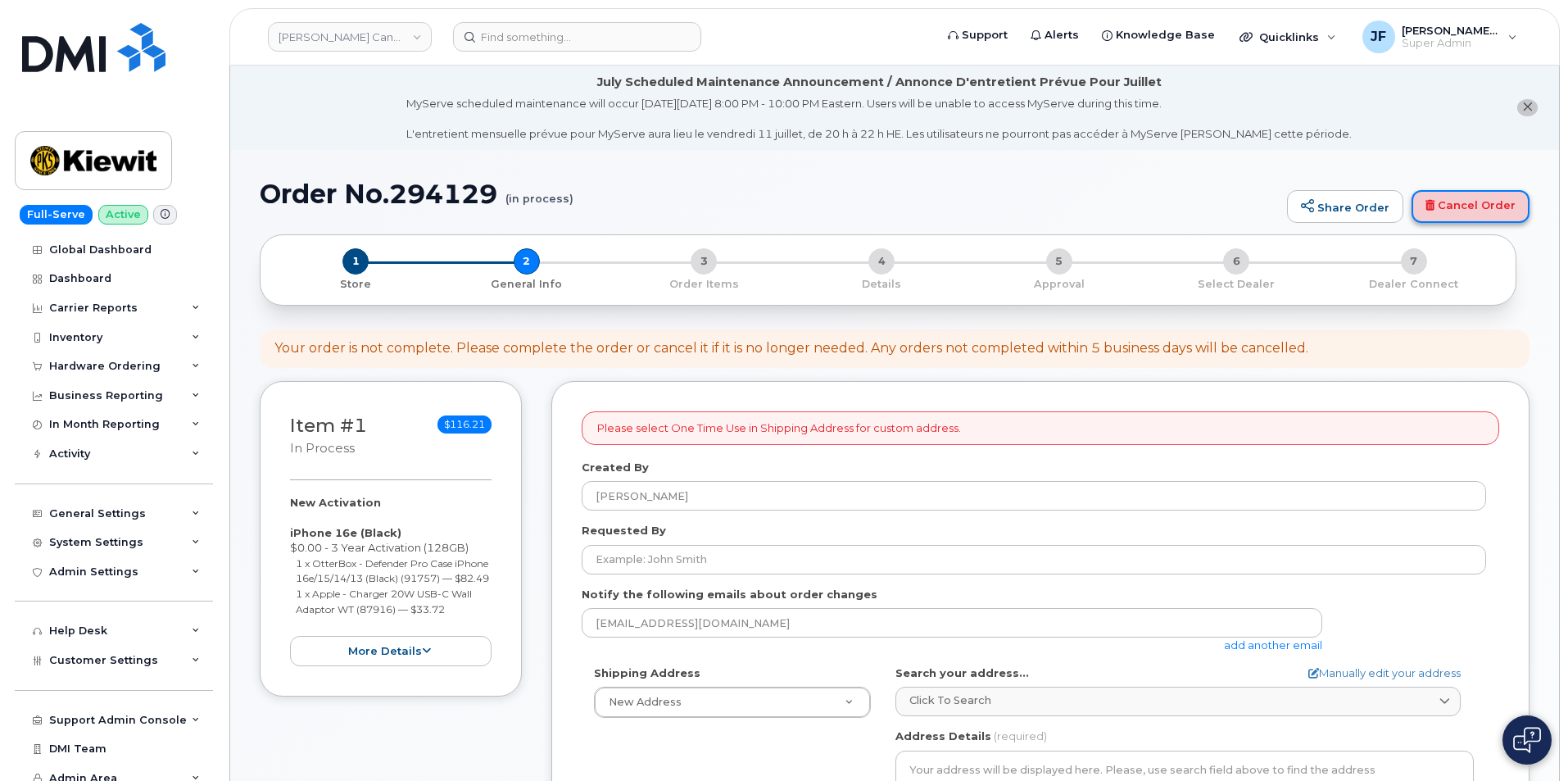 click on "Cancel Order" at bounding box center (1471, 207) 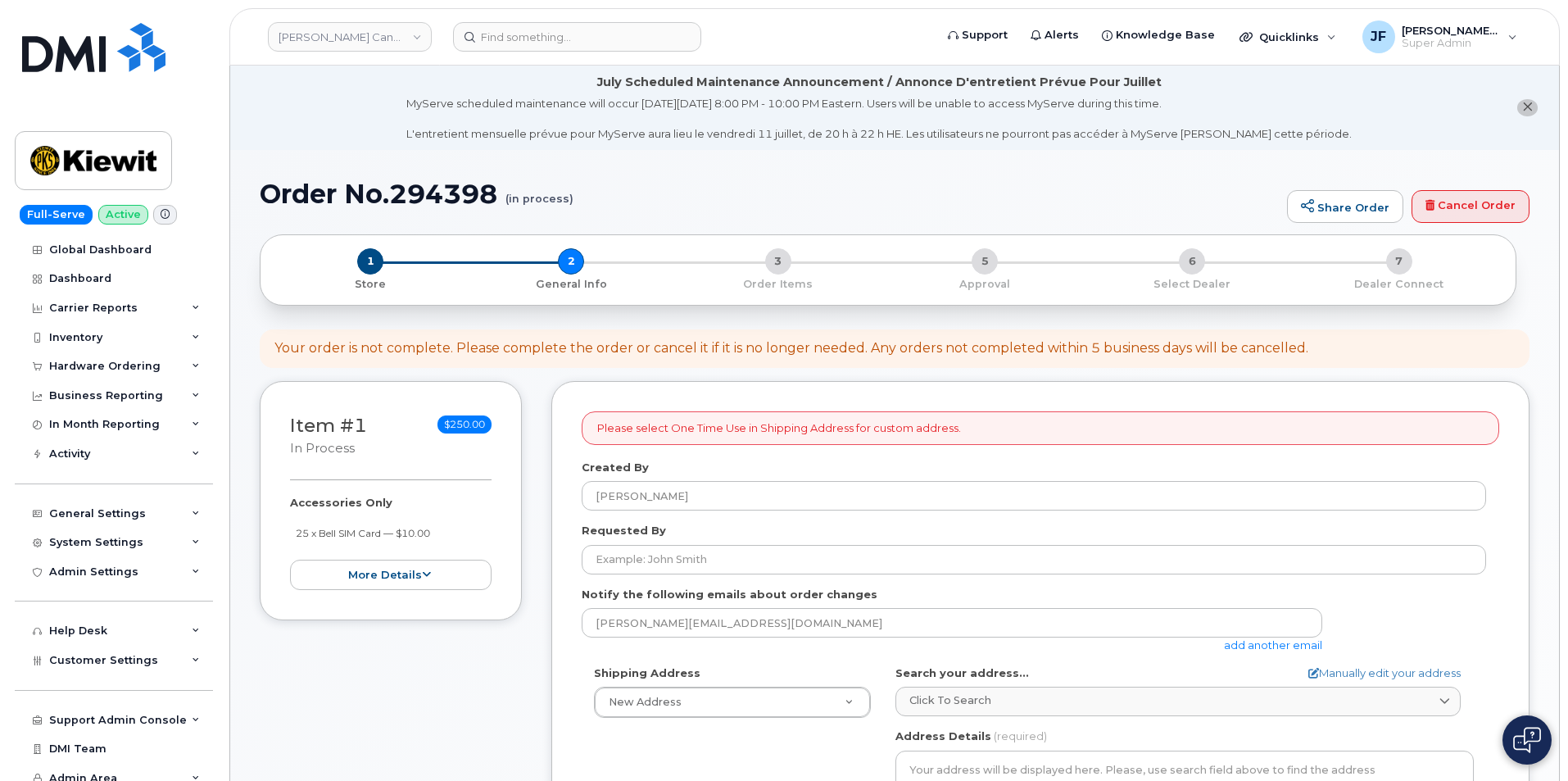 select 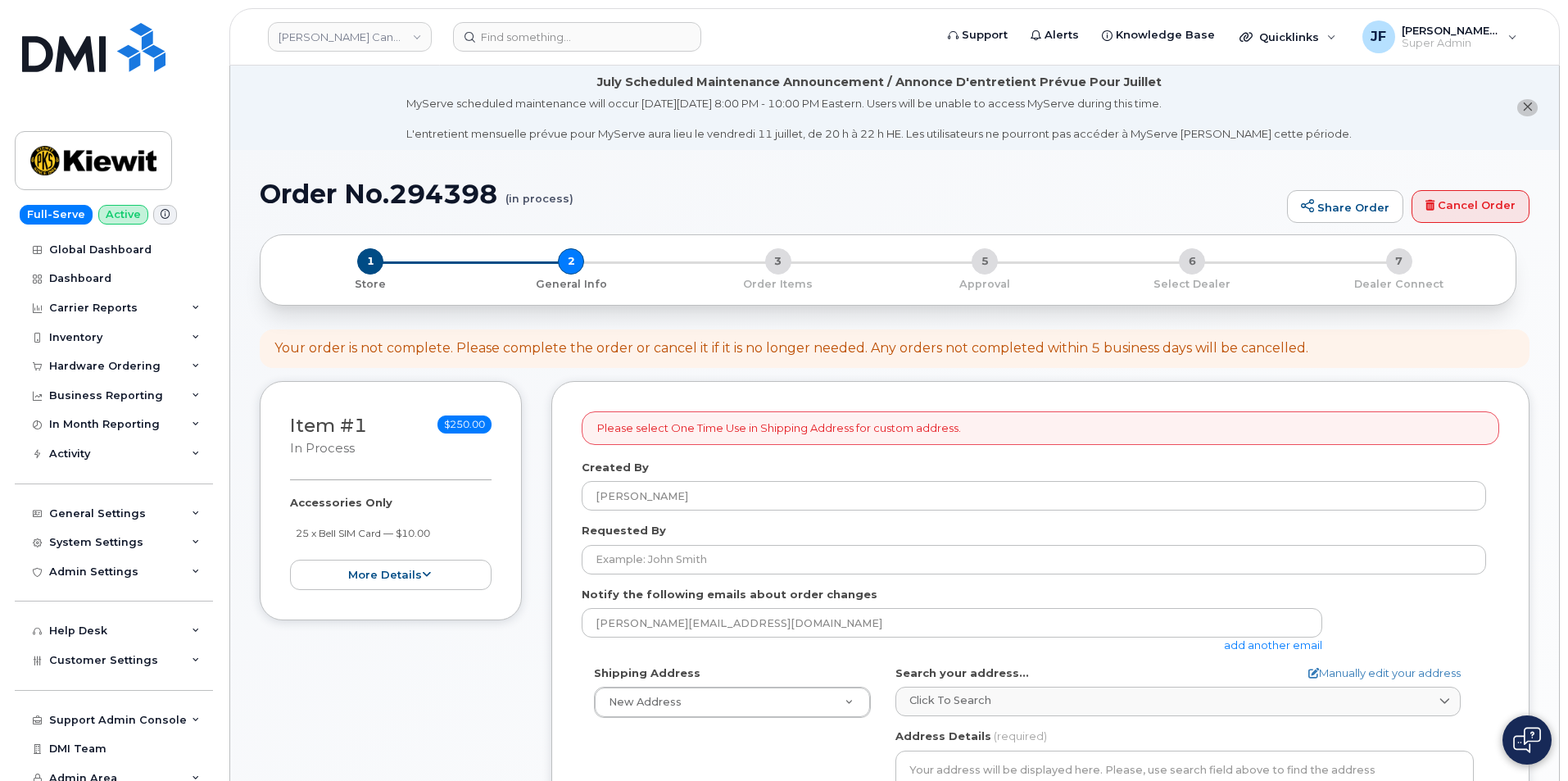 scroll, scrollTop: 0, scrollLeft: 0, axis: both 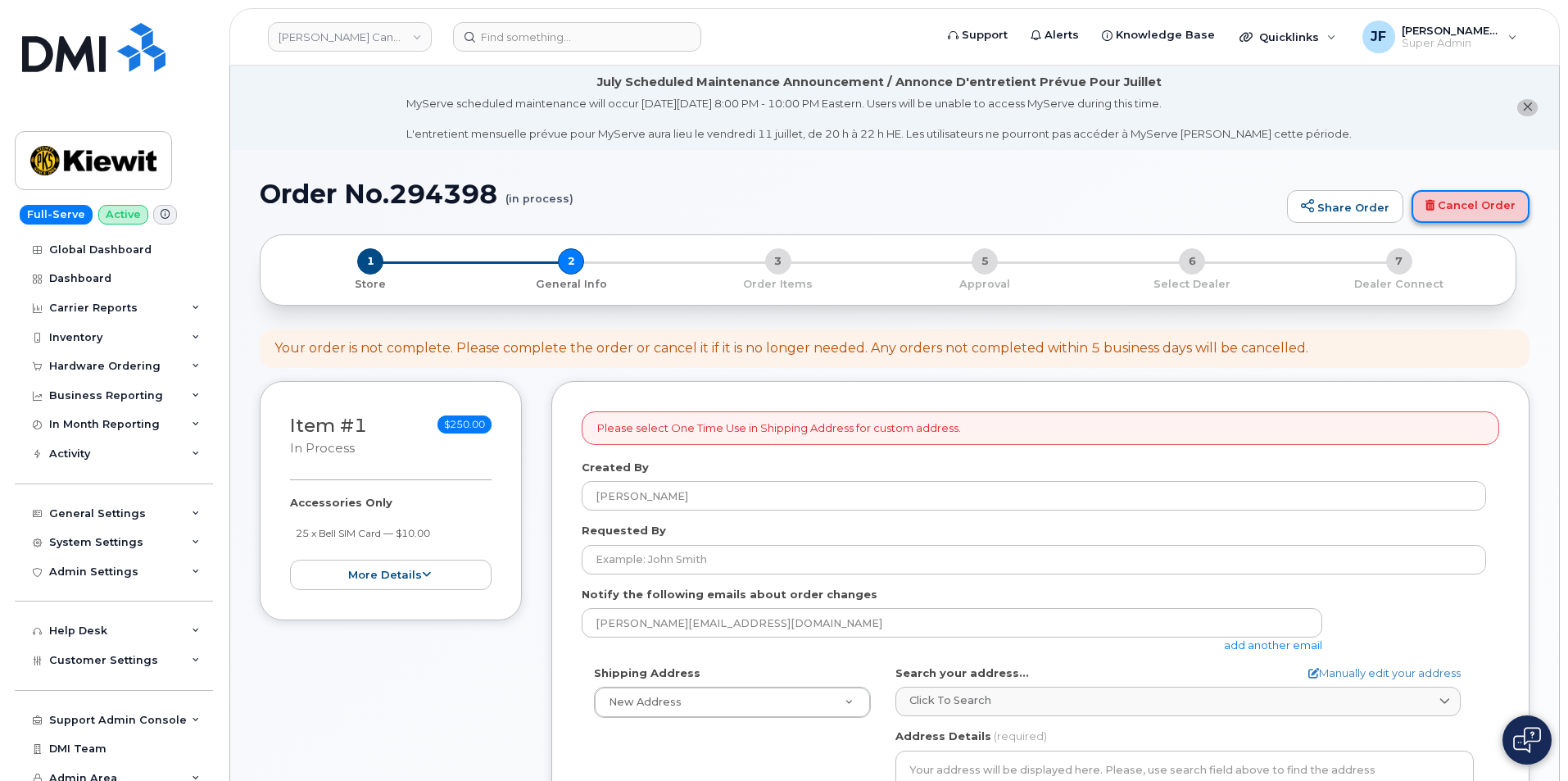 click on "Cancel Order" at bounding box center [1471, 207] 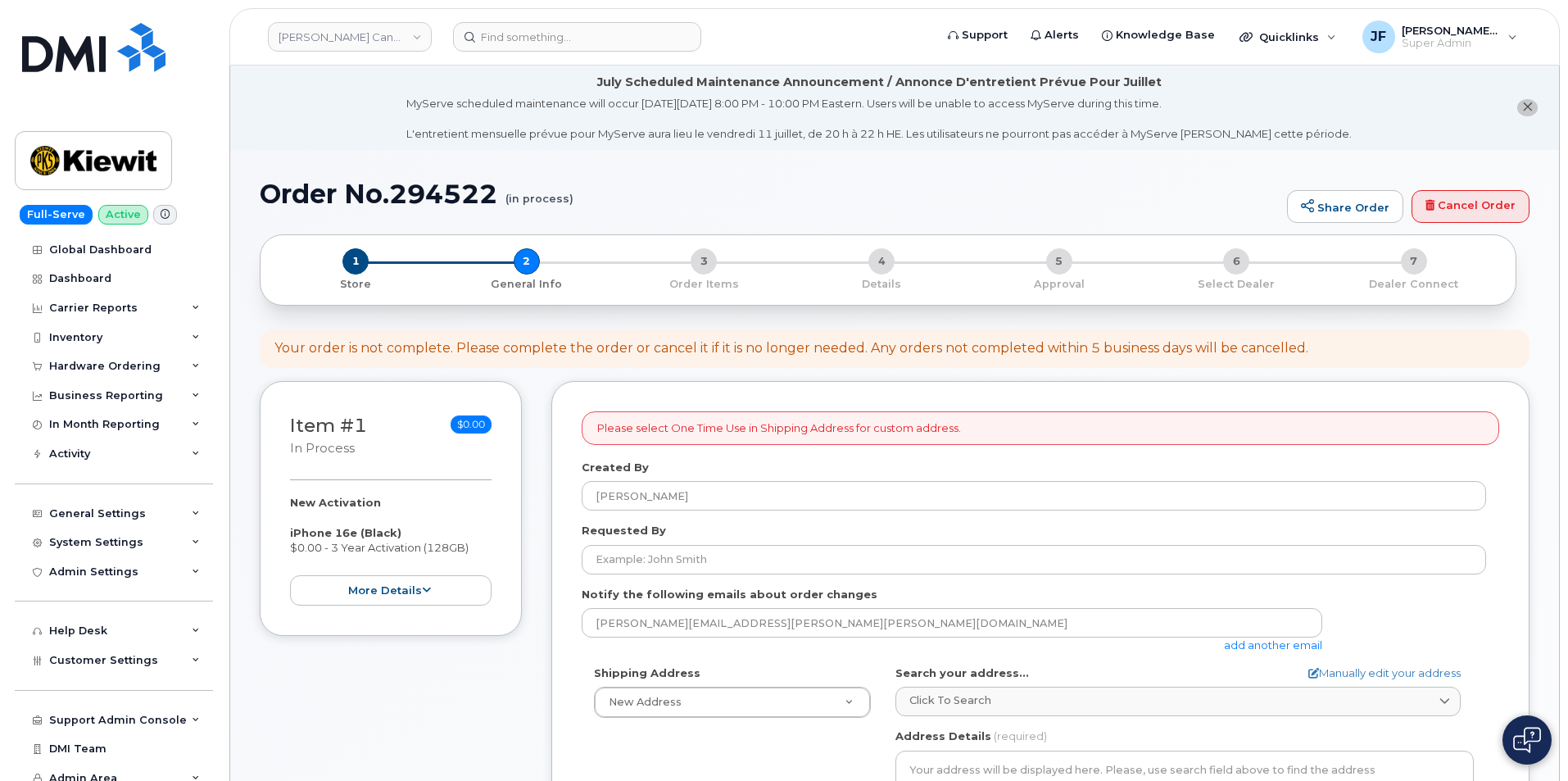 select 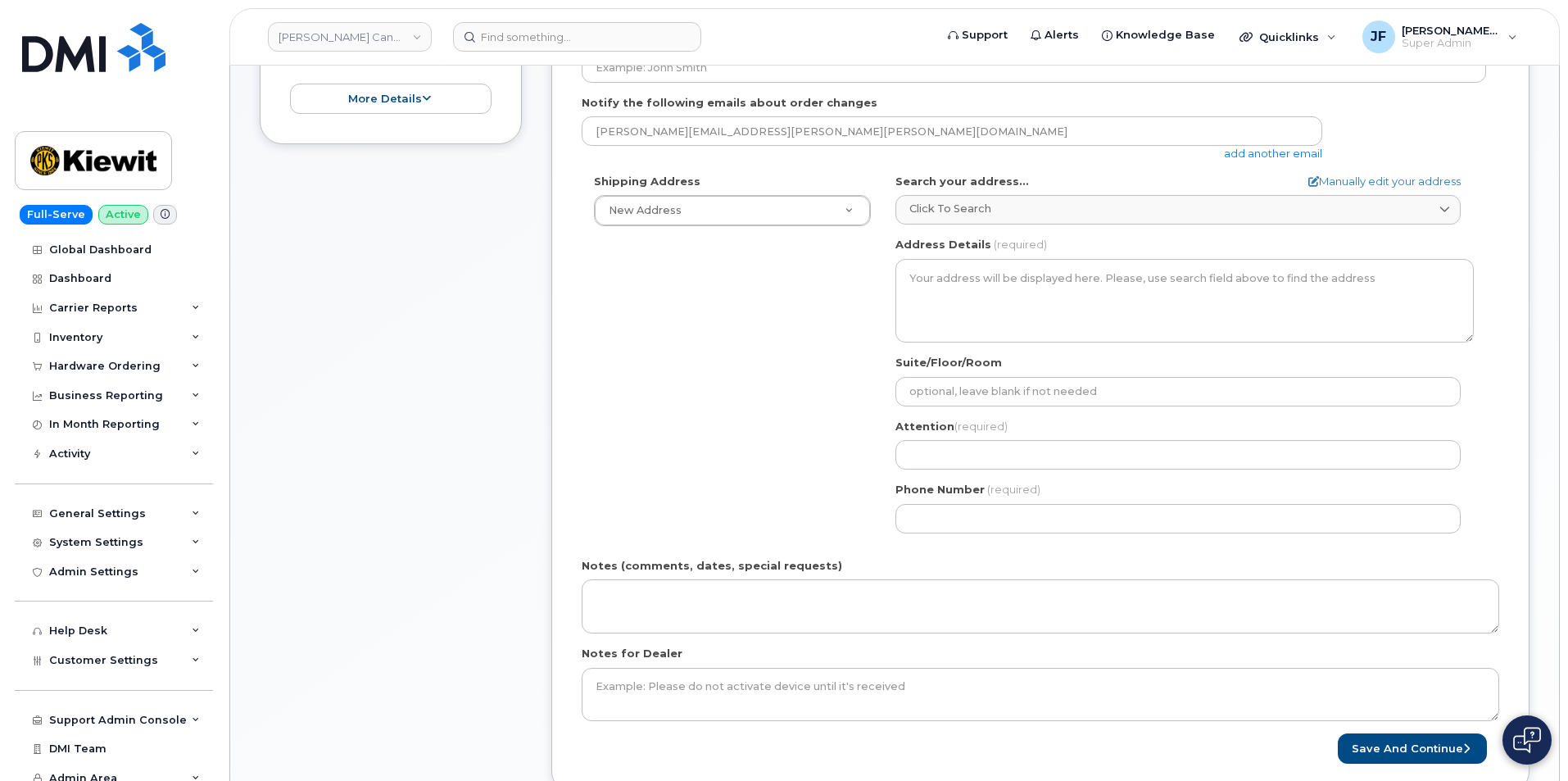 scroll, scrollTop: 0, scrollLeft: 0, axis: both 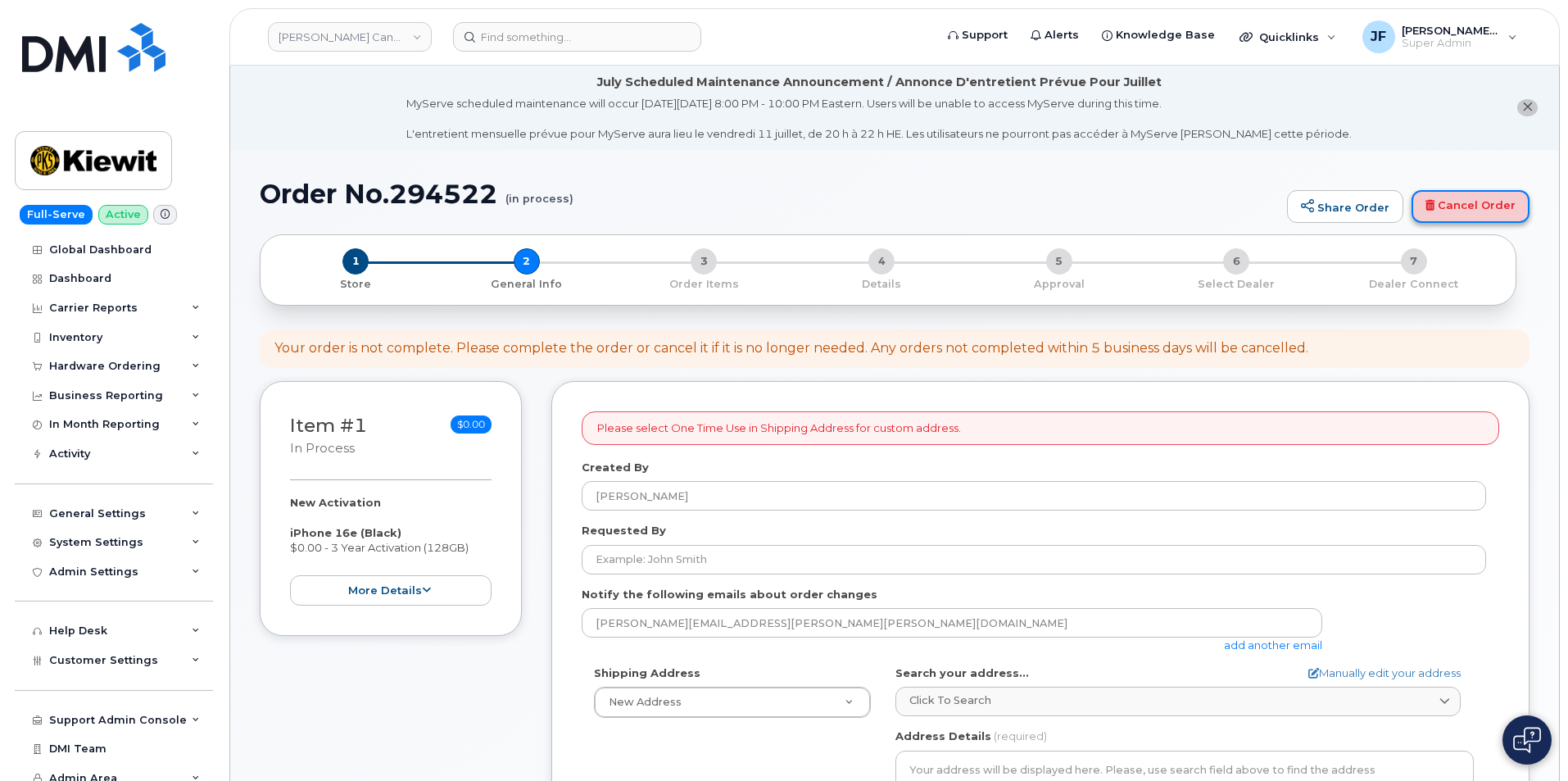 click on "Cancel Order" at bounding box center (1471, 207) 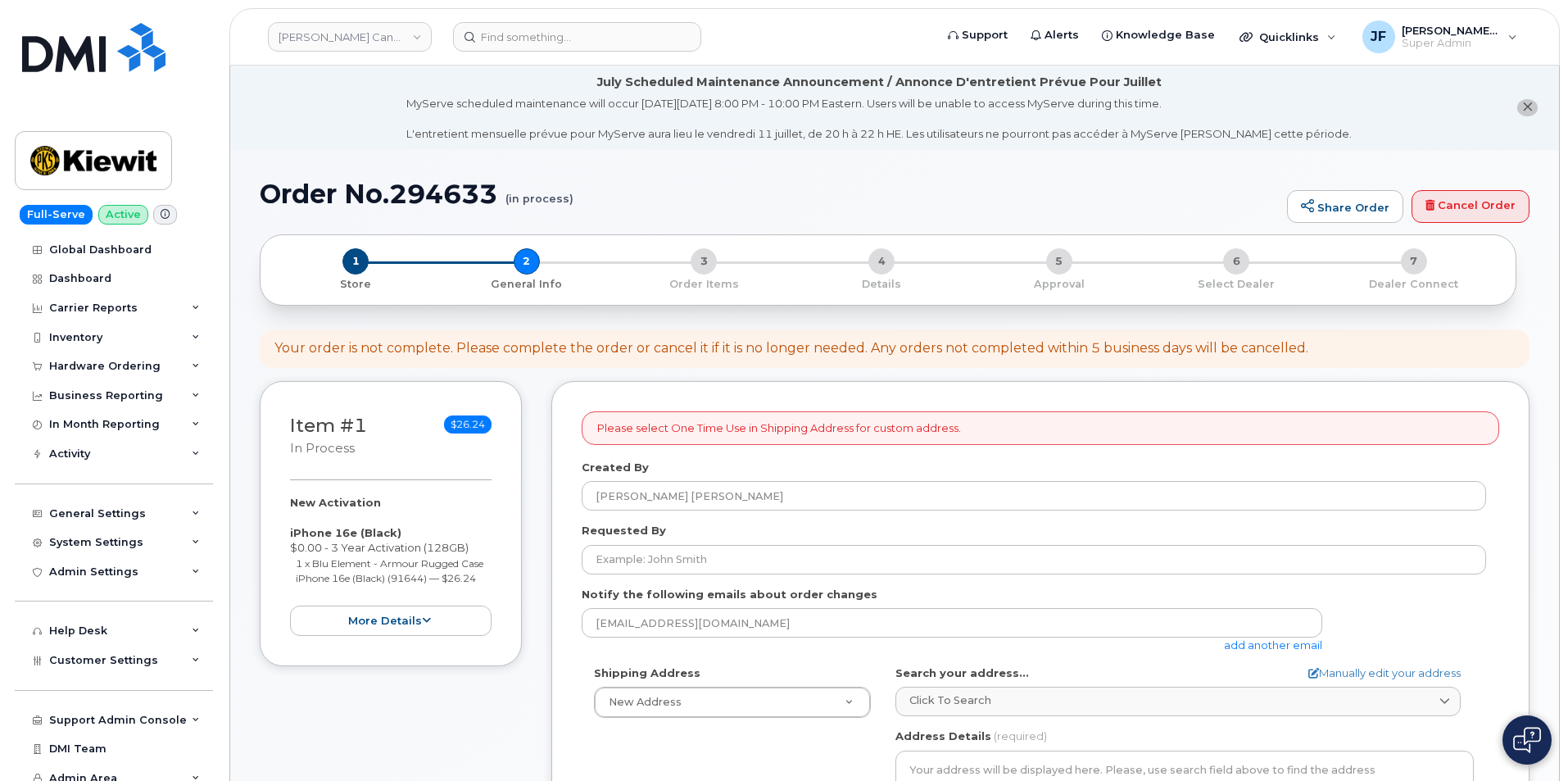select 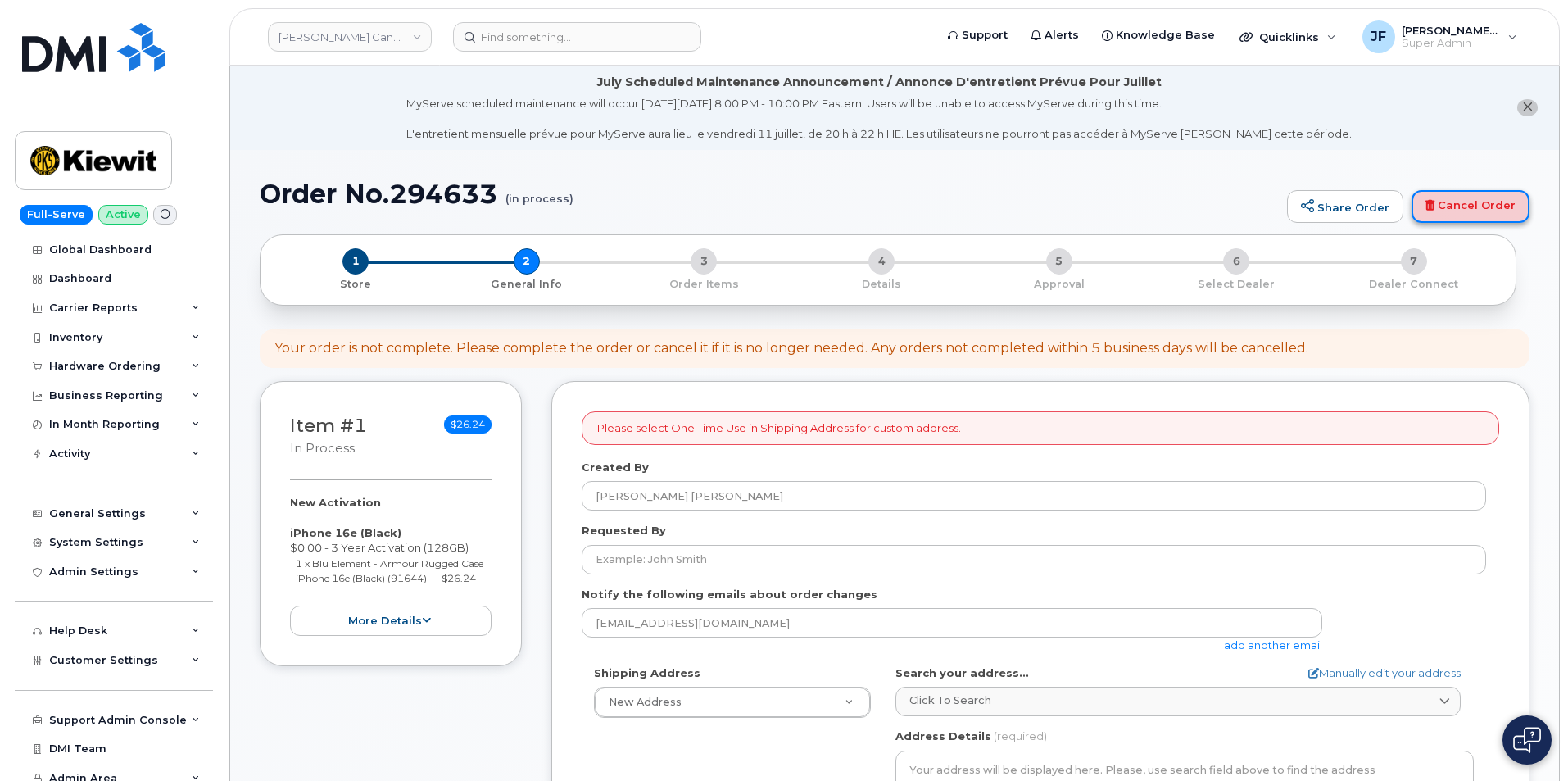 click on "Cancel Order" at bounding box center (1471, 207) 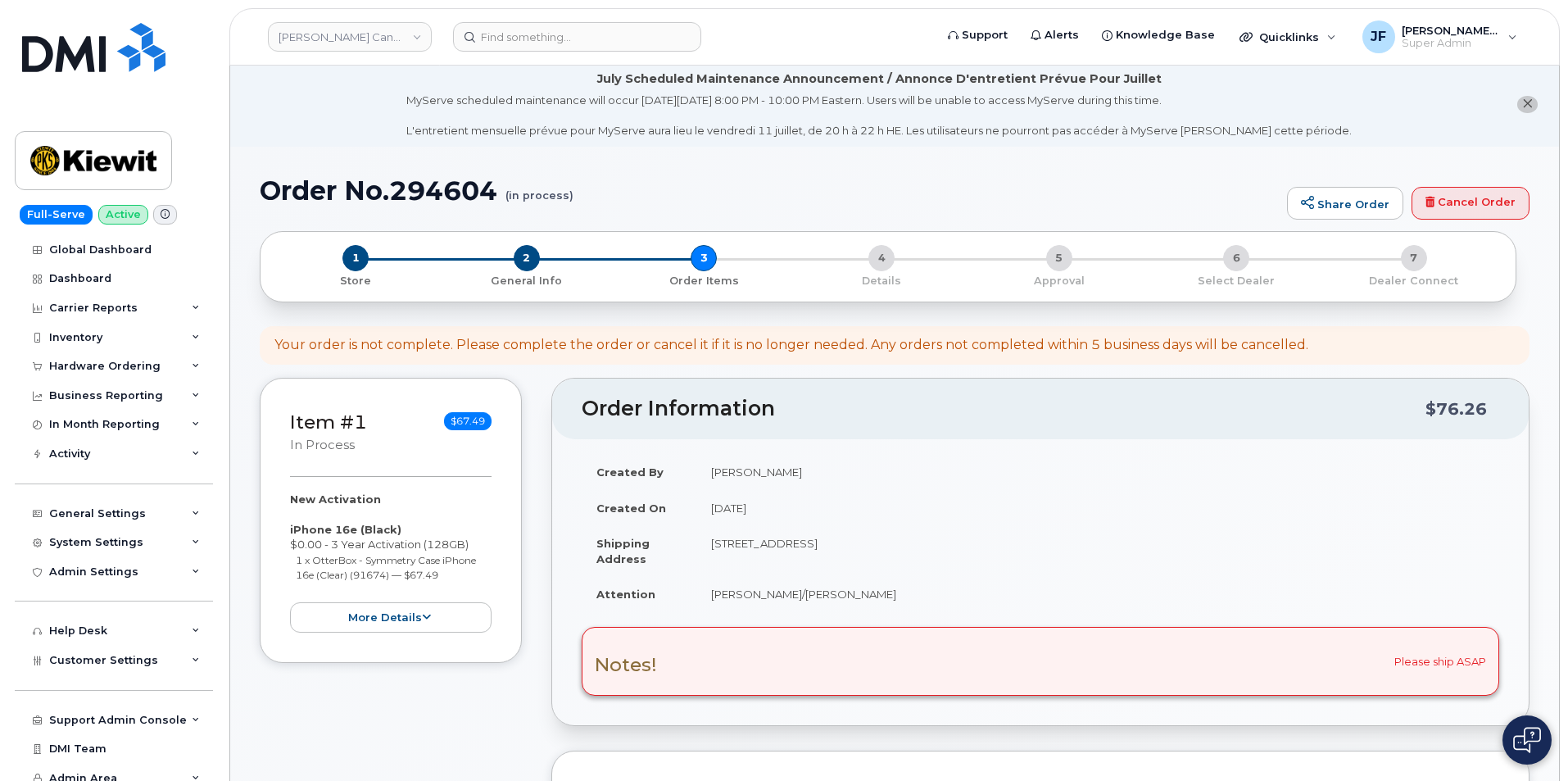 scroll, scrollTop: 0, scrollLeft: 0, axis: both 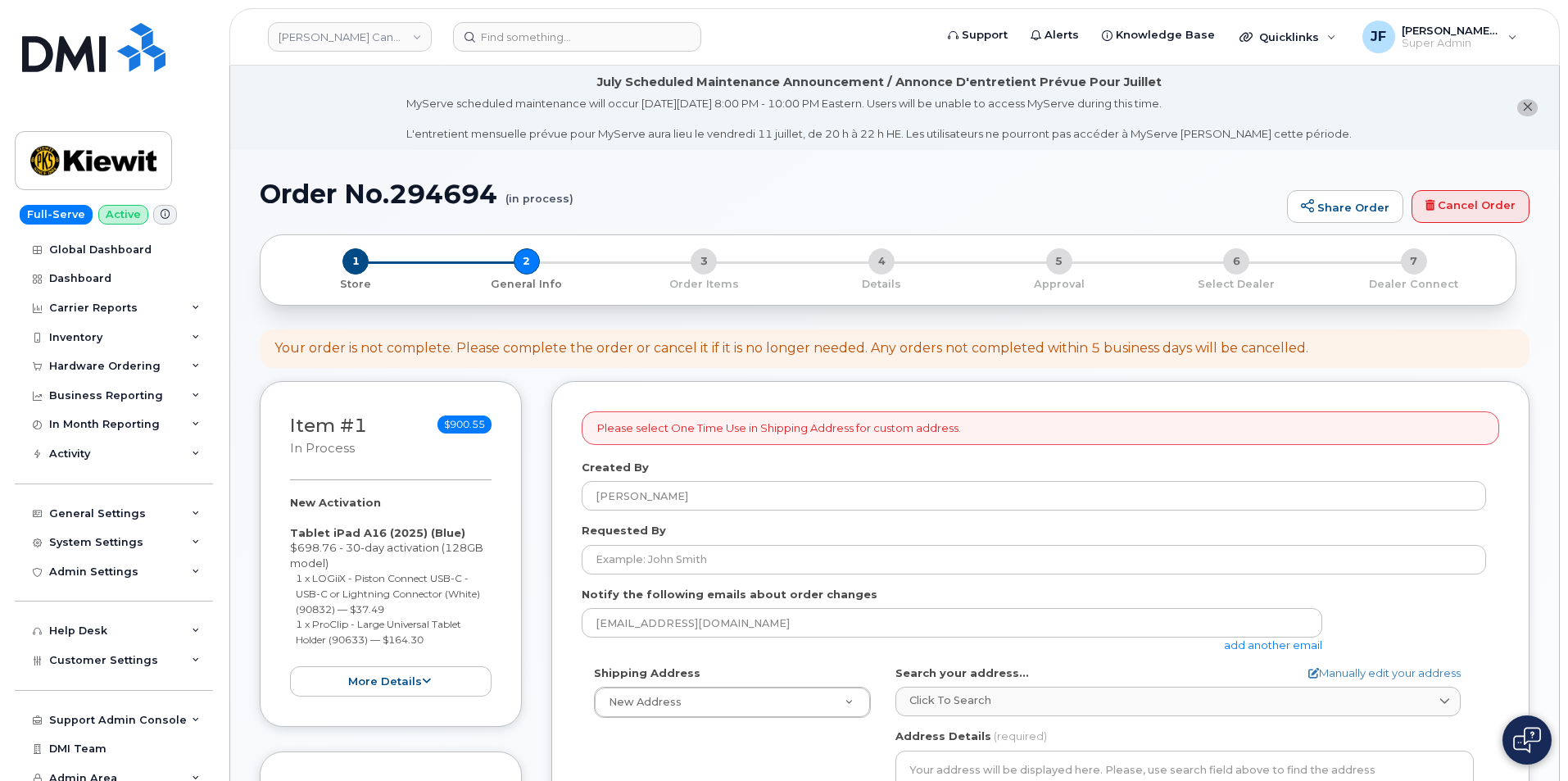select 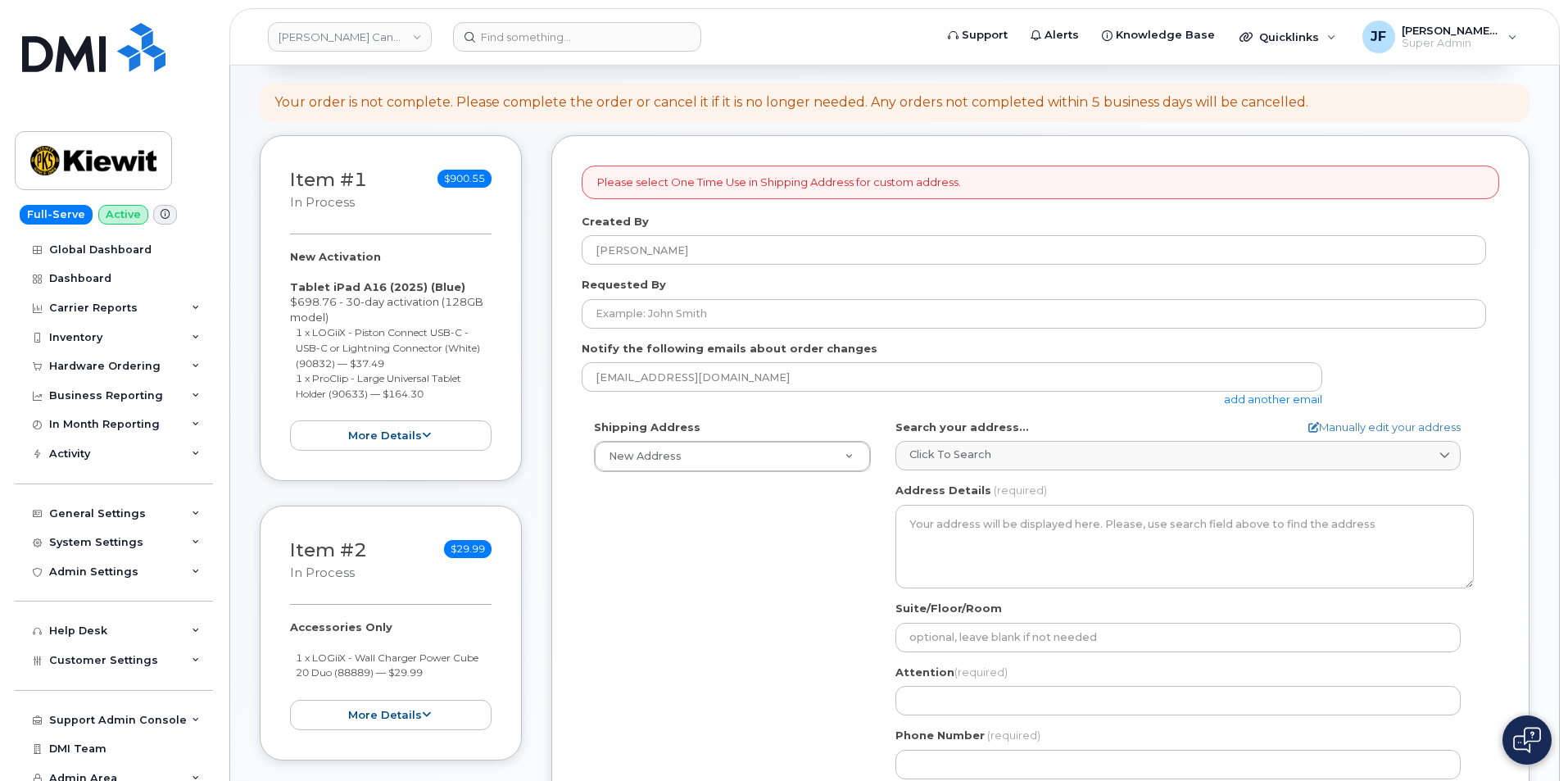 scroll, scrollTop: 0, scrollLeft: 0, axis: both 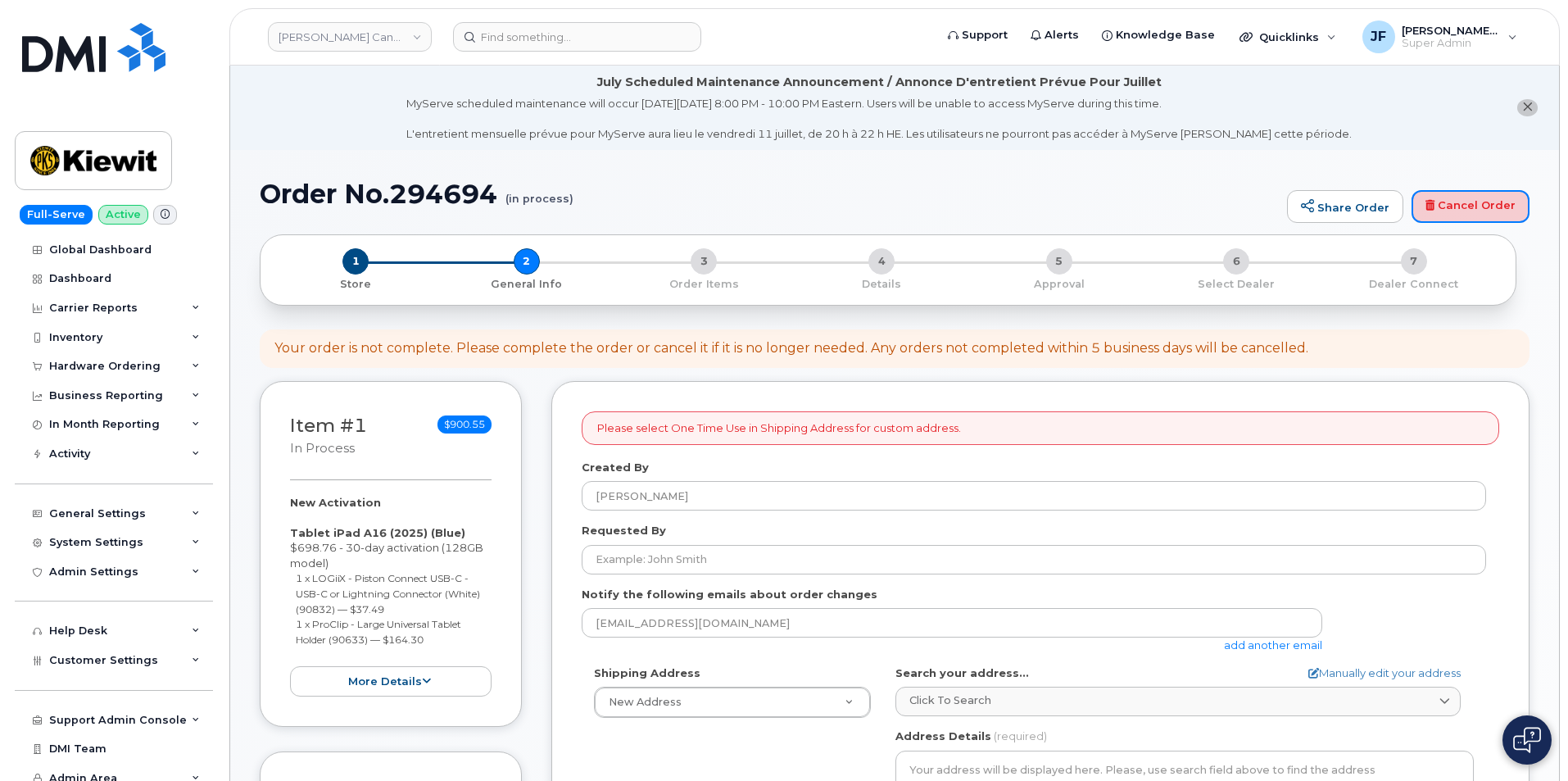 click on "Cancel Order" at bounding box center [1471, 207] 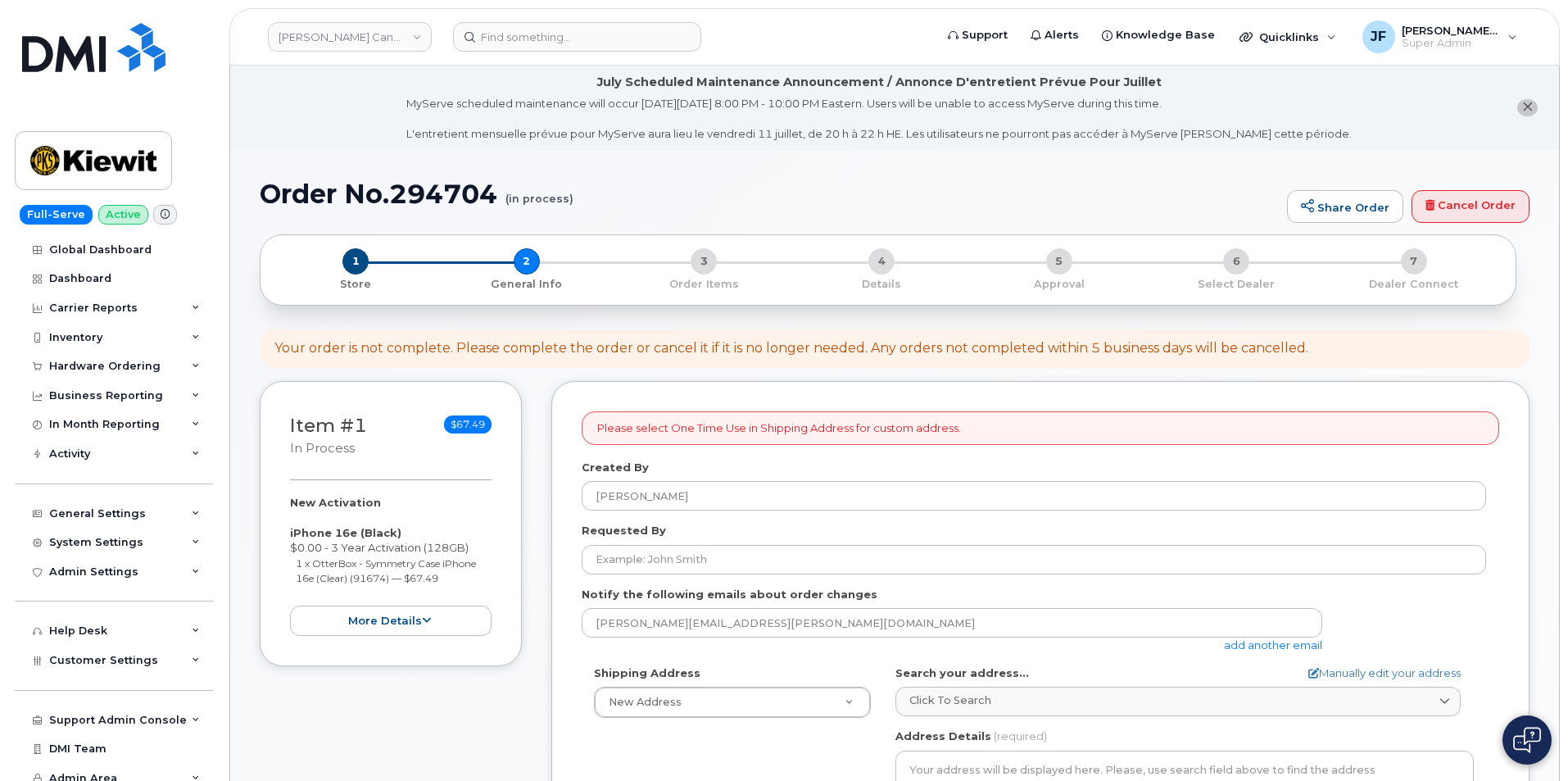 select 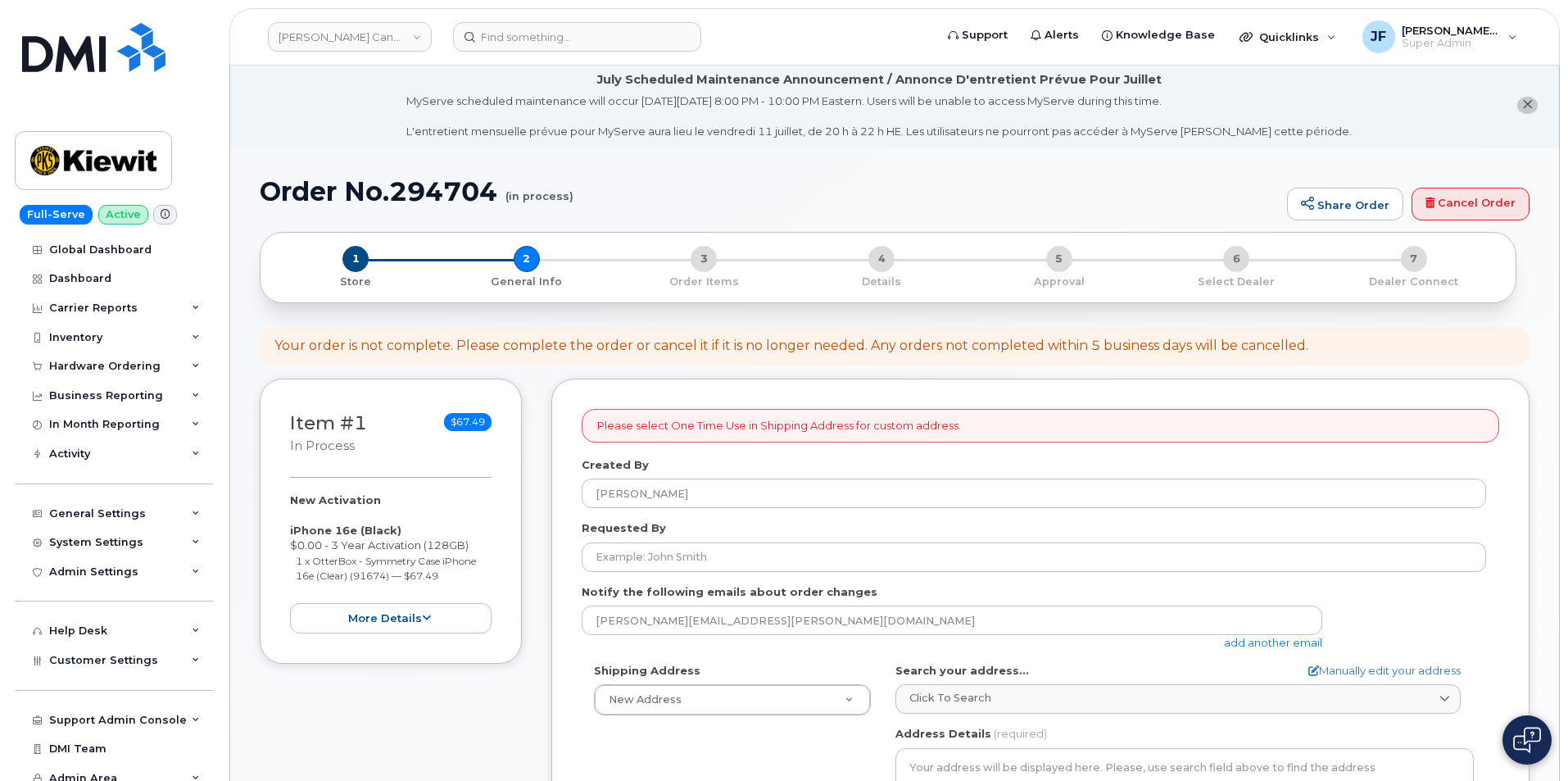 scroll, scrollTop: 0, scrollLeft: 0, axis: both 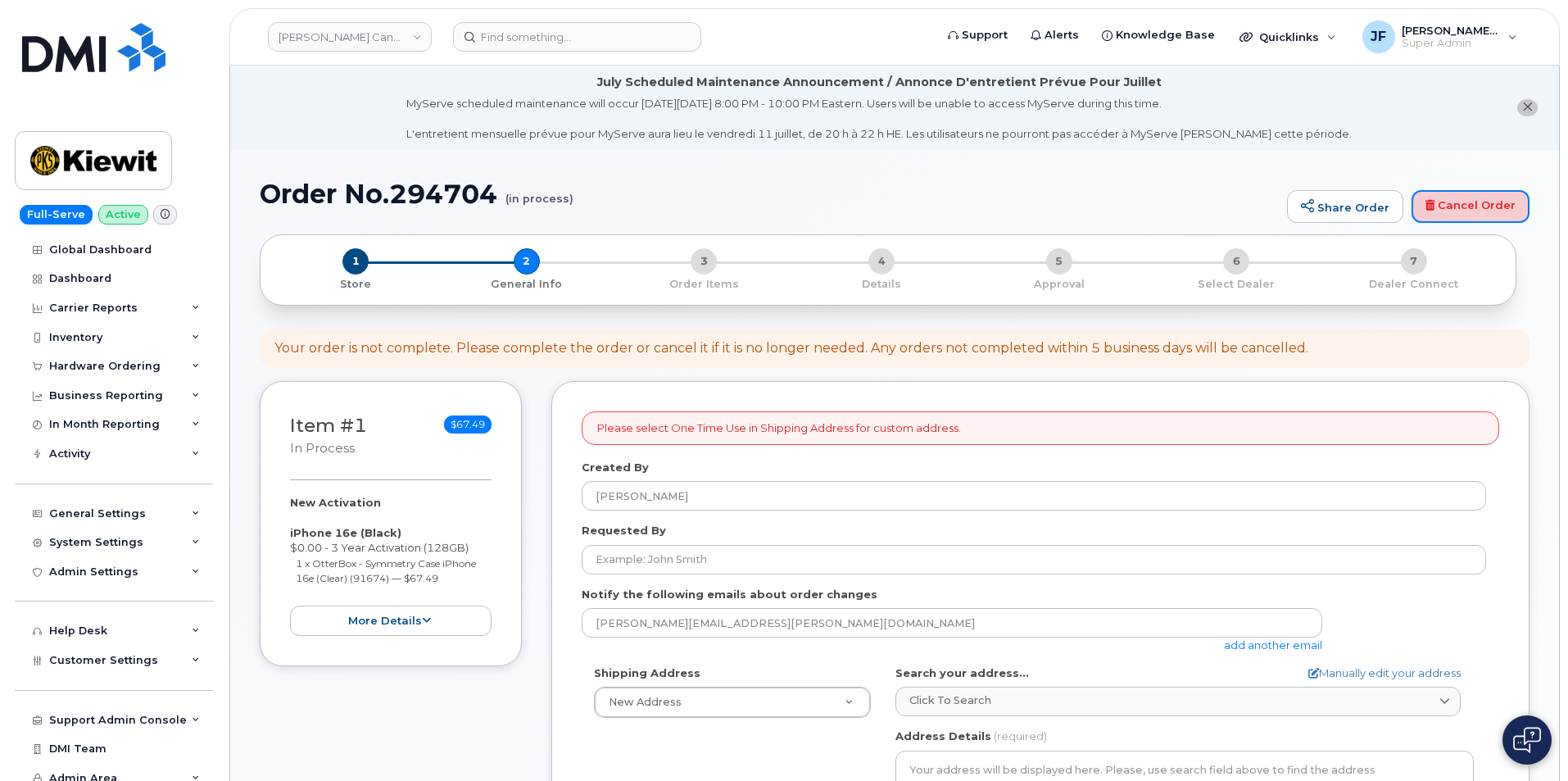 drag, startPoint x: 1480, startPoint y: 200, endPoint x: 850, endPoint y: 73, distance: 642.67332 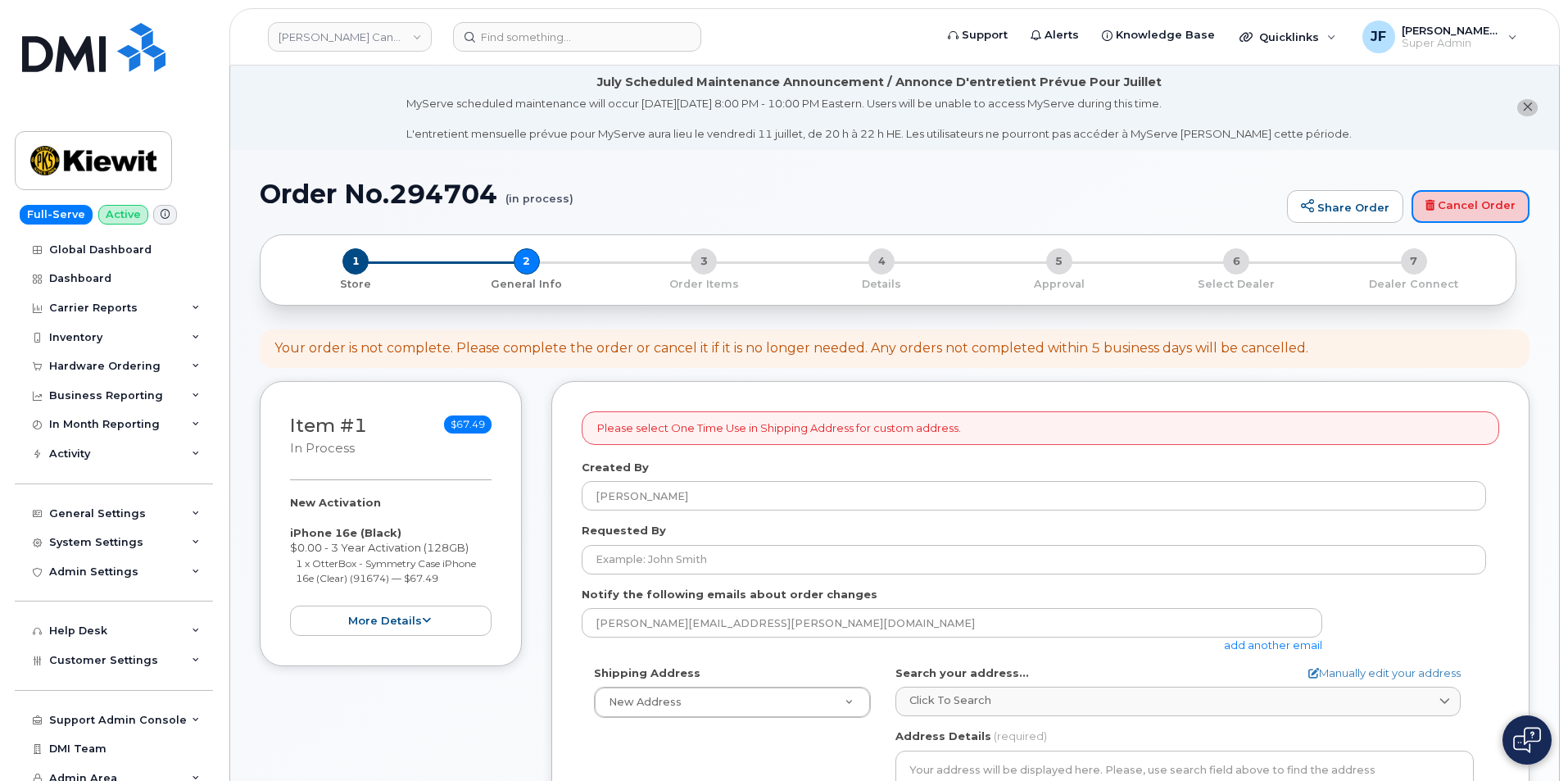 click on "Cancel Order" at bounding box center [1471, 207] 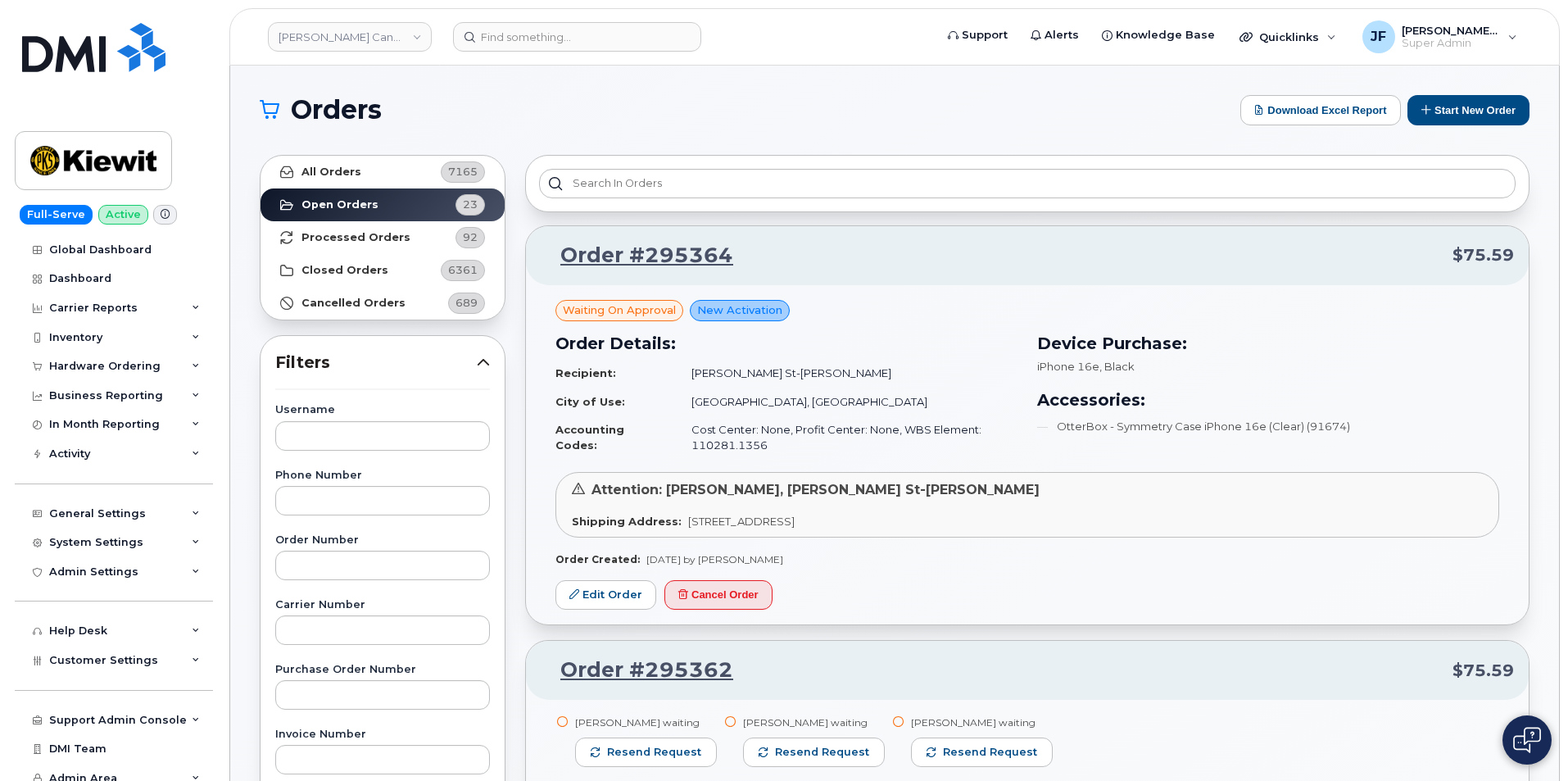 scroll, scrollTop: 0, scrollLeft: 0, axis: both 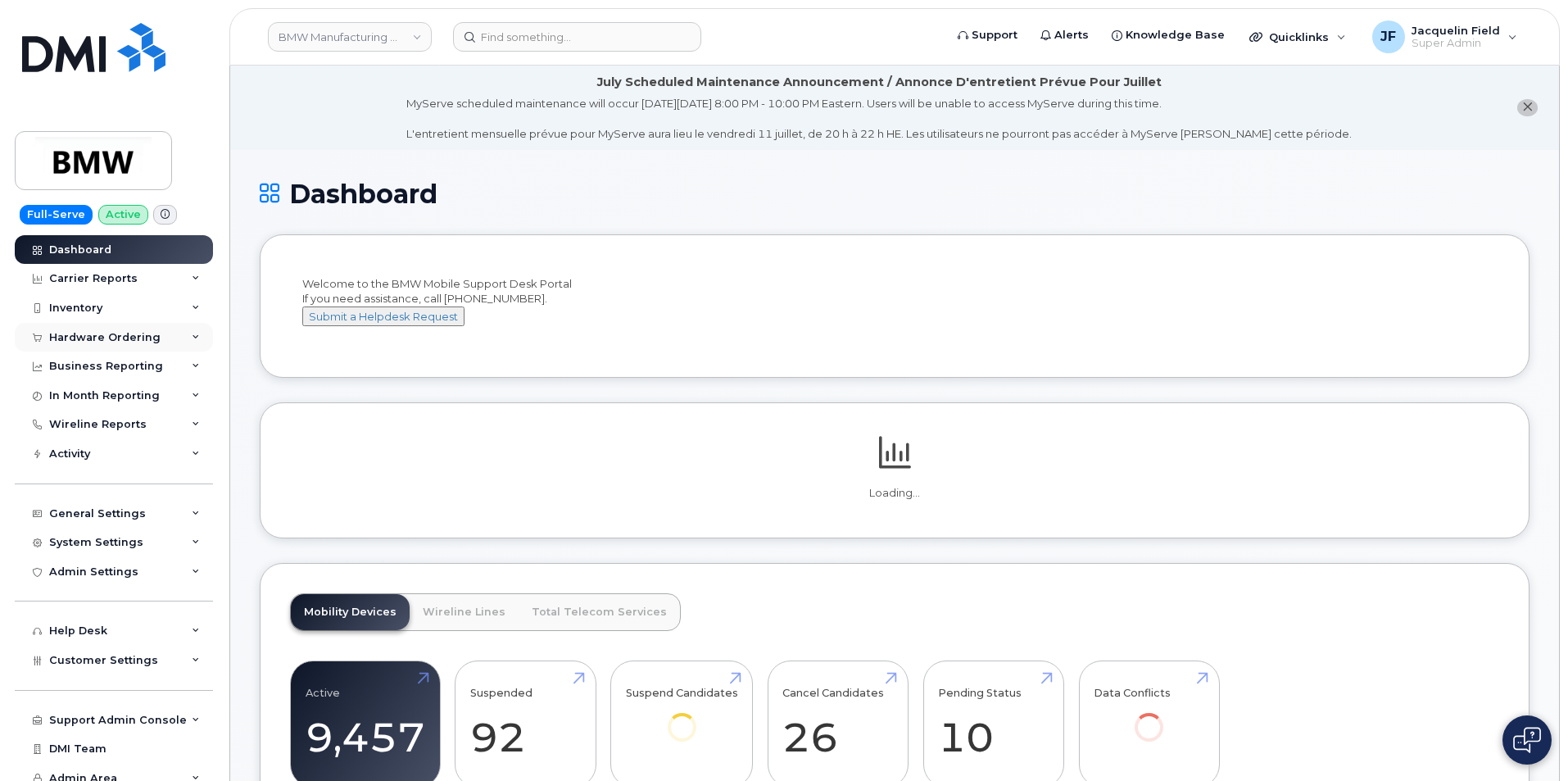 click on "Hardware Ordering" at bounding box center [105, 338] 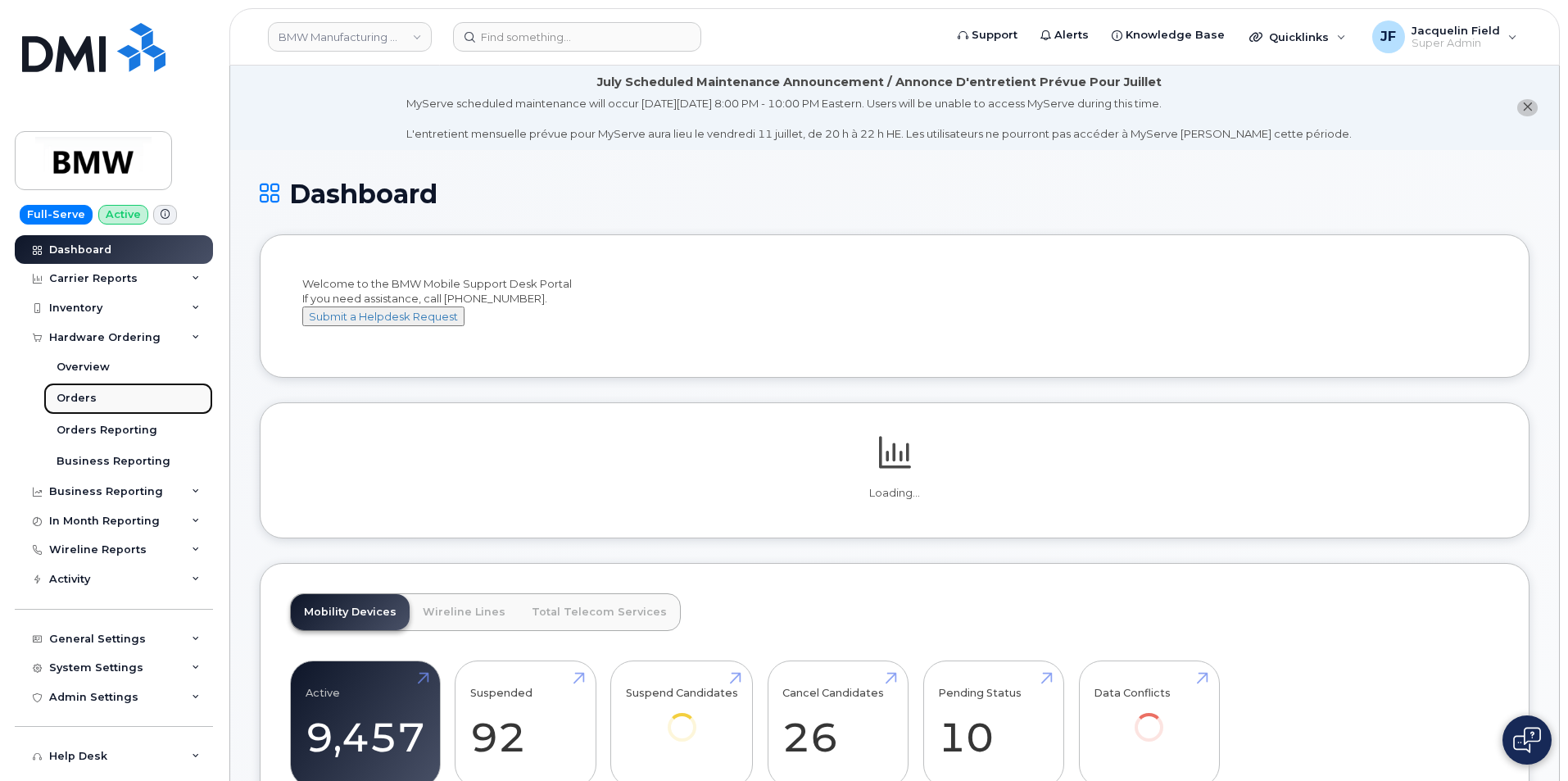 drag, startPoint x: 70, startPoint y: 389, endPoint x: 96, endPoint y: 389, distance: 26 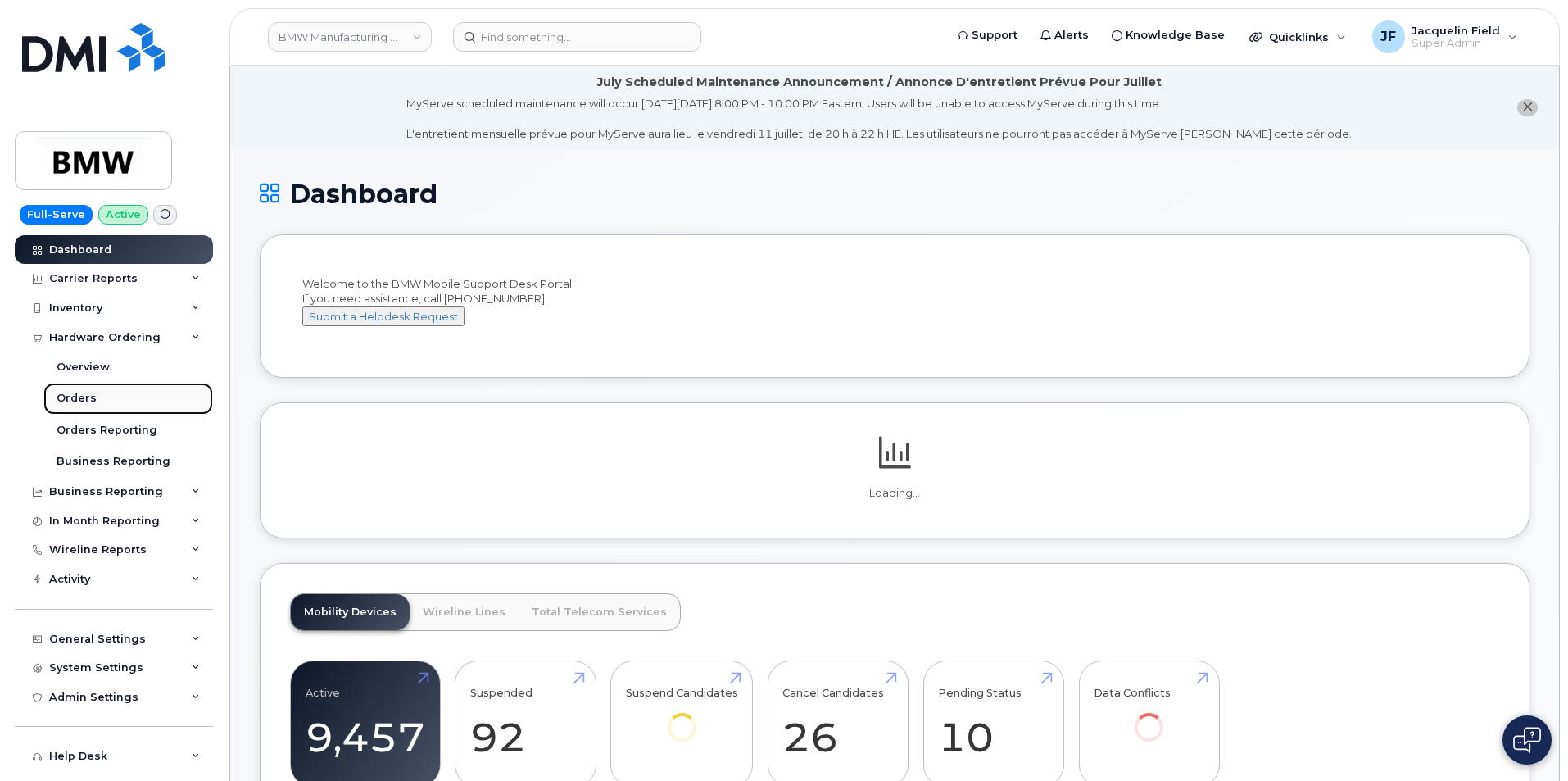 click on "Orders" at bounding box center [128, 398] 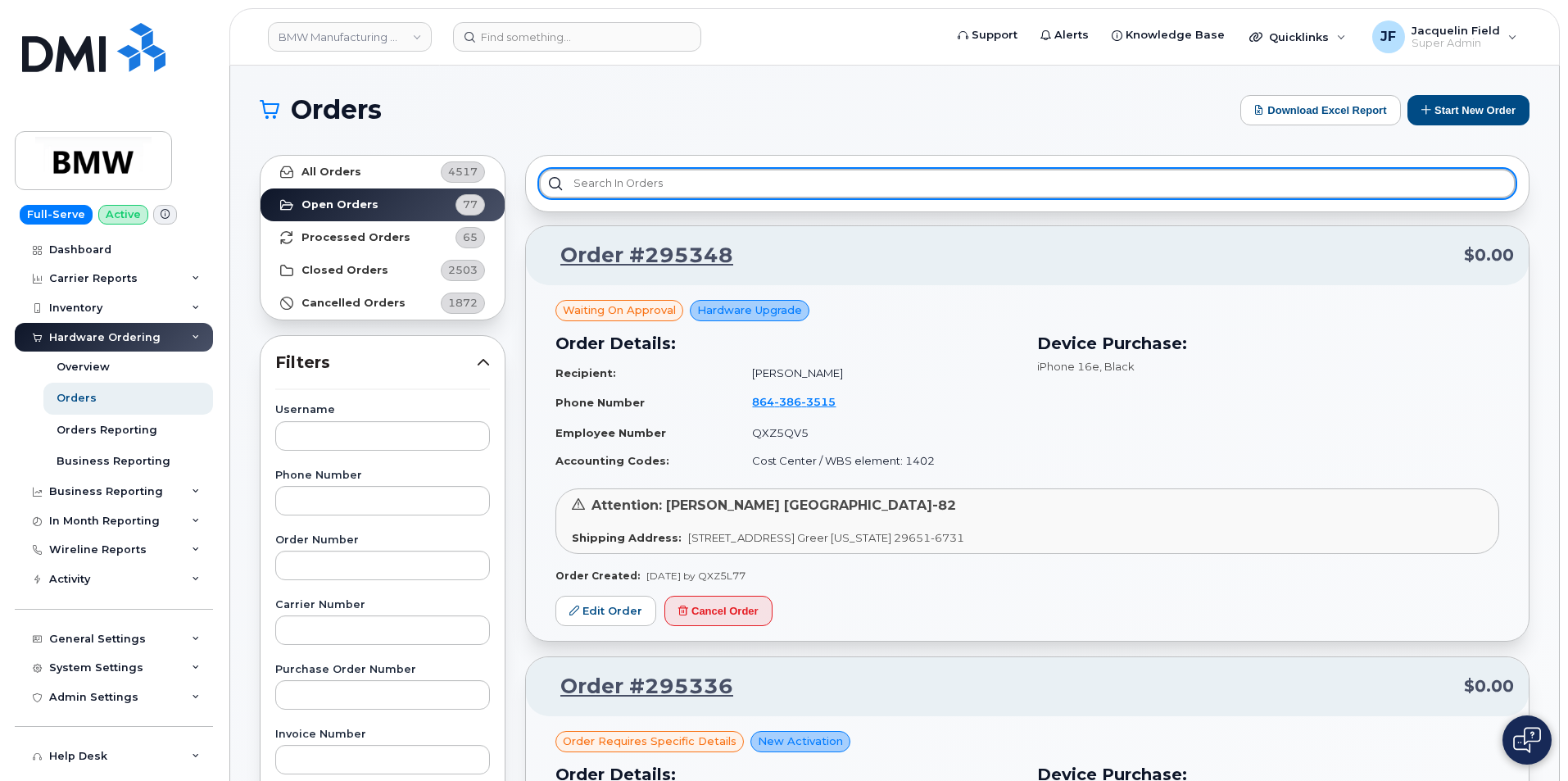 click at bounding box center [1027, 184] 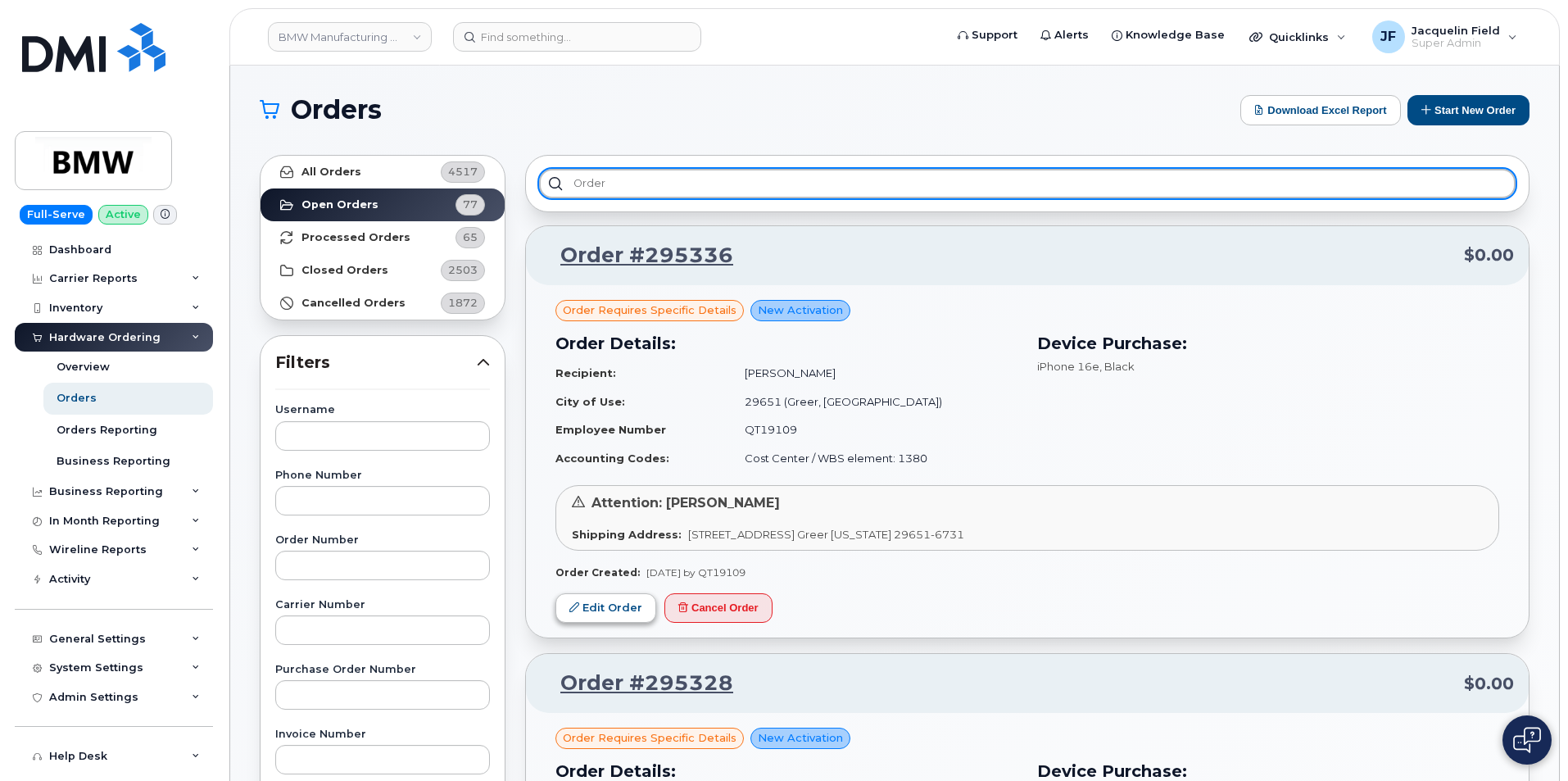 type on "Order" 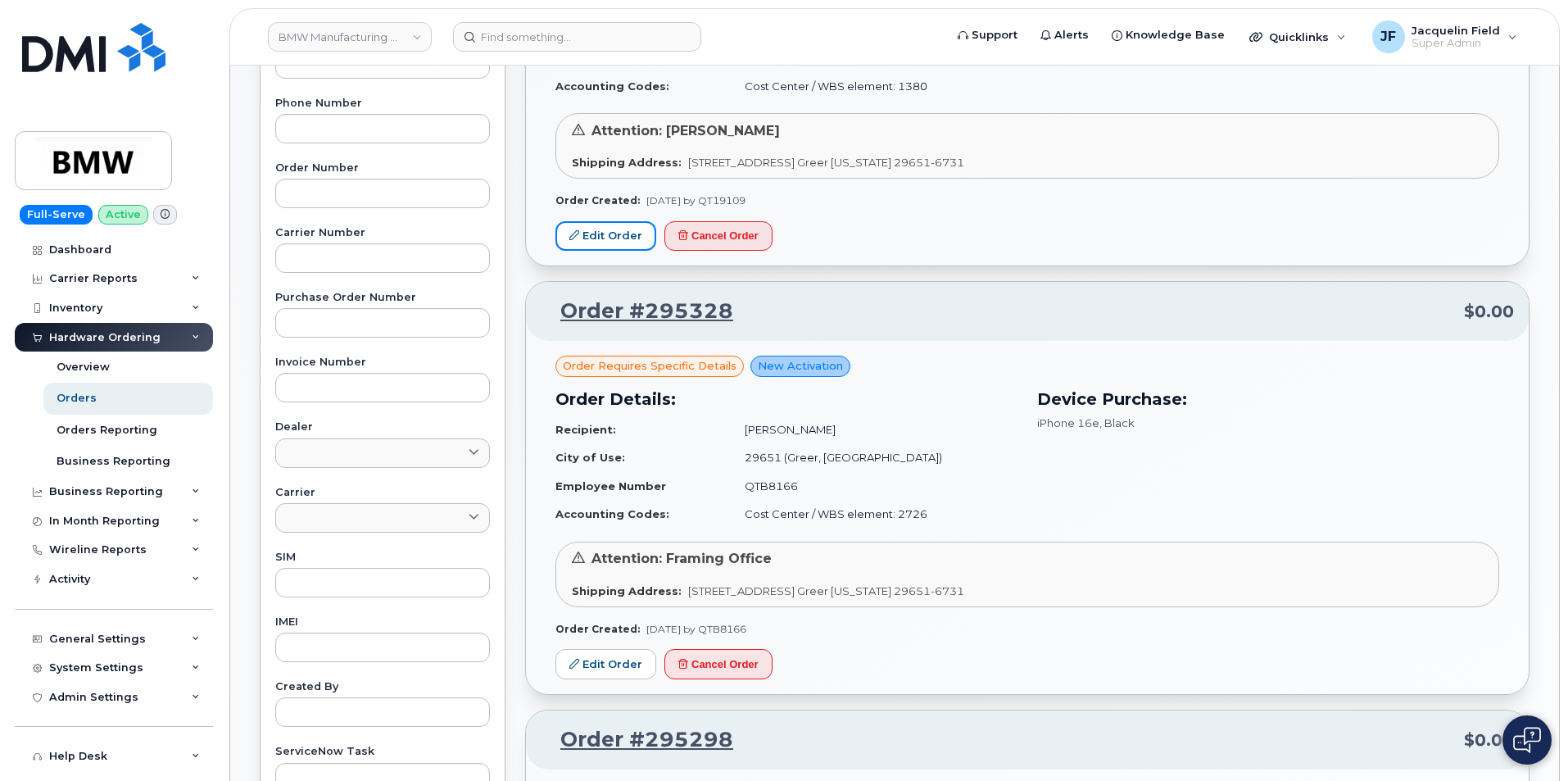 scroll, scrollTop: 492, scrollLeft: 0, axis: vertical 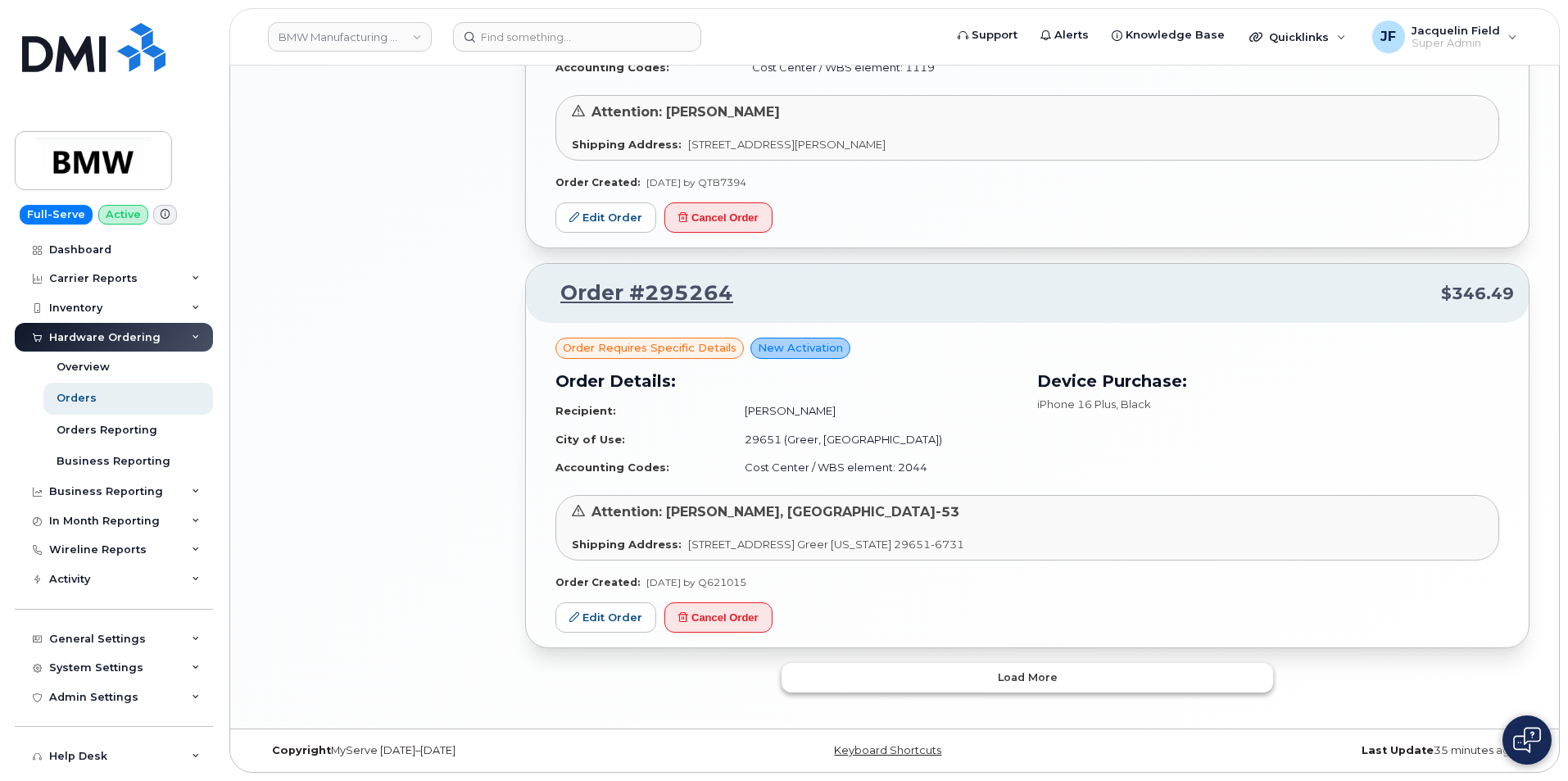 click on "Load more" at bounding box center [1027, 677] 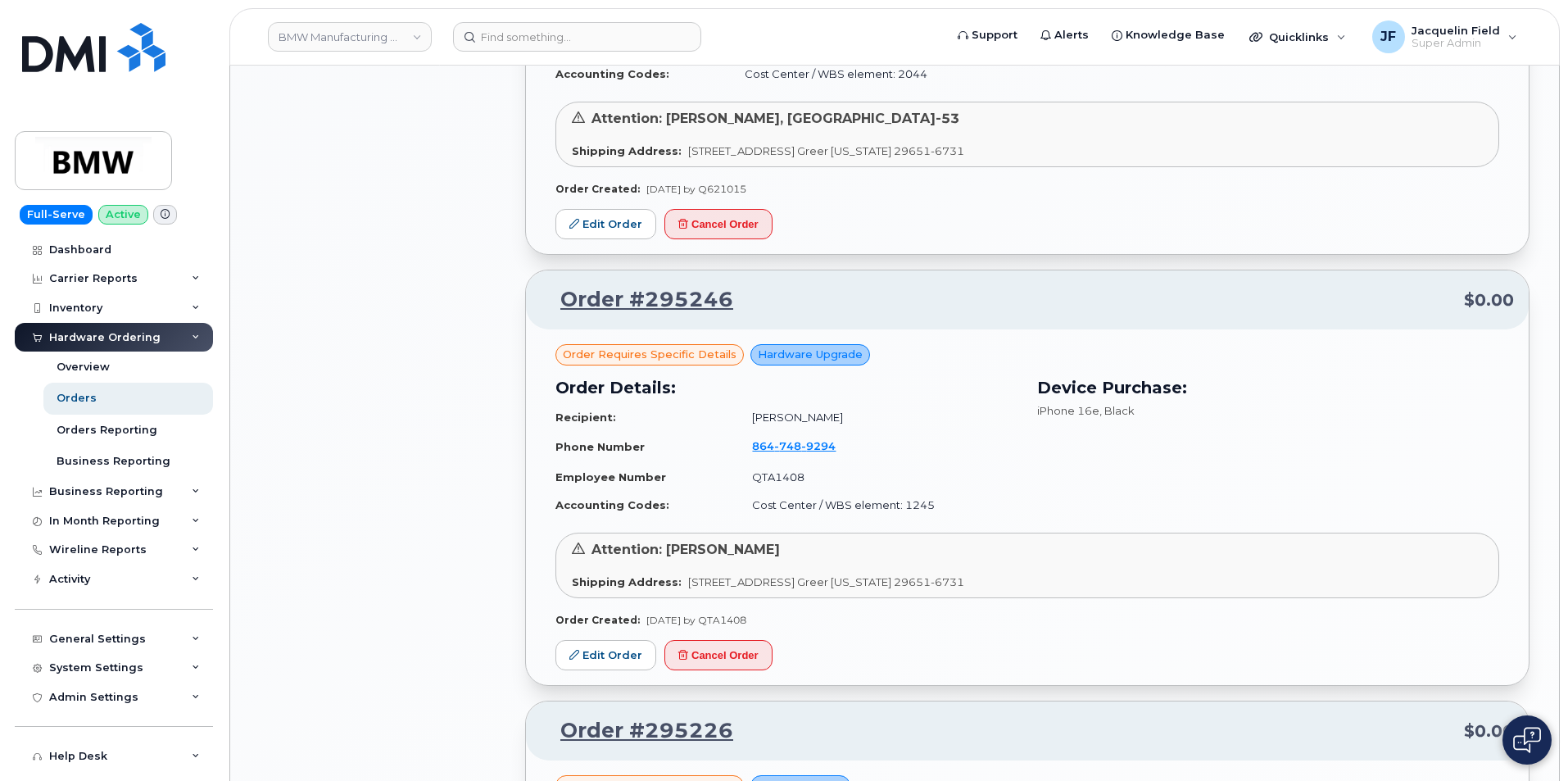 scroll, scrollTop: 2173, scrollLeft: 0, axis: vertical 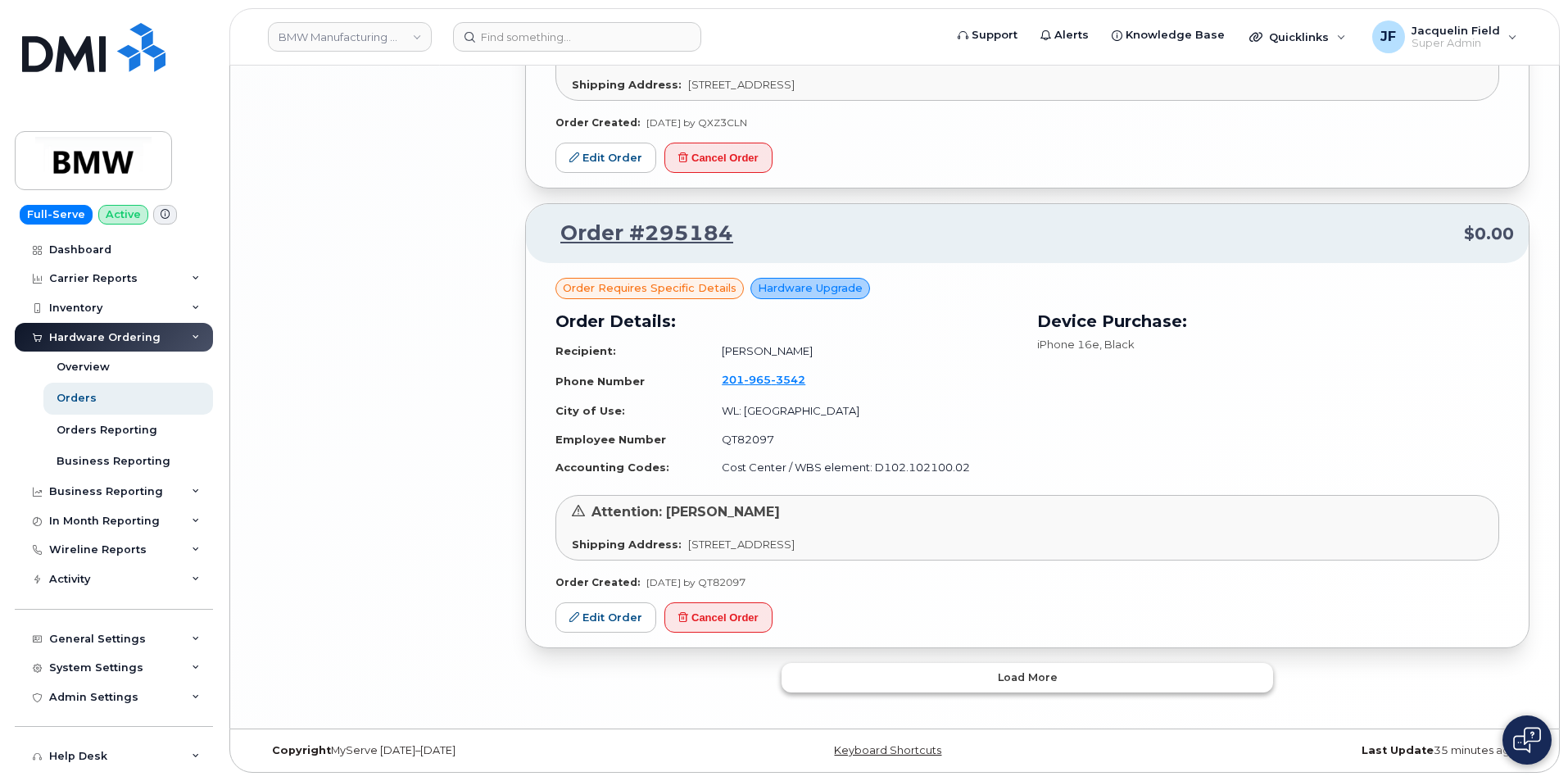 click on "Load more" at bounding box center [1027, 677] 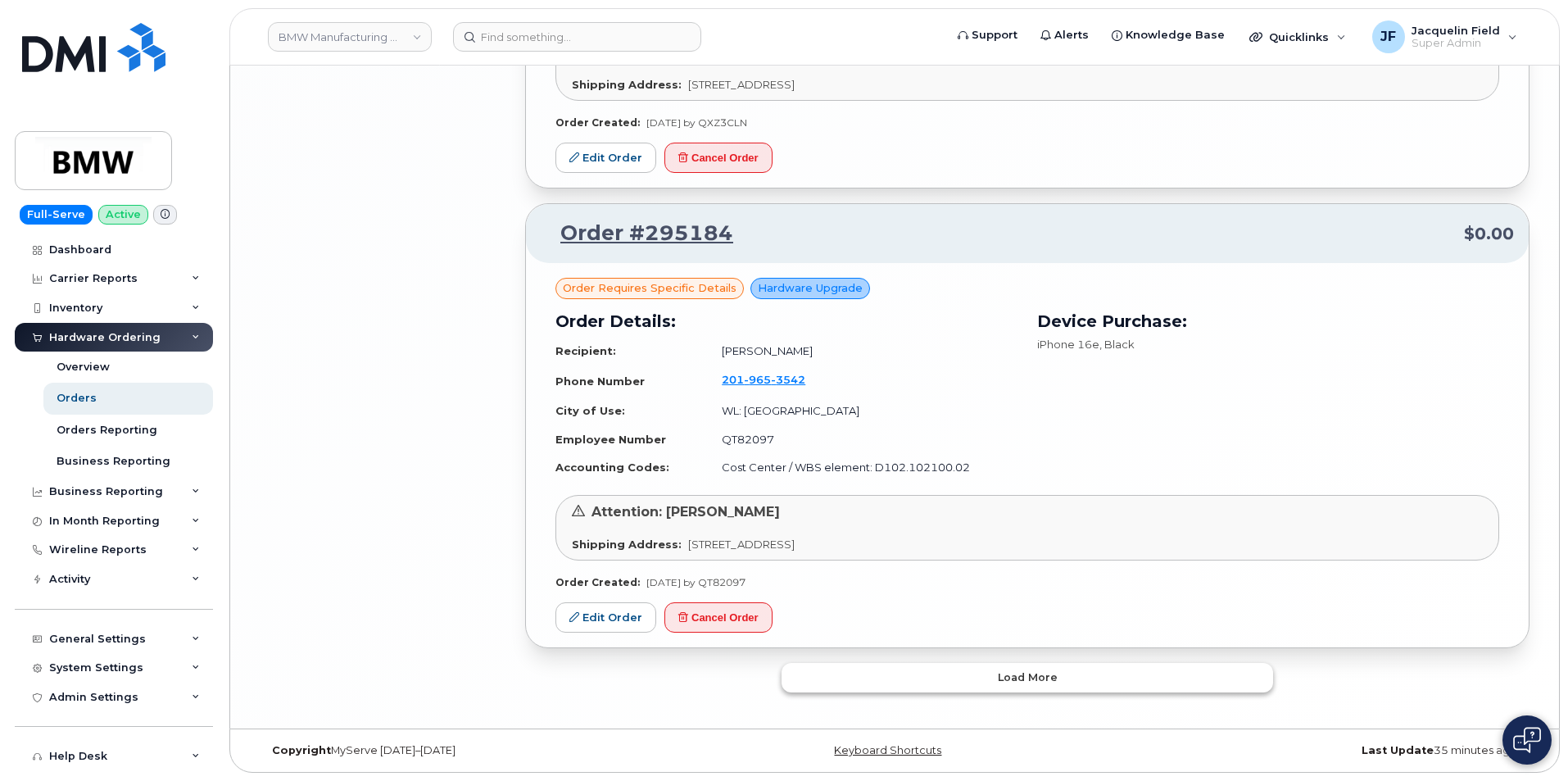click on "Load more" at bounding box center (1027, 678) 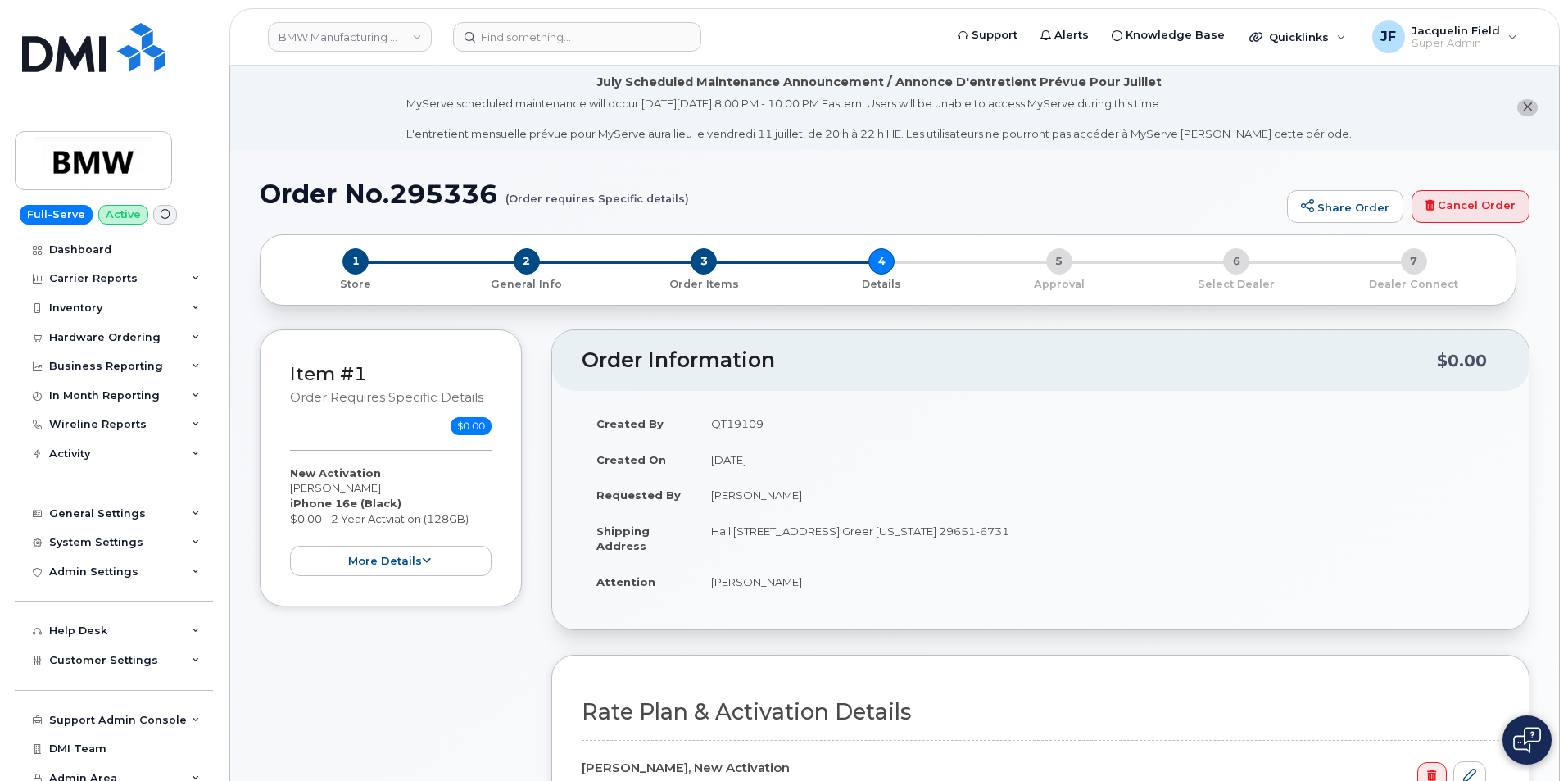 scroll, scrollTop: 0, scrollLeft: 0, axis: both 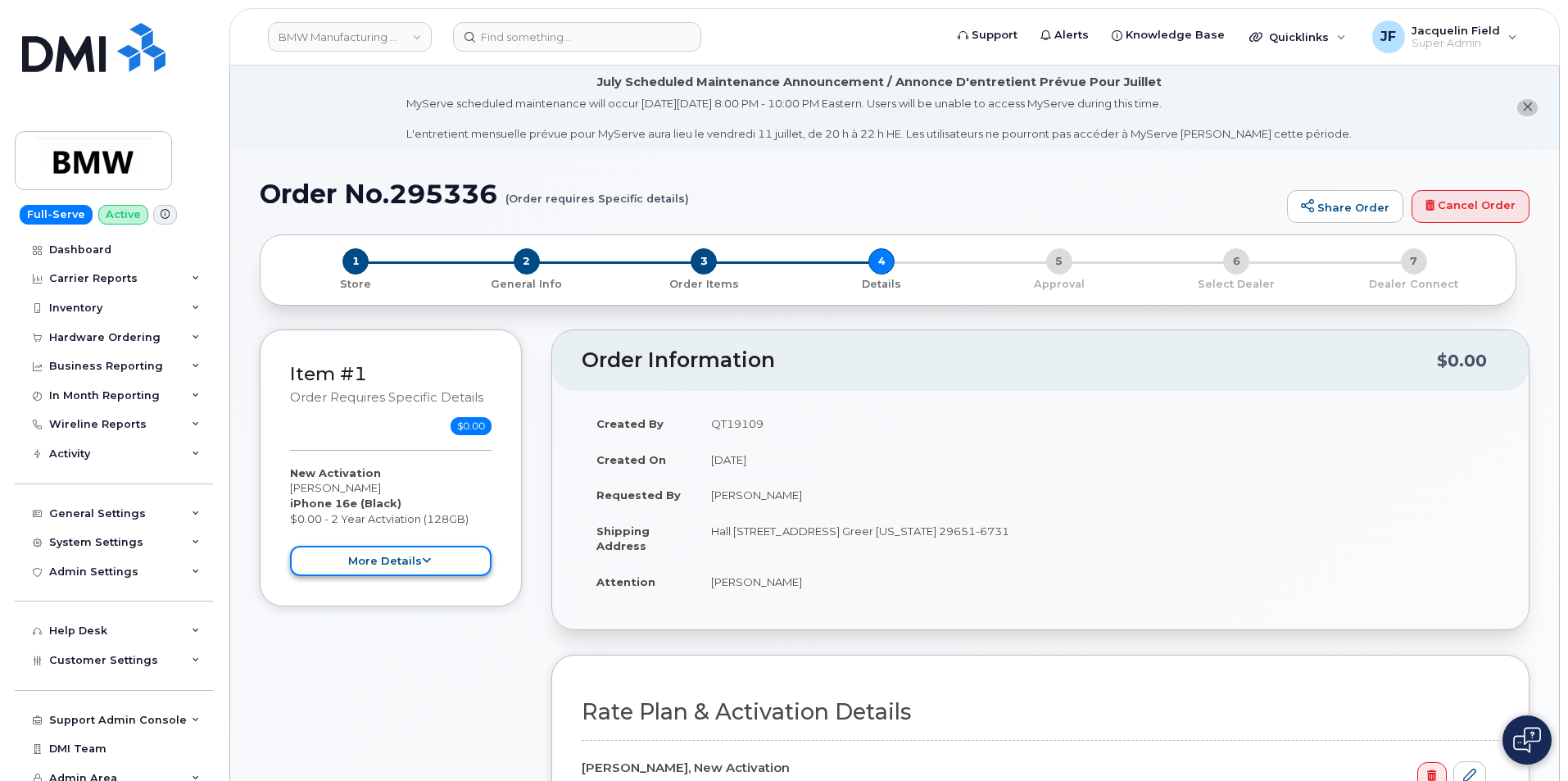 click on "more details" at bounding box center [391, 561] 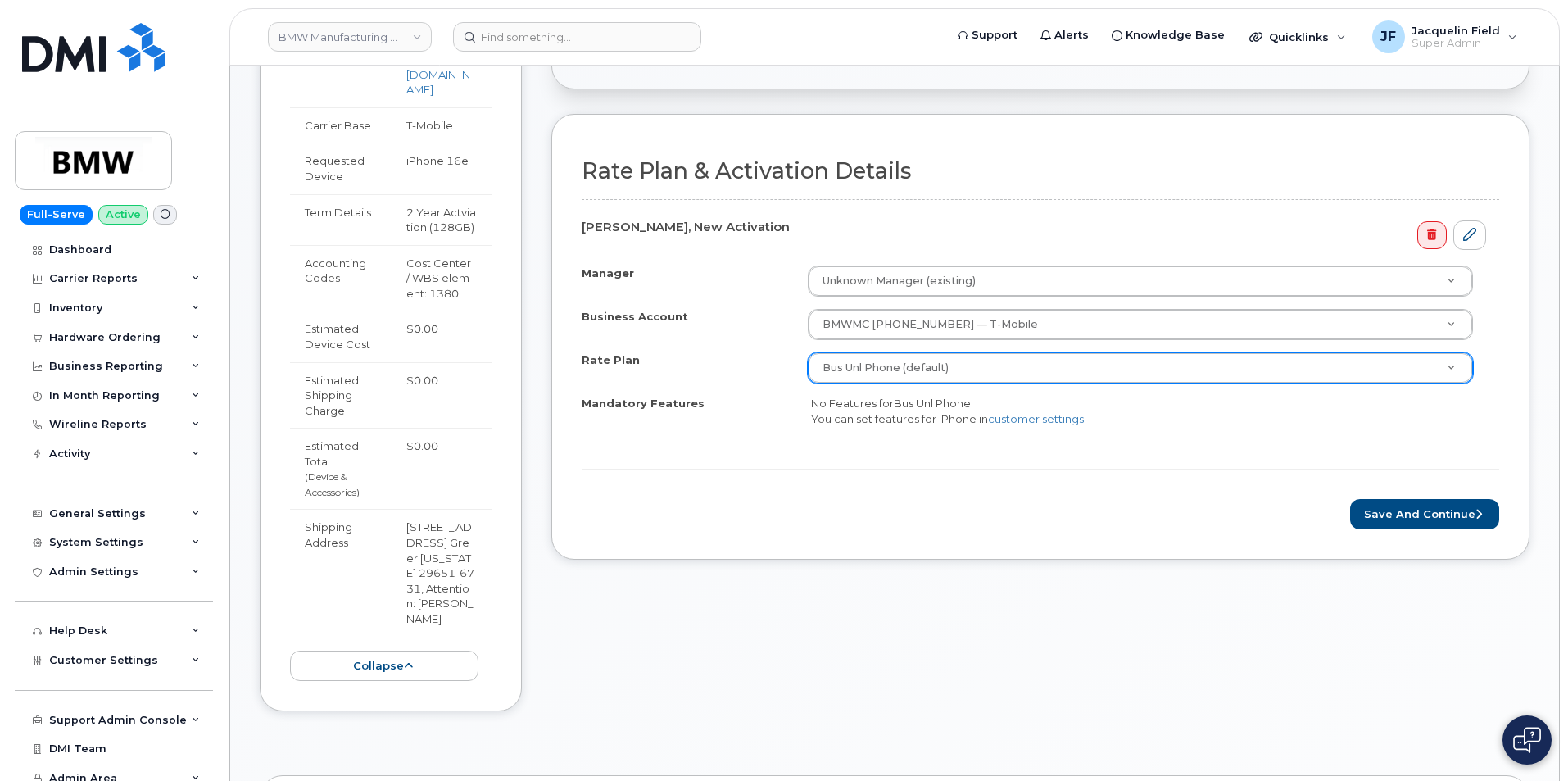 scroll, scrollTop: 574, scrollLeft: 0, axis: vertical 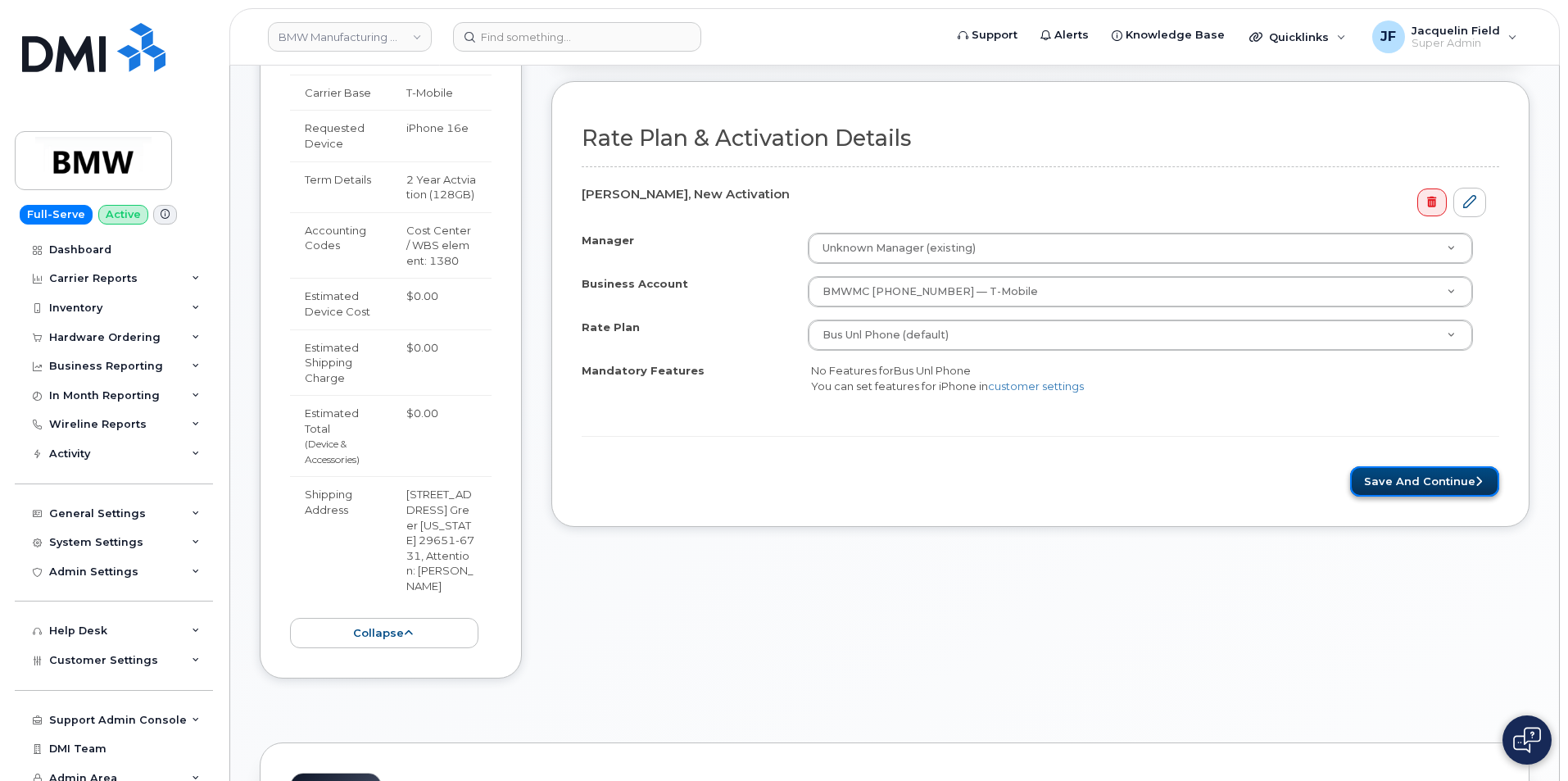 click on "Save and Continue" at bounding box center [1425, 481] 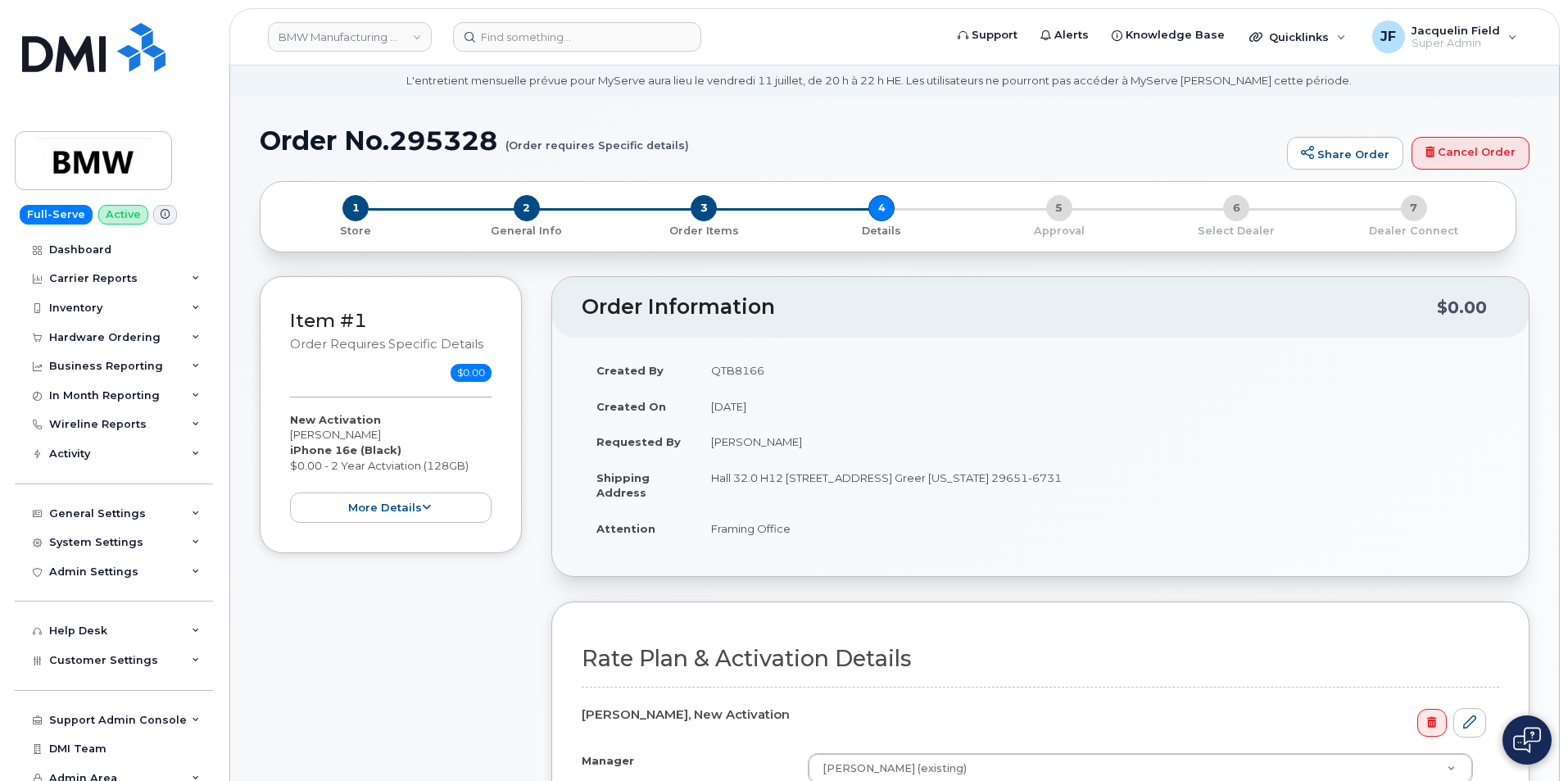 scroll, scrollTop: 82, scrollLeft: 0, axis: vertical 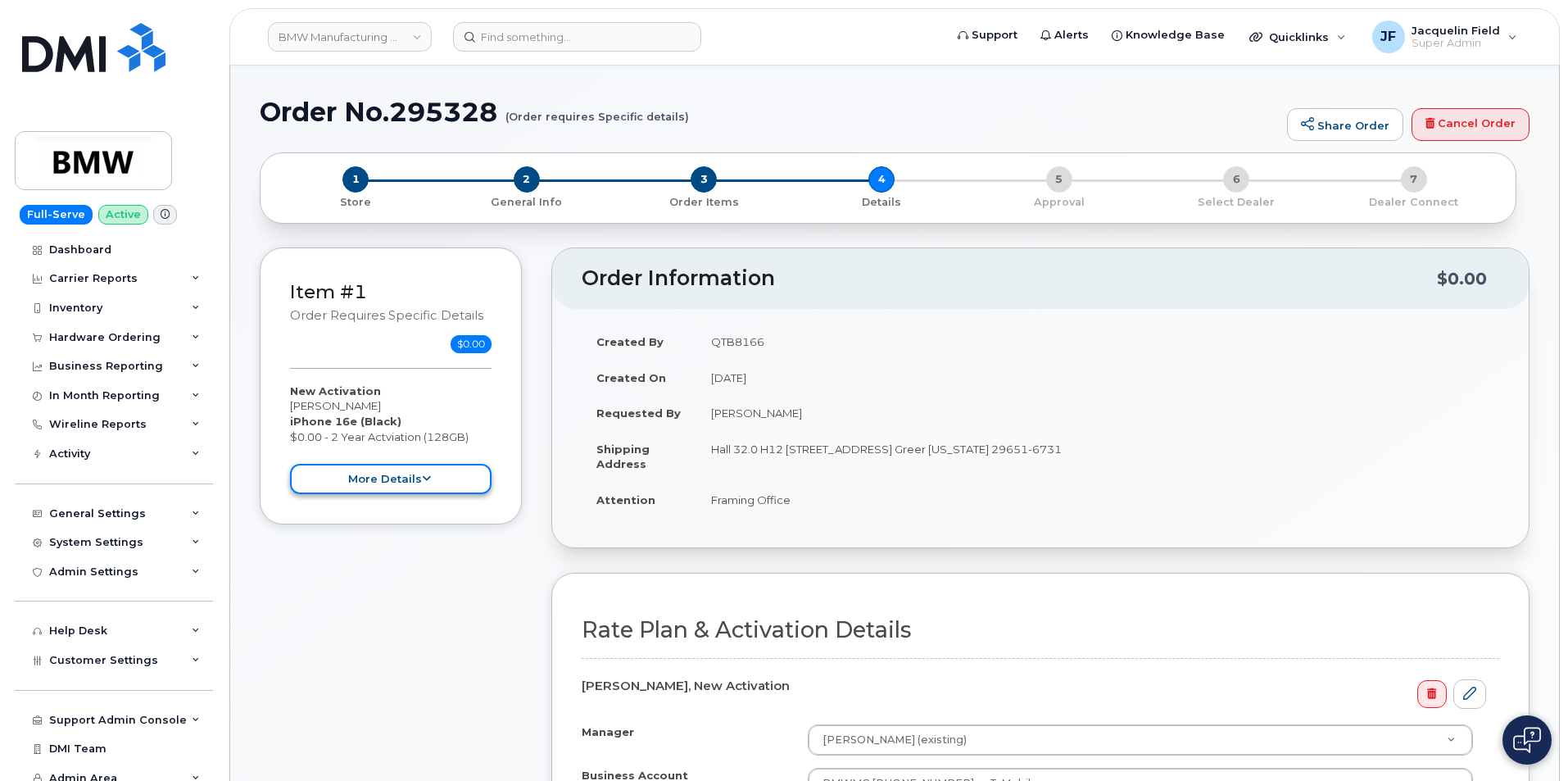 click on "more details" at bounding box center (391, 479) 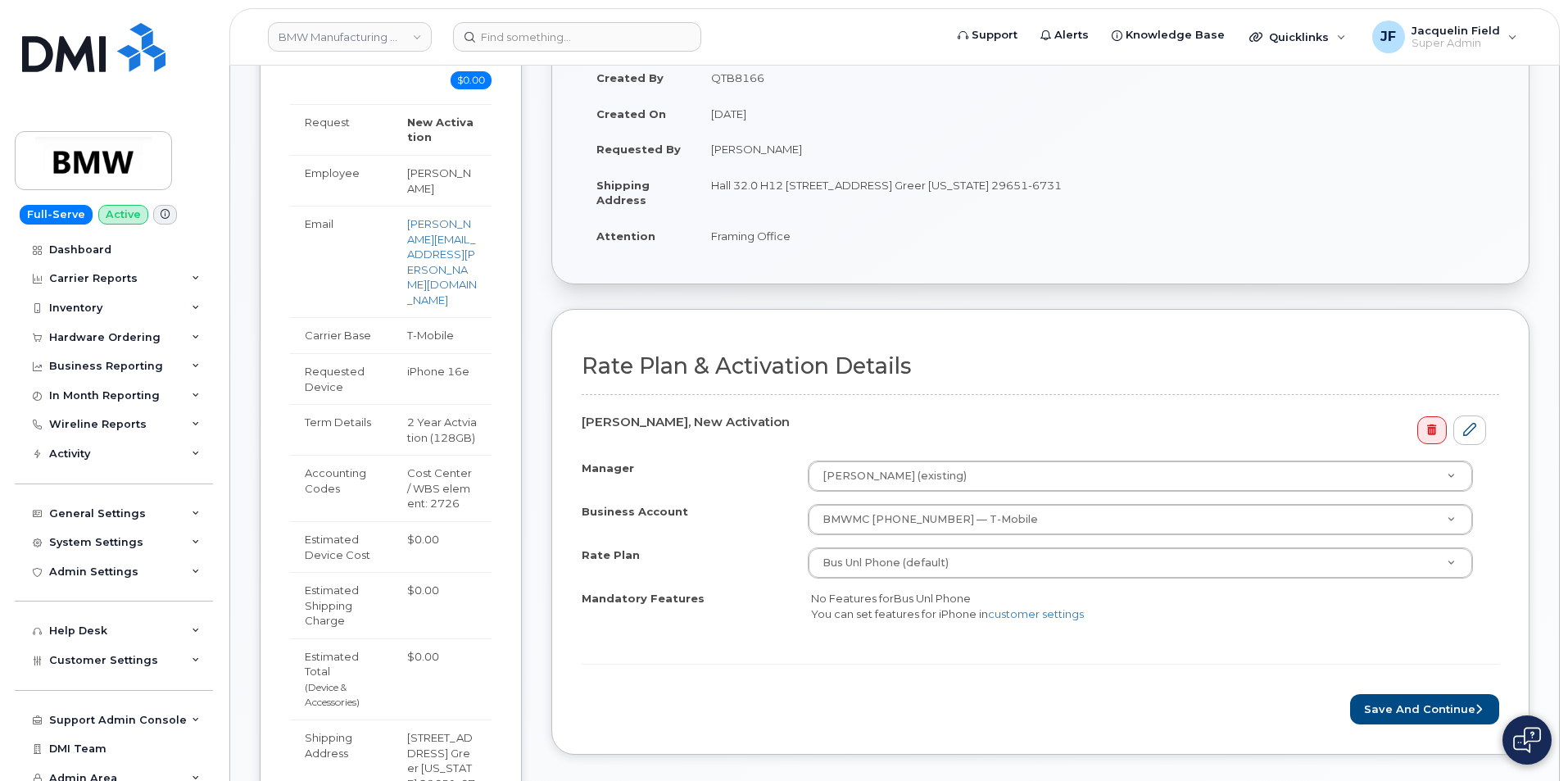 scroll, scrollTop: 410, scrollLeft: 0, axis: vertical 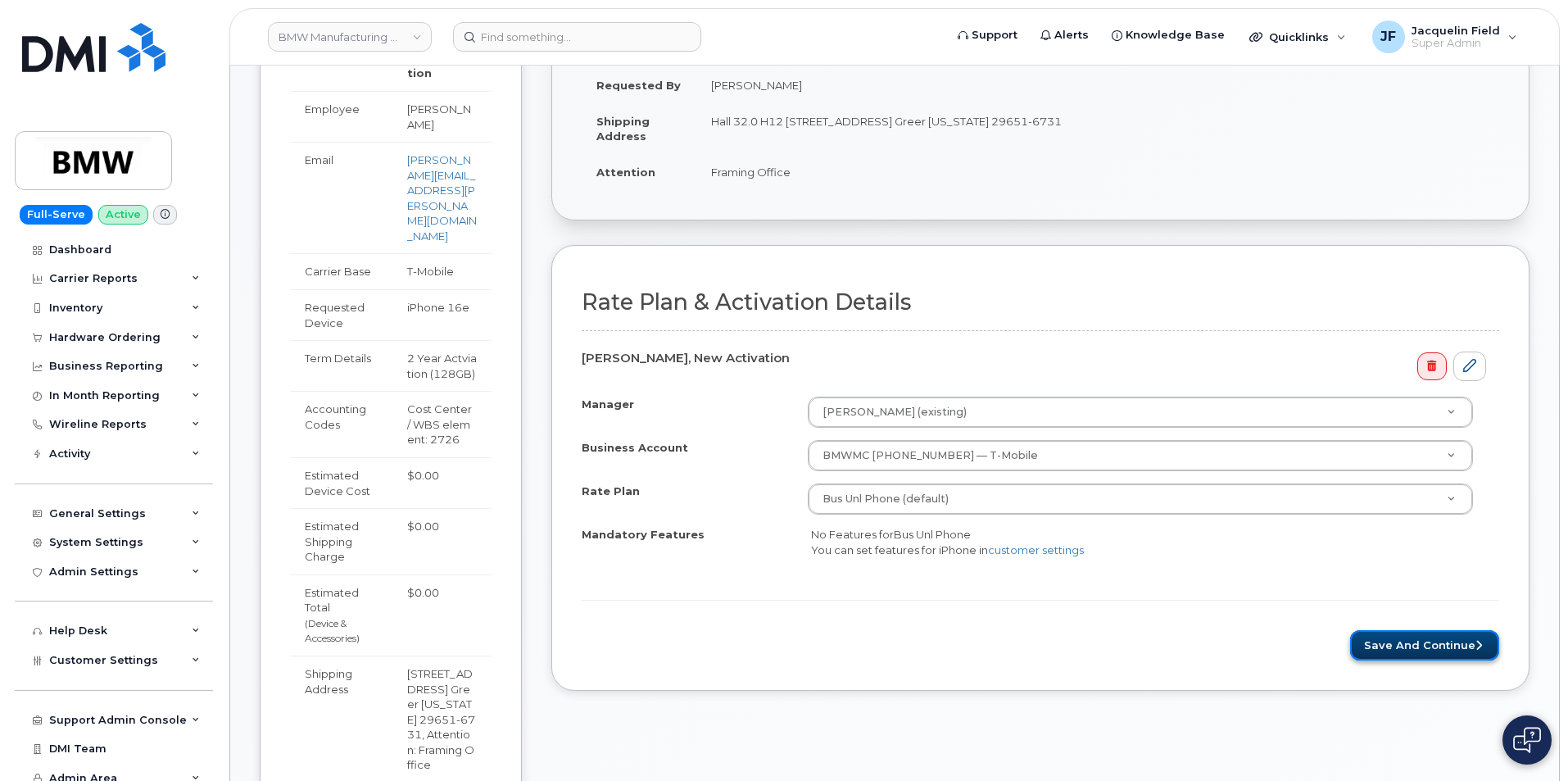 click on "Save and Continue" at bounding box center [1425, 645] 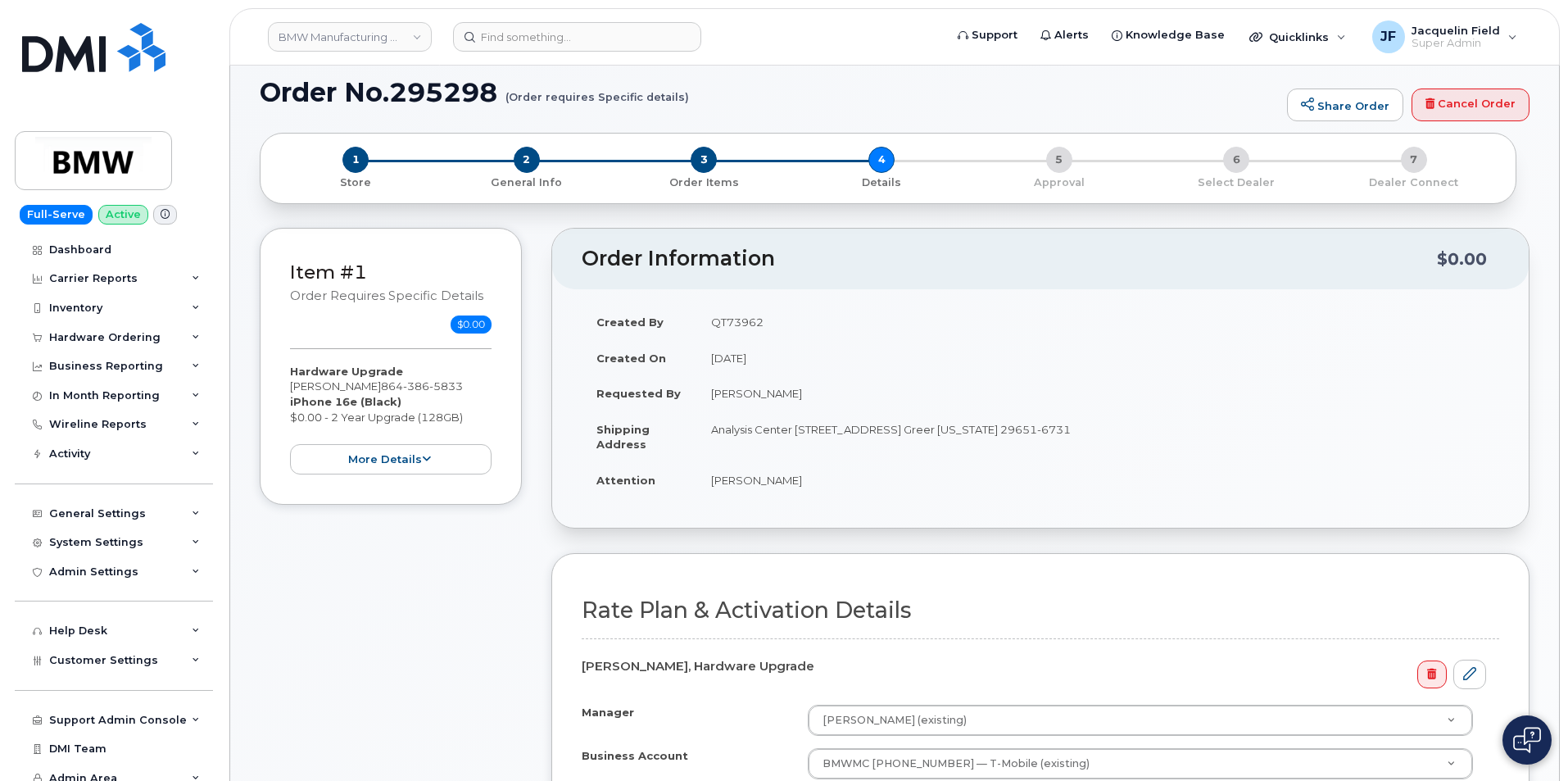 scroll, scrollTop: 328, scrollLeft: 0, axis: vertical 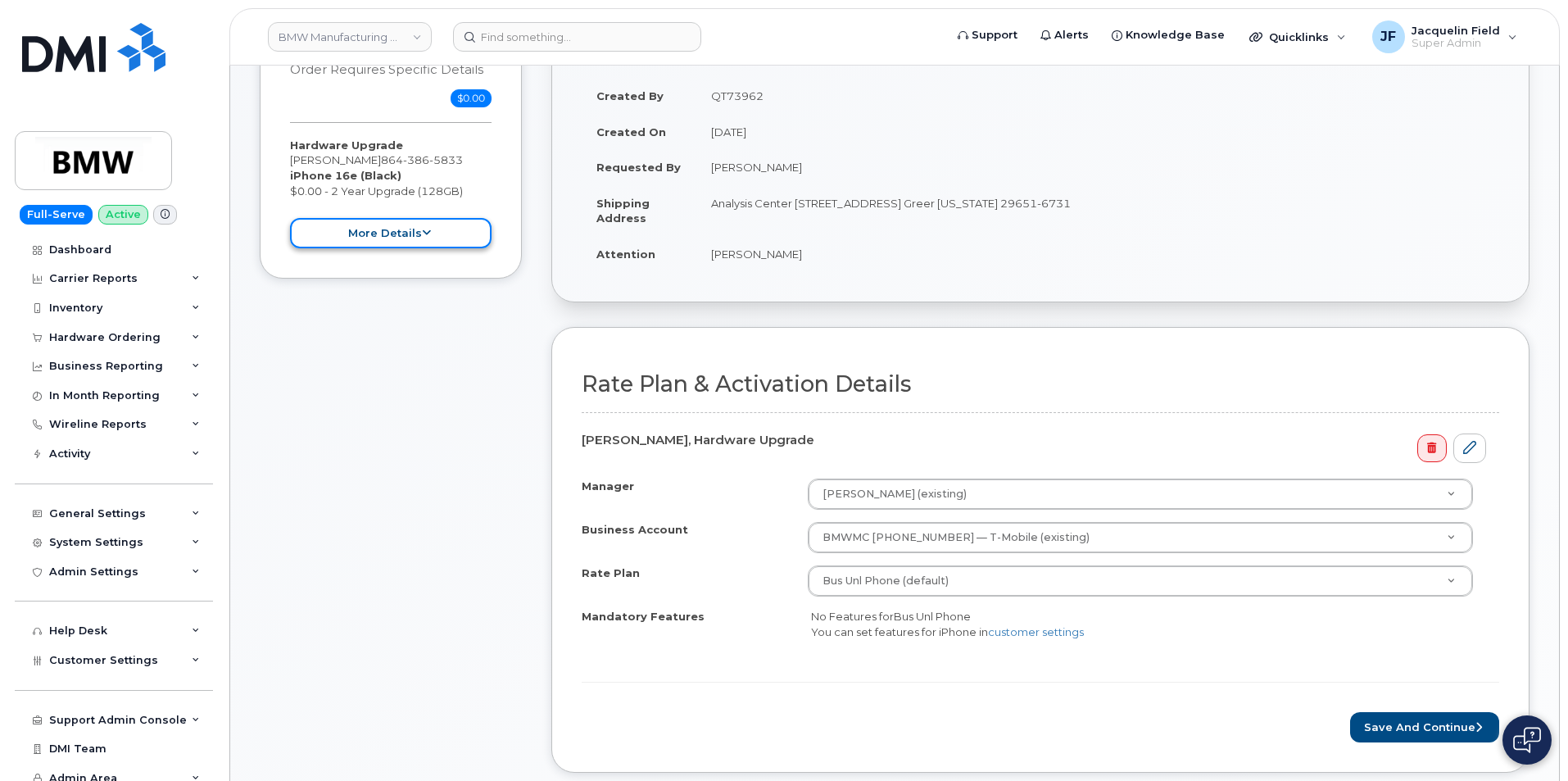 click at bounding box center [426, 233] 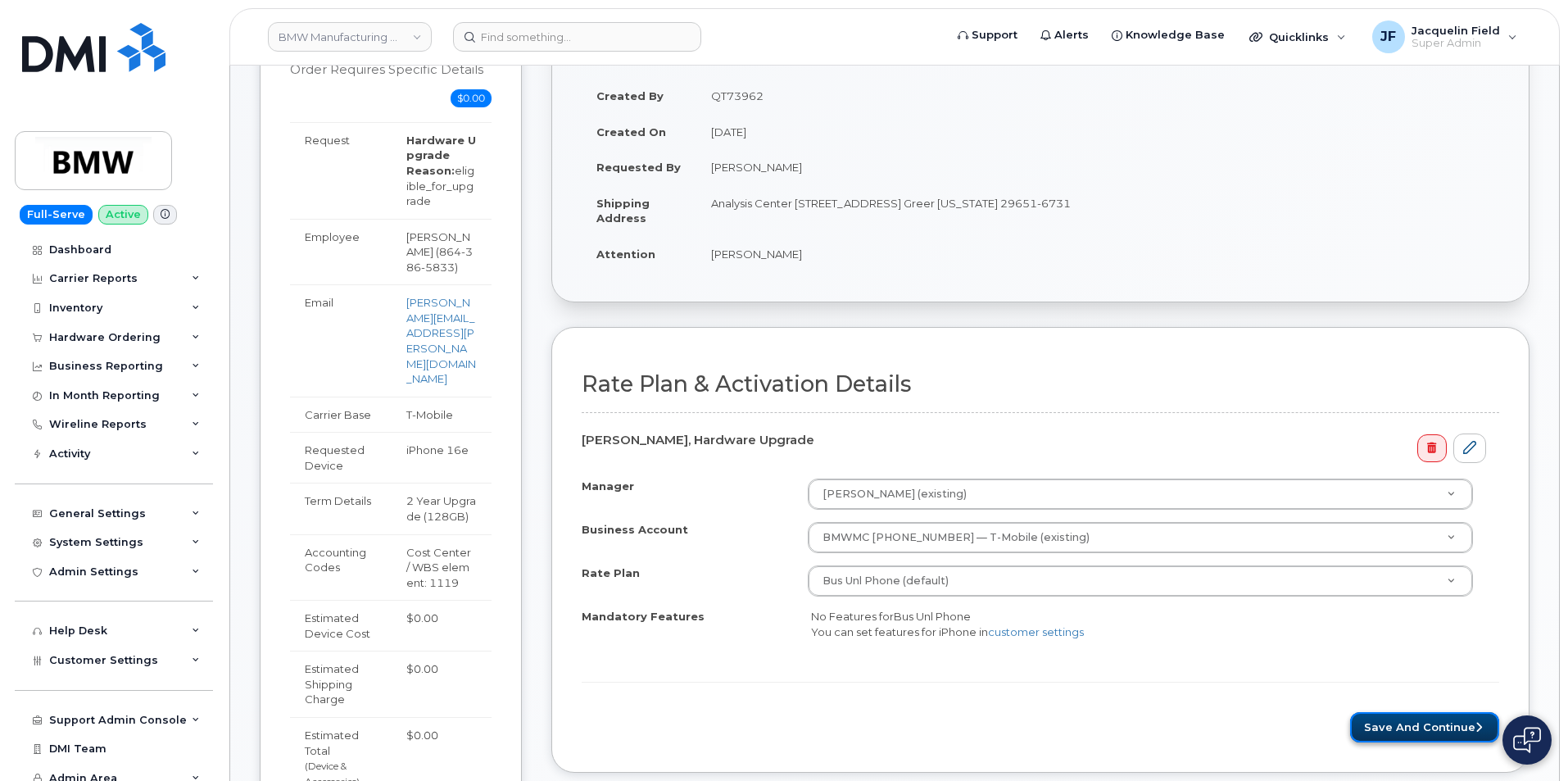 click on "Save and Continue" at bounding box center [1425, 727] 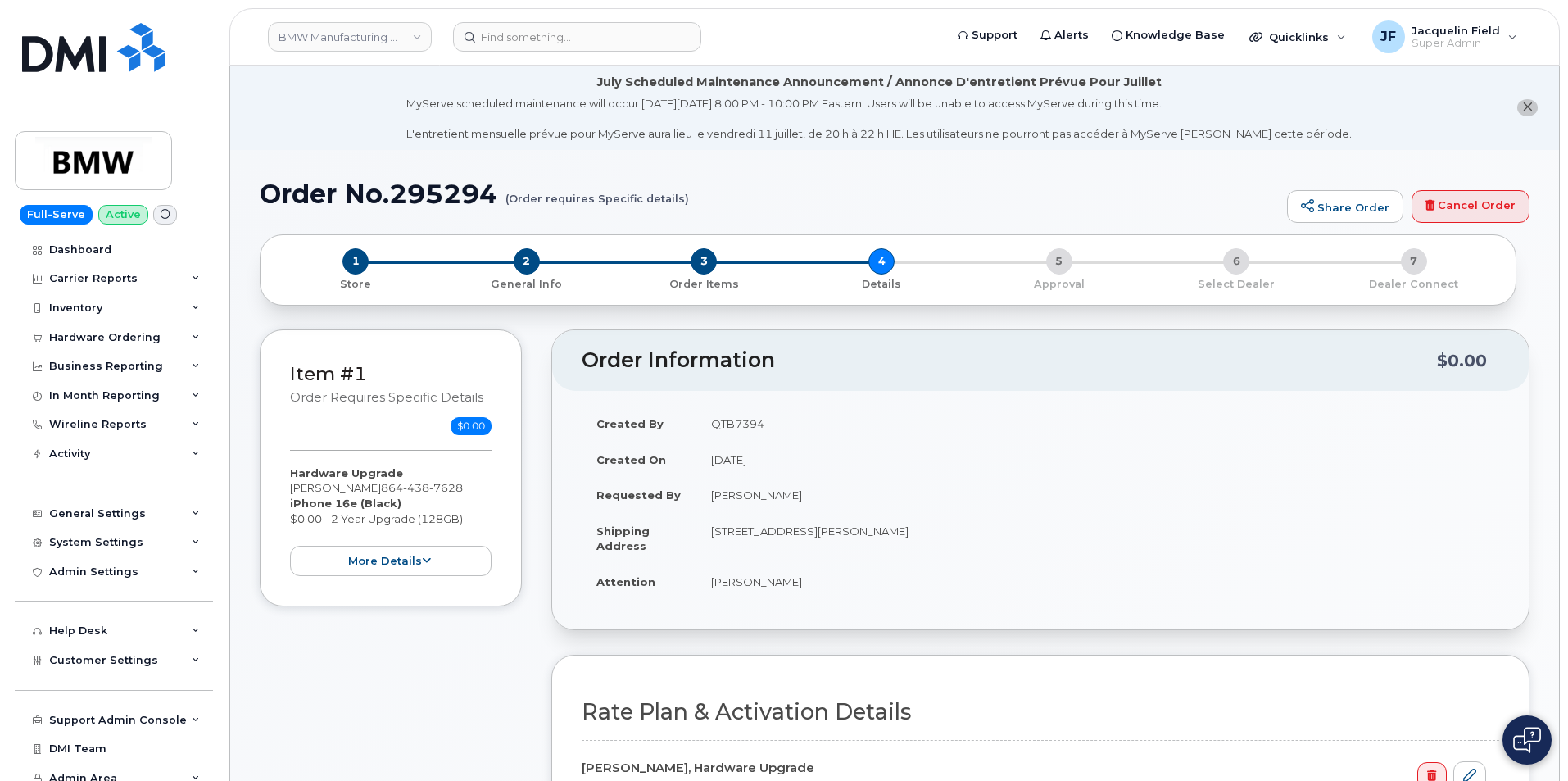 scroll, scrollTop: 0, scrollLeft: 0, axis: both 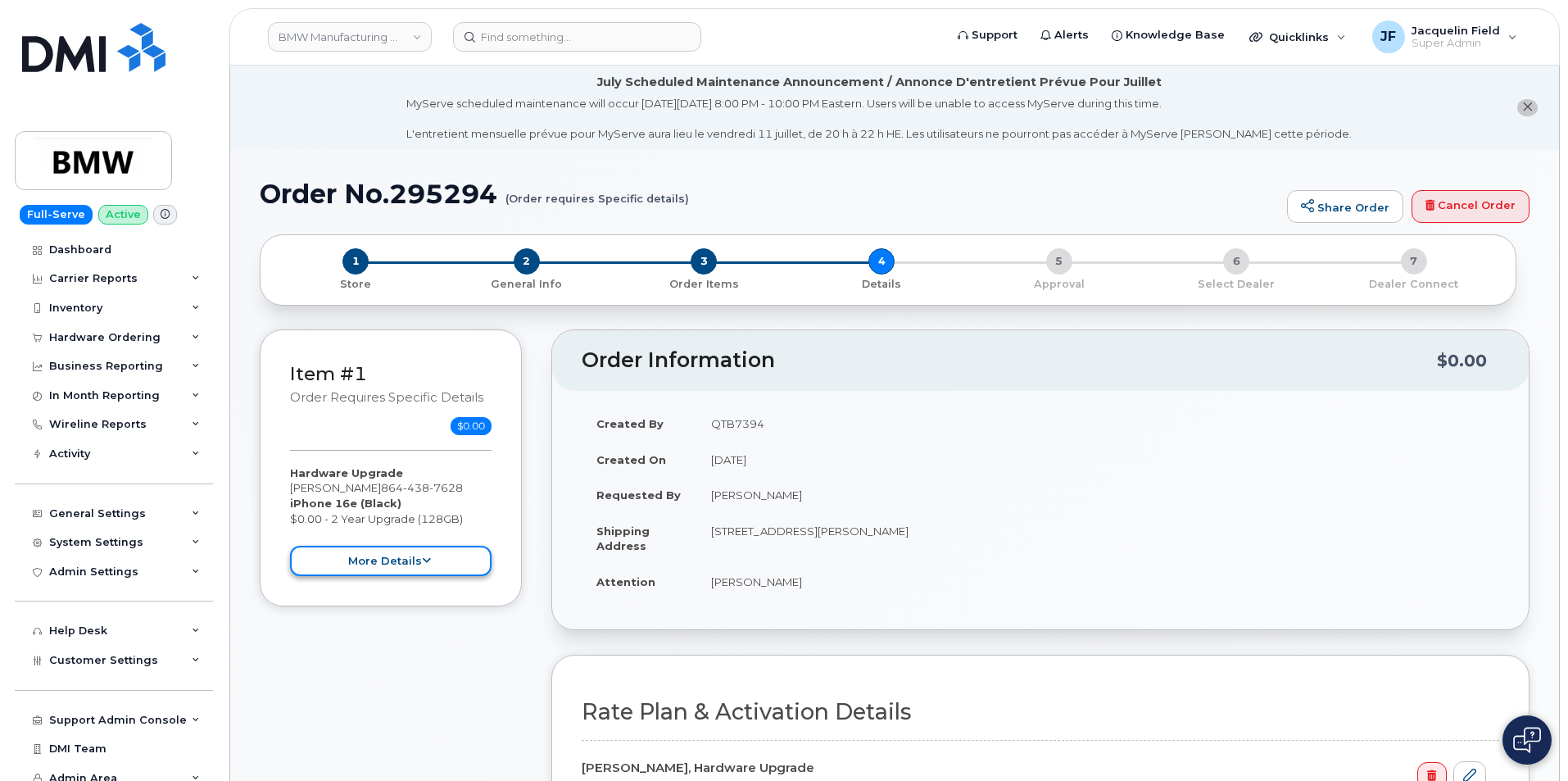 click on "more details" at bounding box center (391, 561) 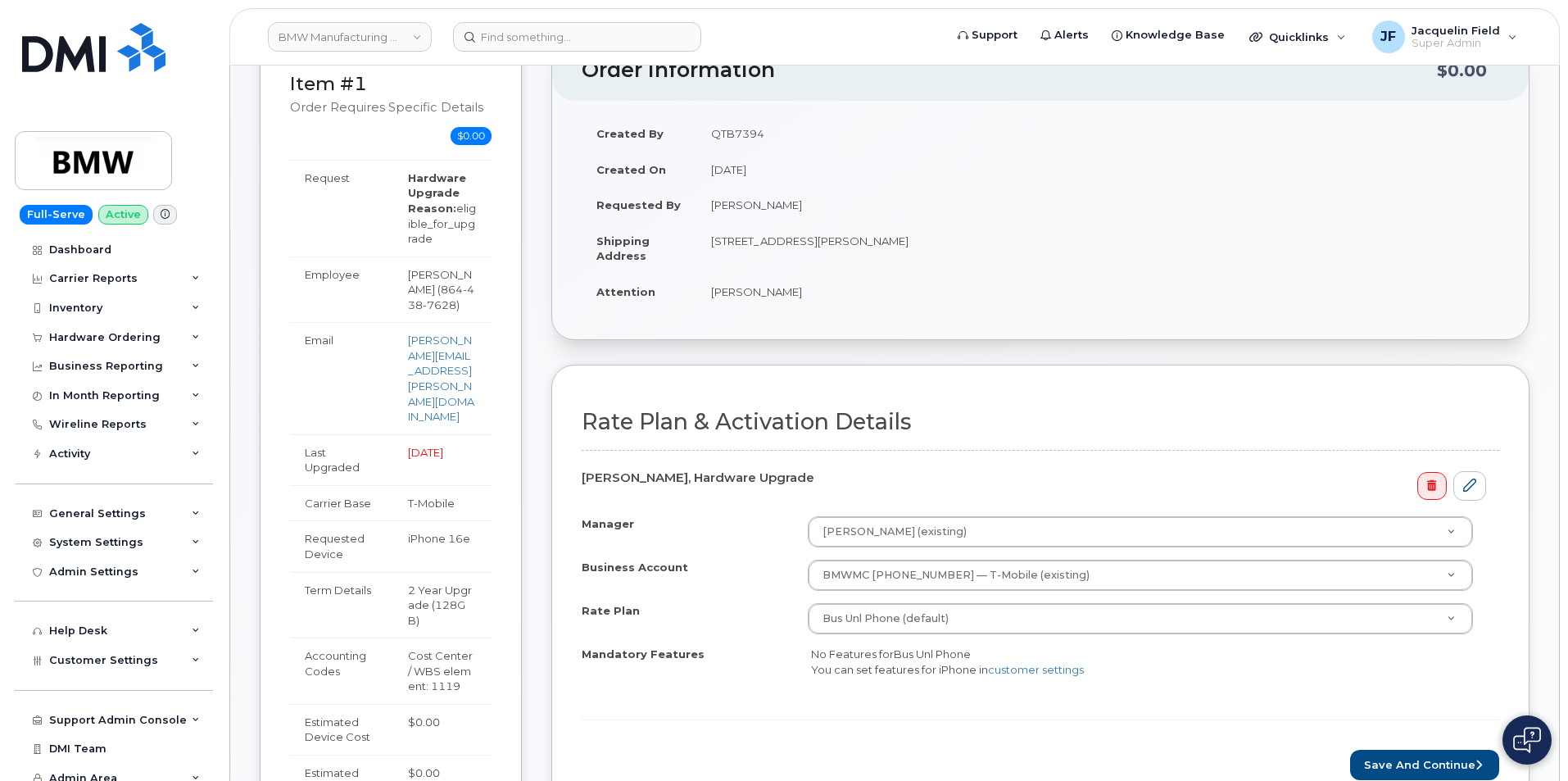 scroll, scrollTop: 328, scrollLeft: 0, axis: vertical 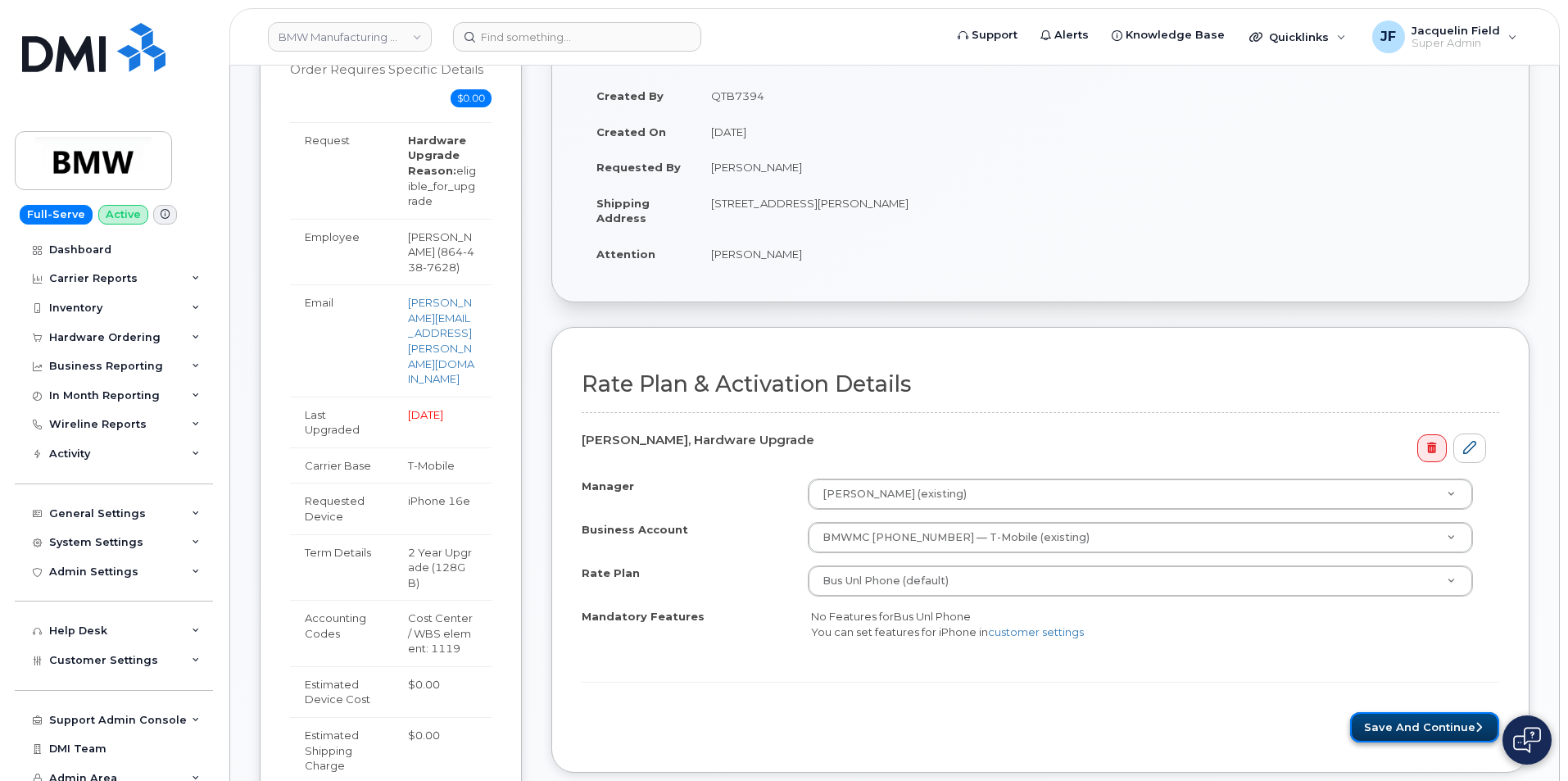 click on "Save and Continue" at bounding box center (1425, 727) 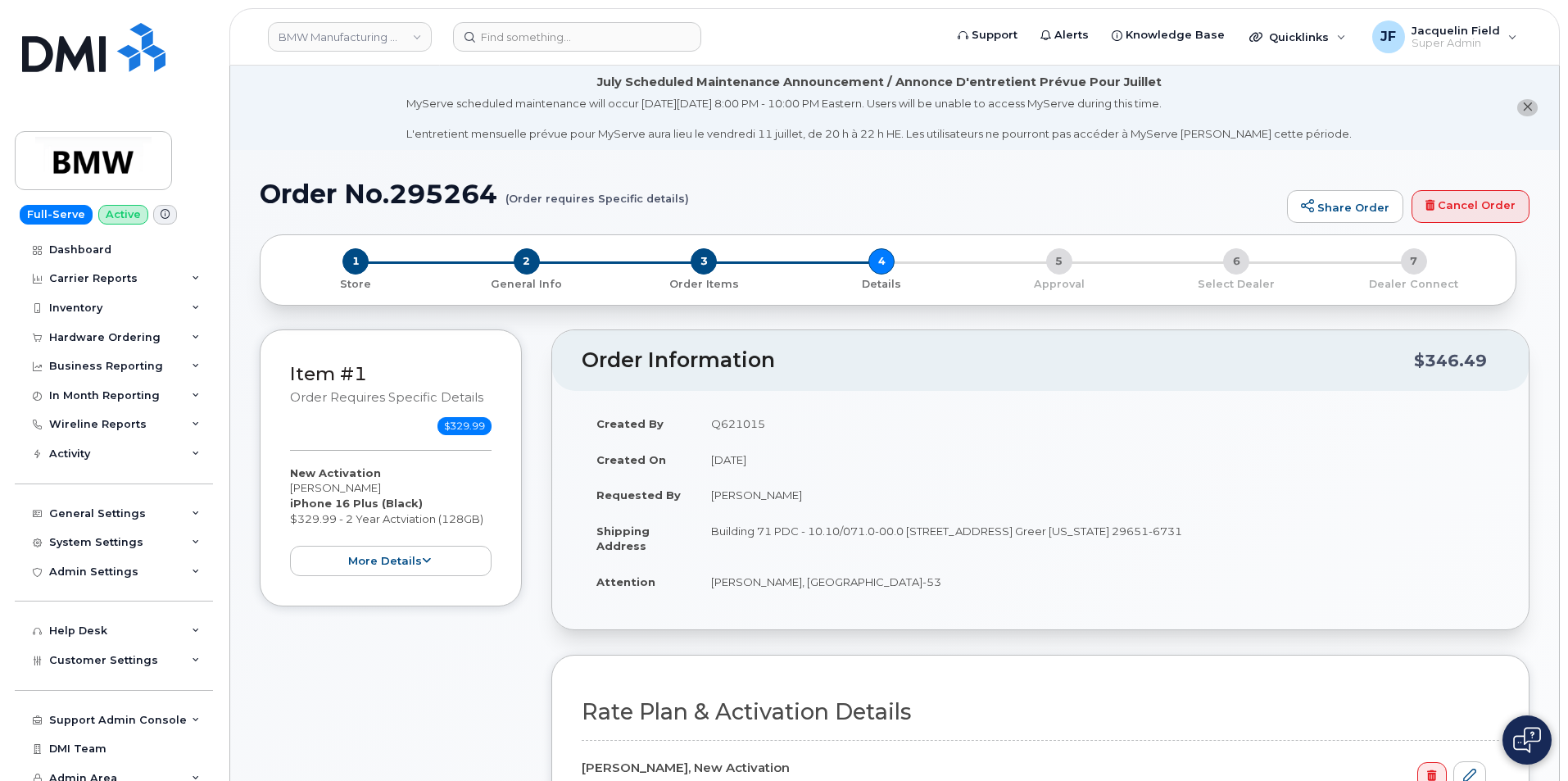 scroll, scrollTop: 0, scrollLeft: 0, axis: both 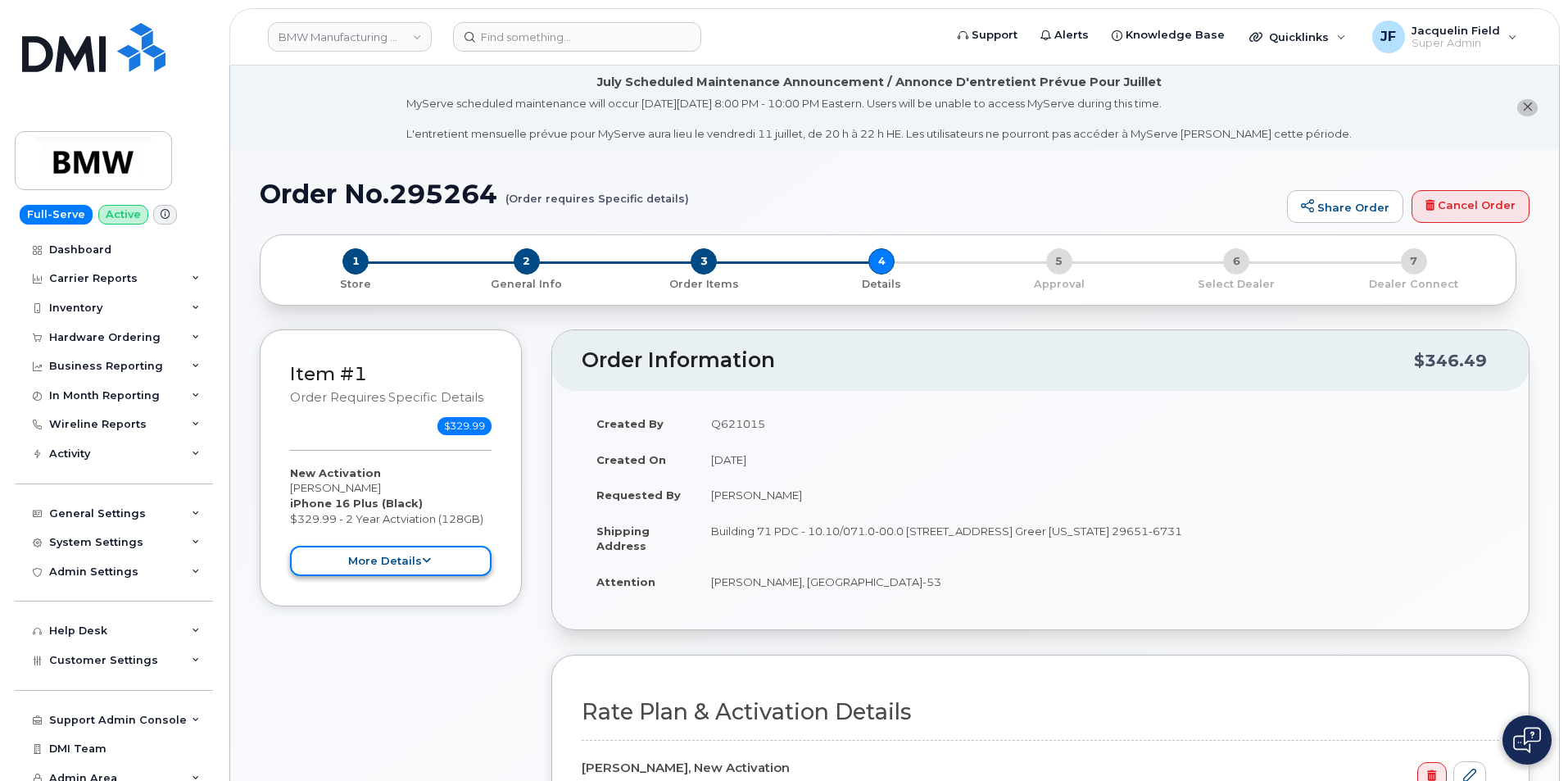 click on "more details" at bounding box center [391, 561] 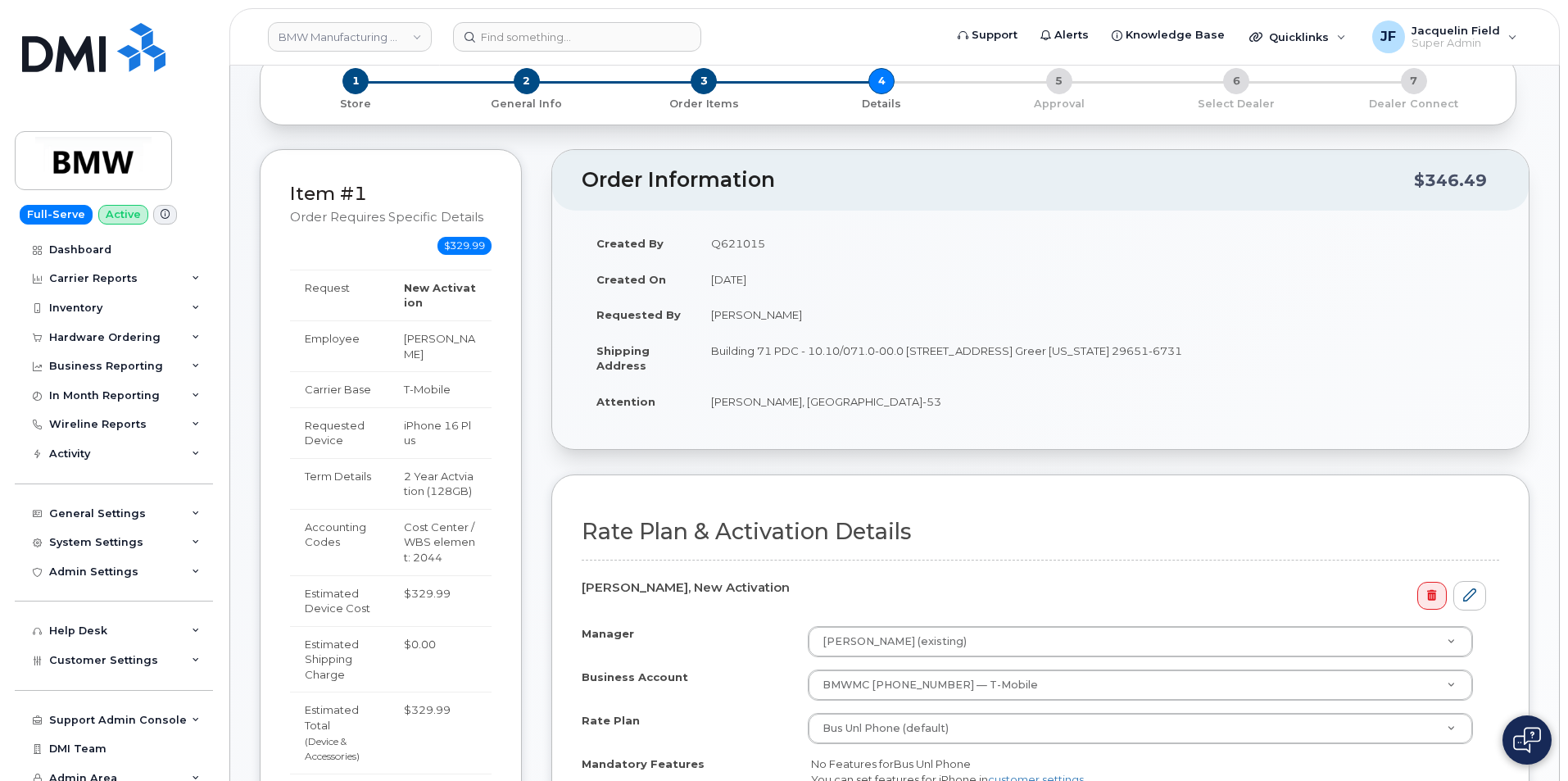 scroll, scrollTop: 164, scrollLeft: 0, axis: vertical 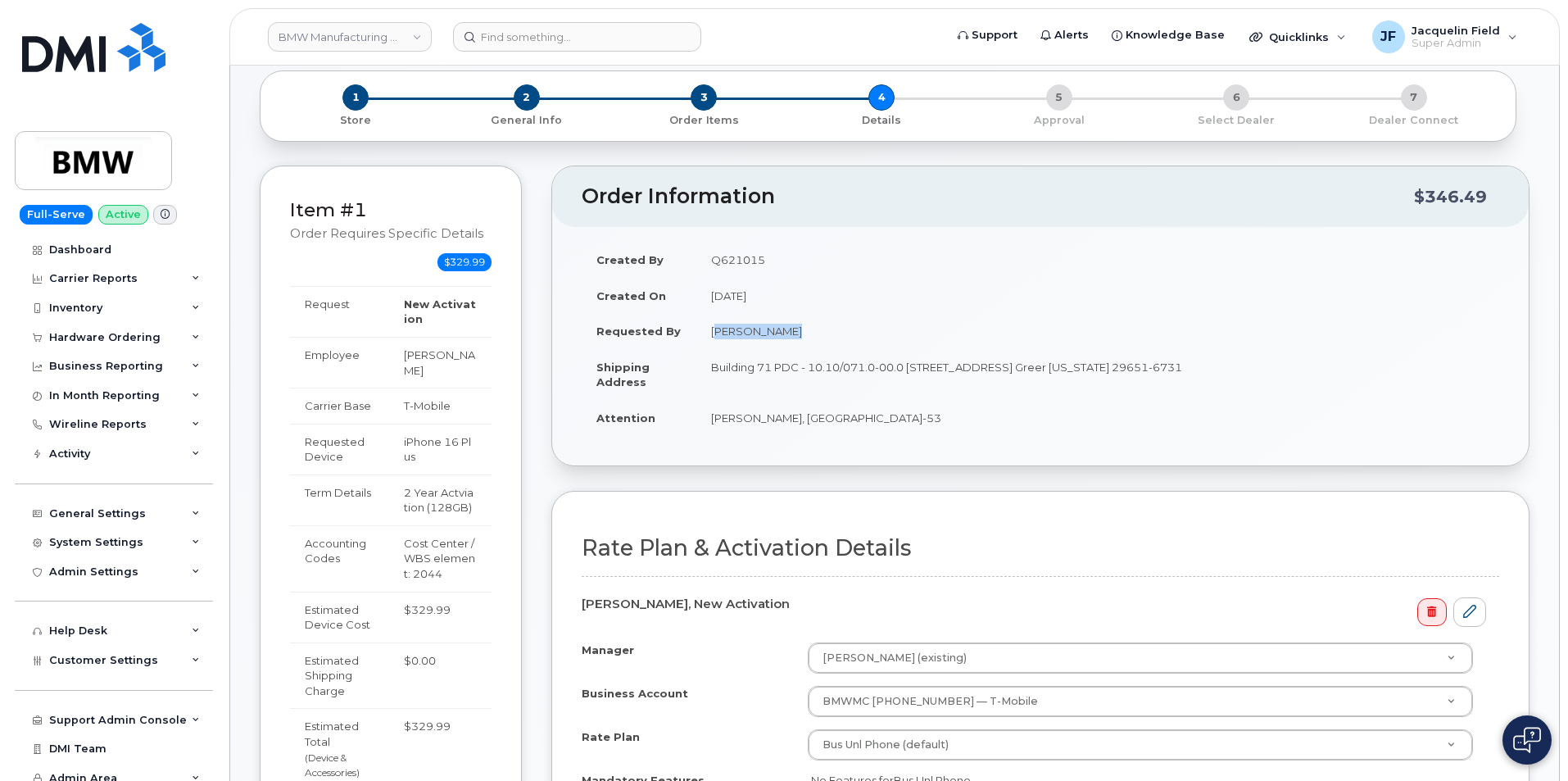 drag, startPoint x: 793, startPoint y: 329, endPoint x: 706, endPoint y: 331, distance: 87.02299 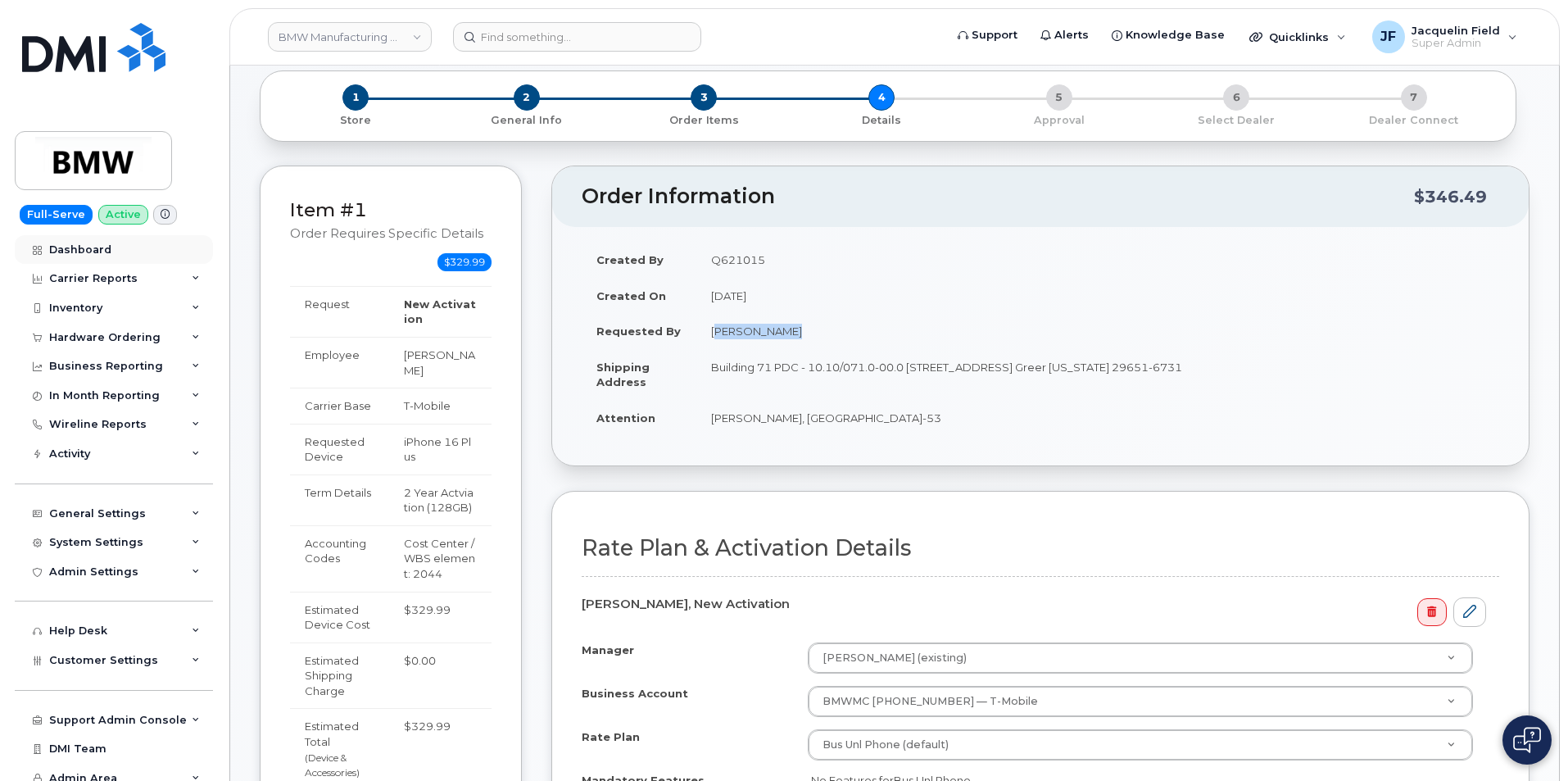 copy on "Renata Costa" 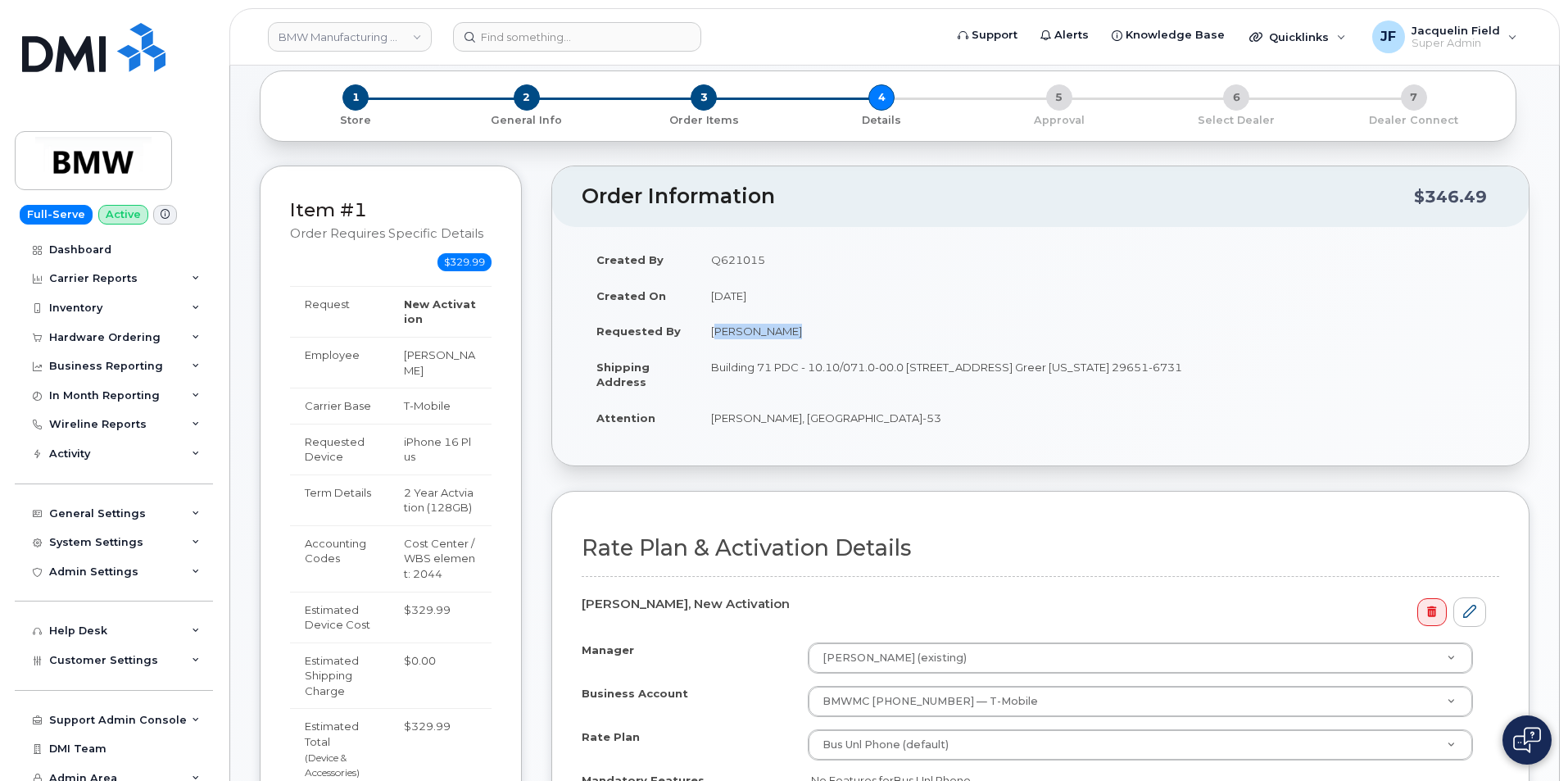 click on "Renata Costa" at bounding box center (1098, 331) 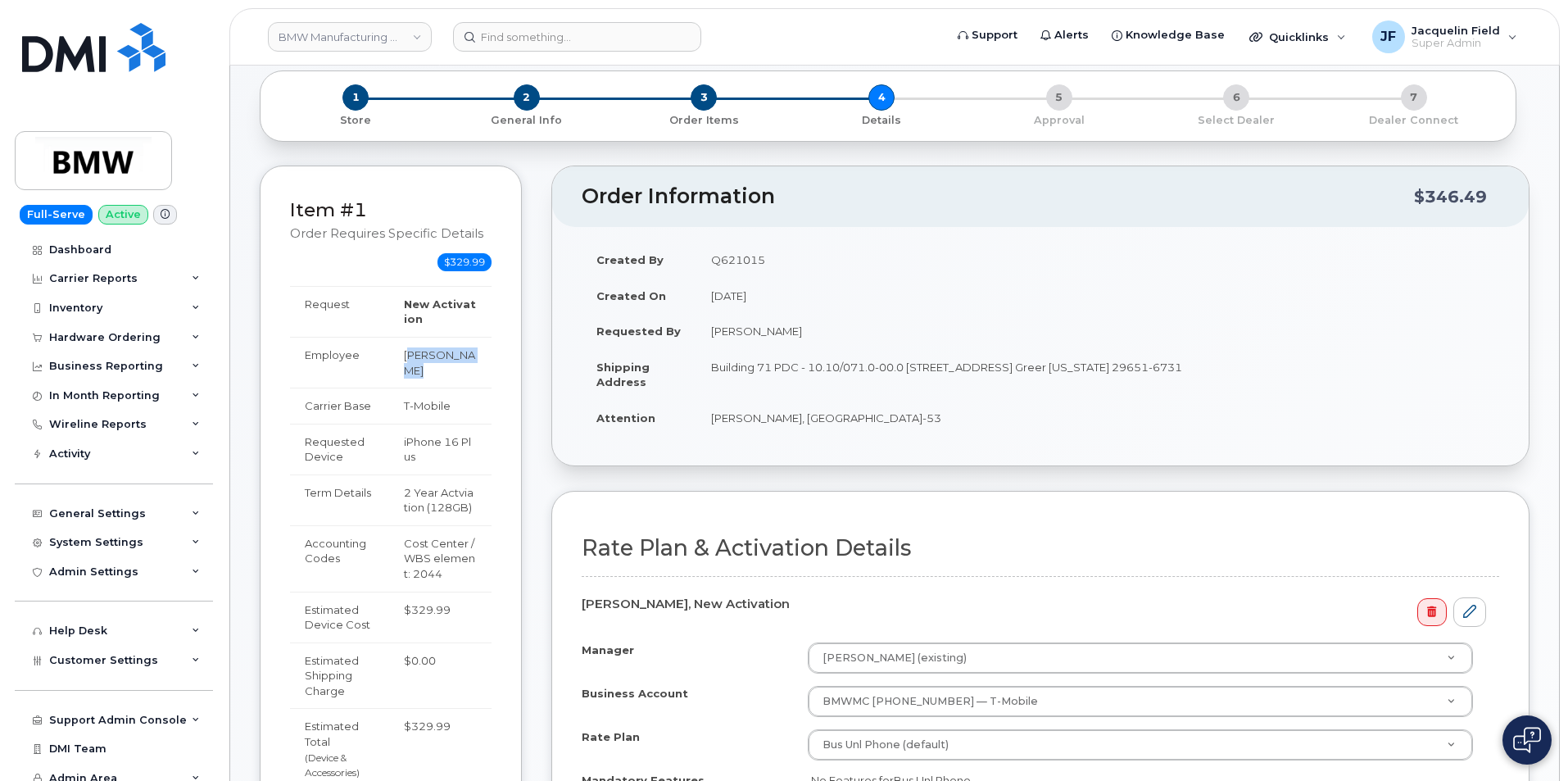 drag, startPoint x: 482, startPoint y: 352, endPoint x: 406, endPoint y: 358, distance: 76.23647 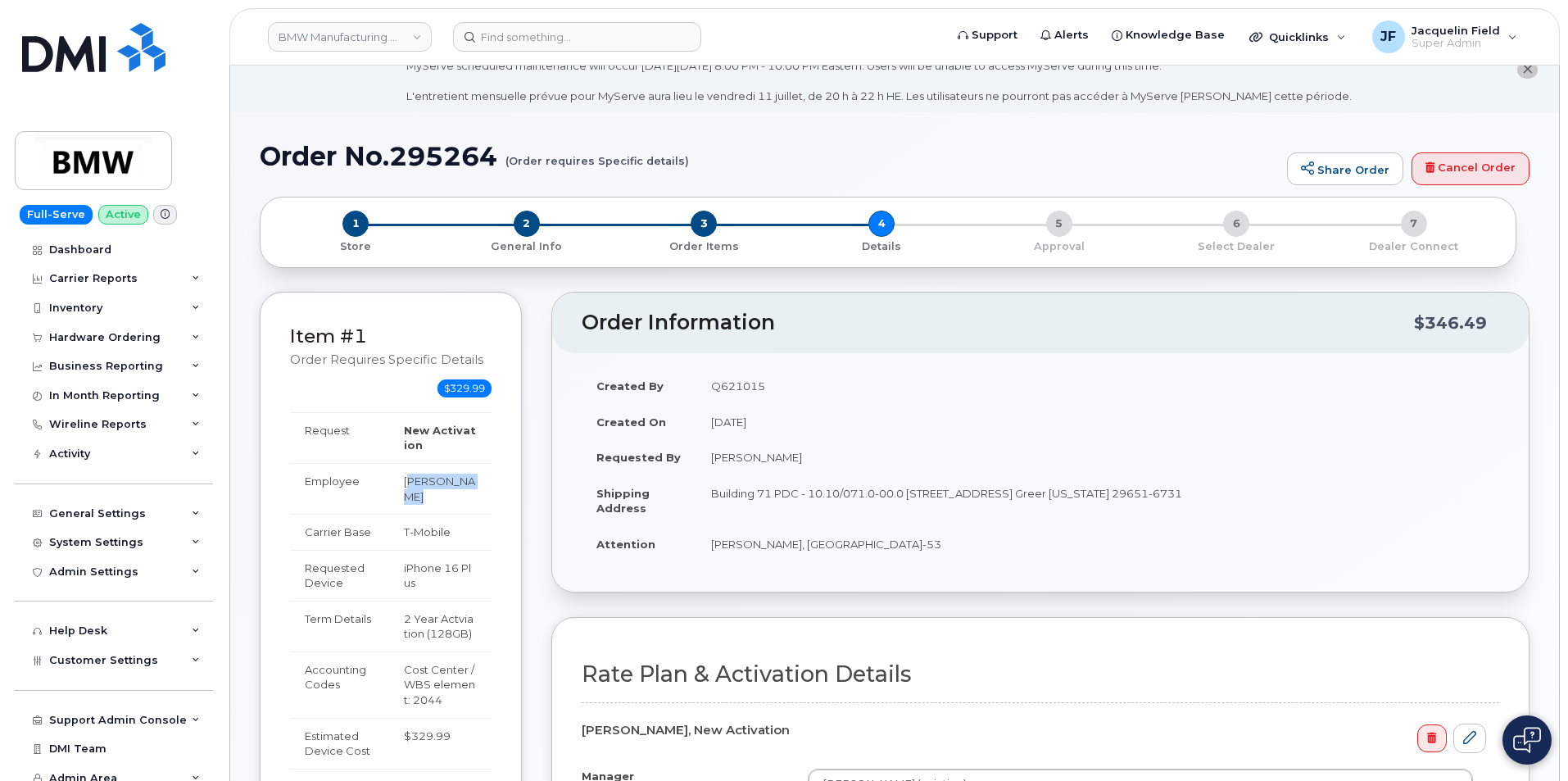 scroll, scrollTop: 0, scrollLeft: 0, axis: both 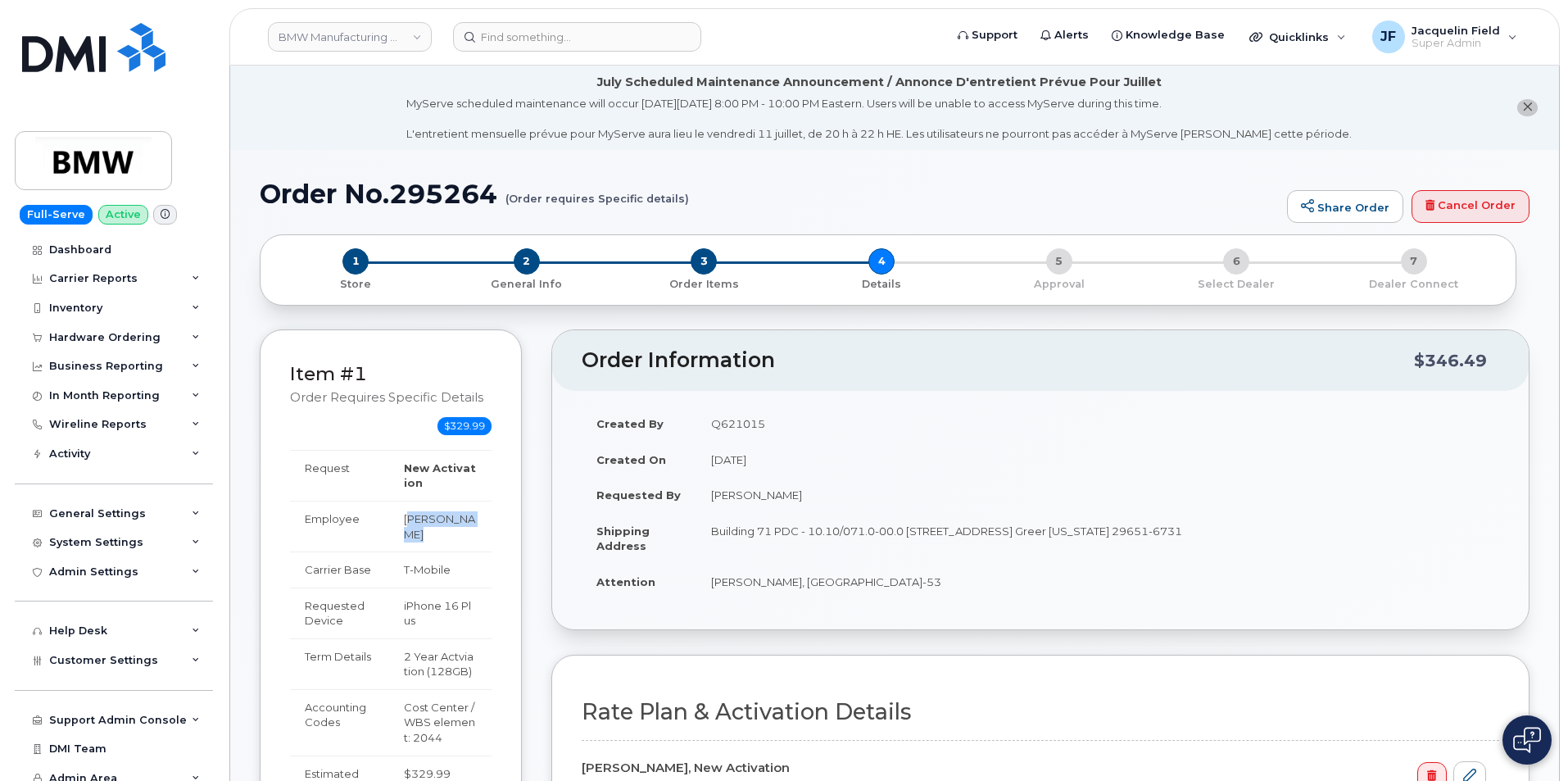 copy on "Renata Costa" 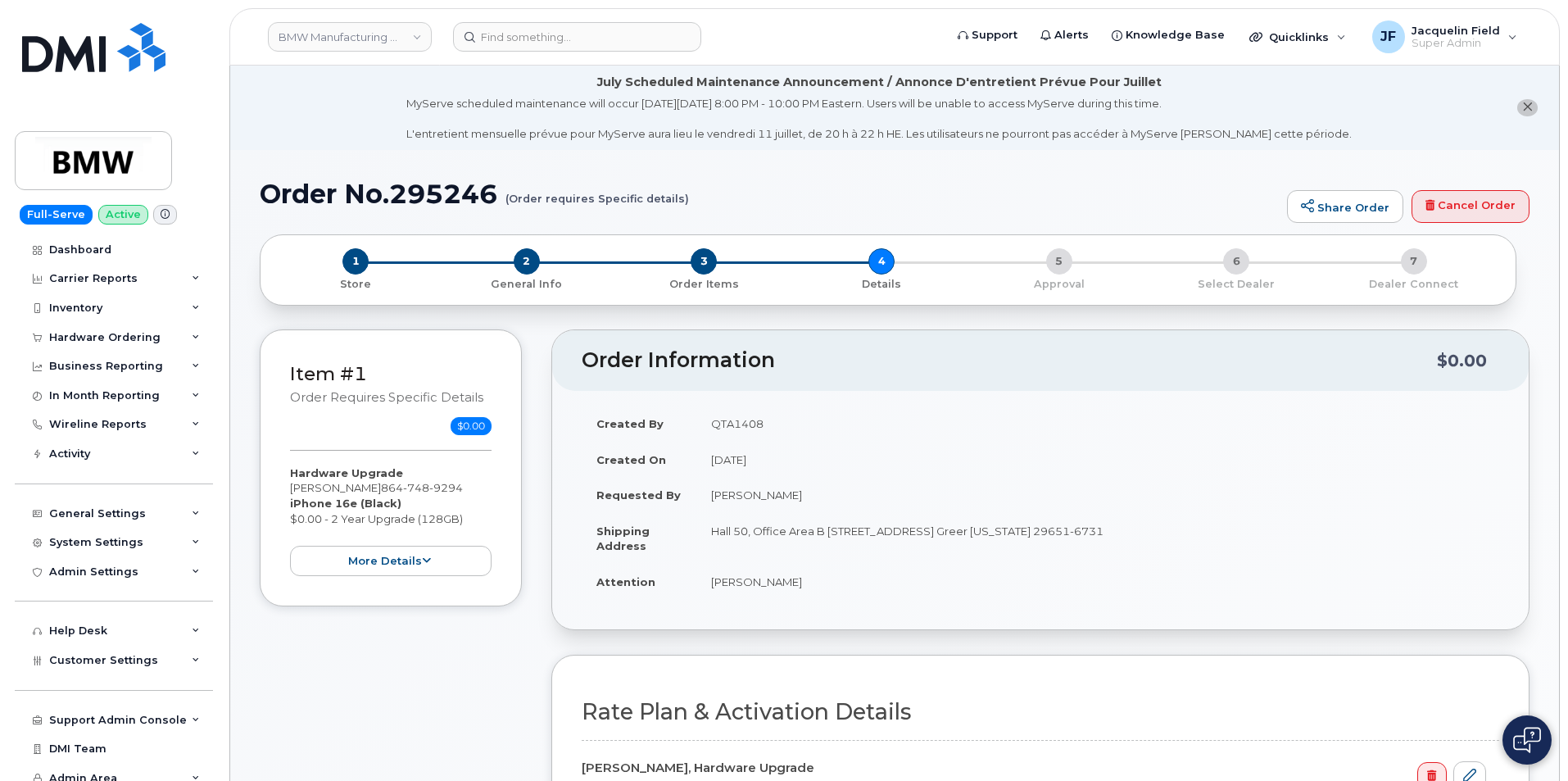 scroll, scrollTop: 0, scrollLeft: 0, axis: both 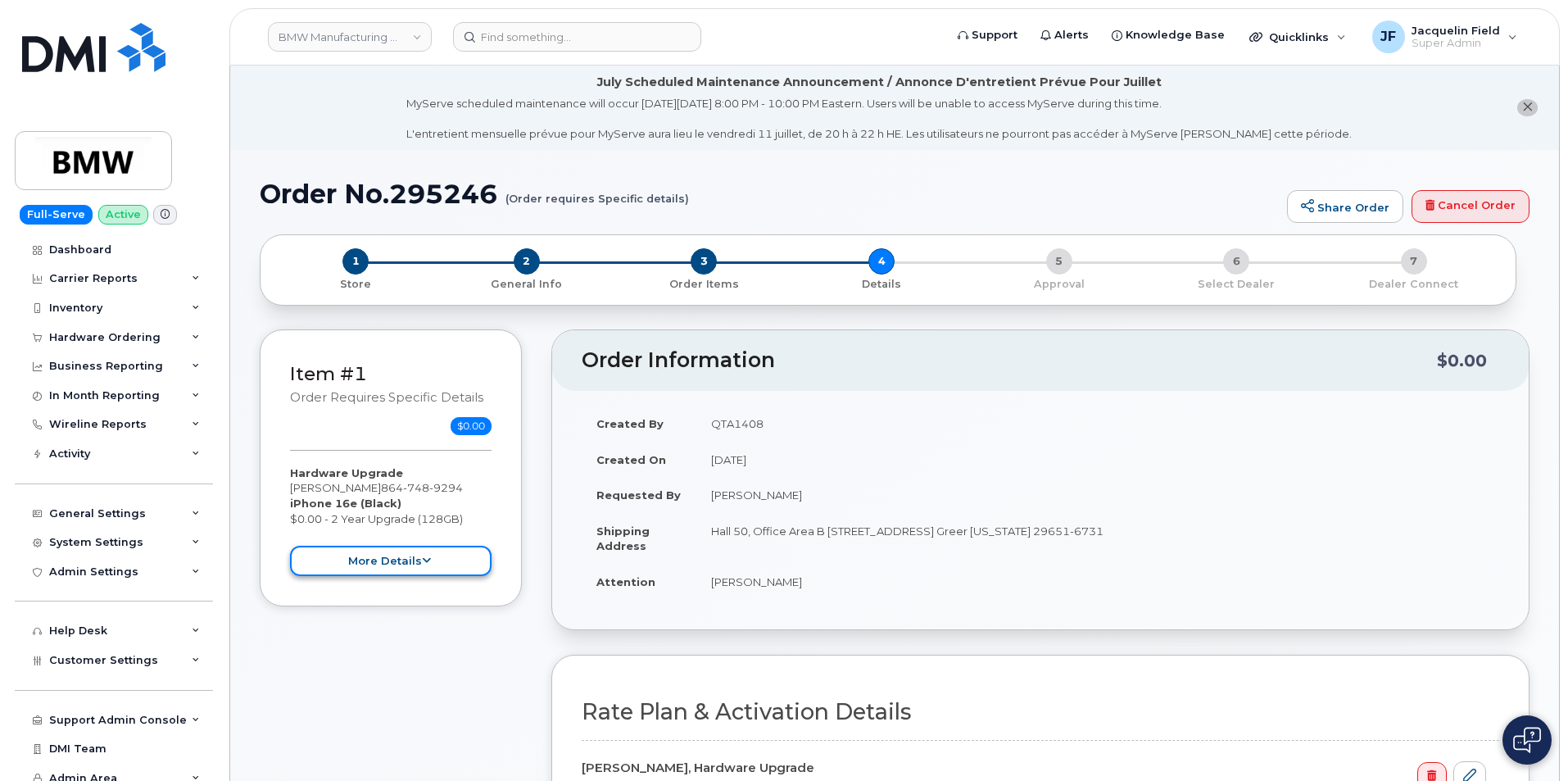 click on "more details" at bounding box center [391, 561] 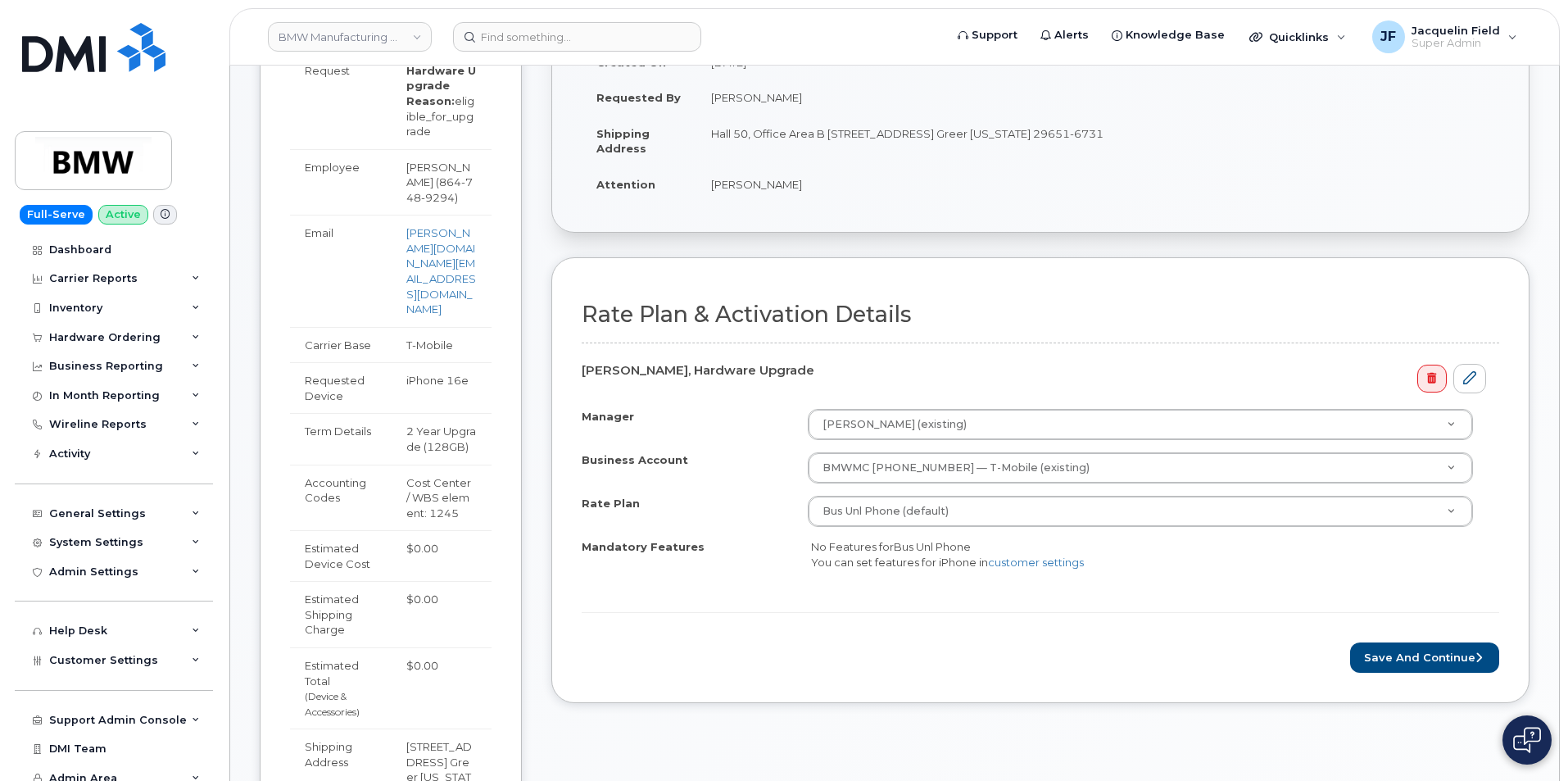 scroll, scrollTop: 410, scrollLeft: 0, axis: vertical 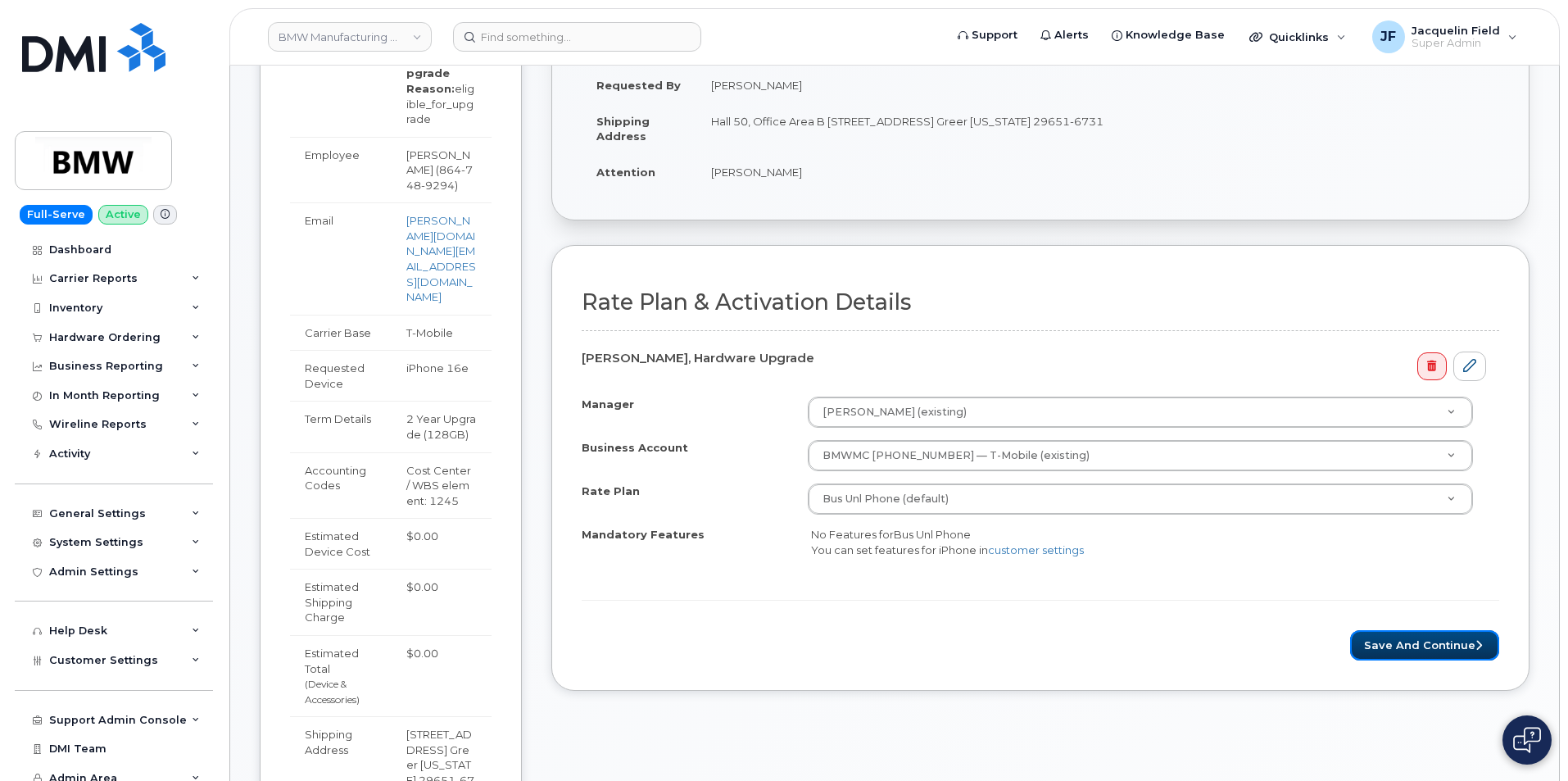 drag, startPoint x: 1448, startPoint y: 647, endPoint x: 1187, endPoint y: 225, distance: 496.1905 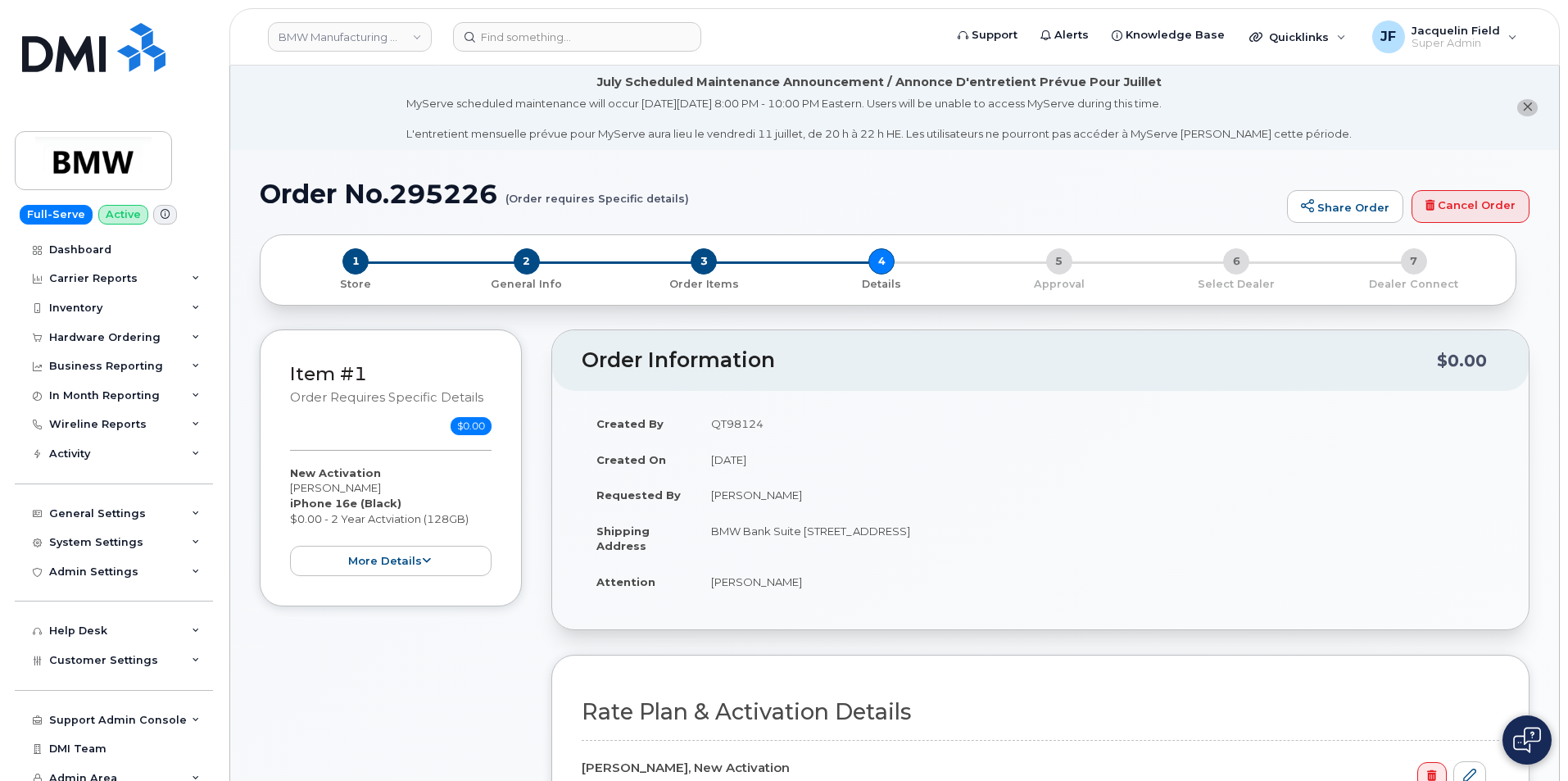 scroll, scrollTop: 0, scrollLeft: 0, axis: both 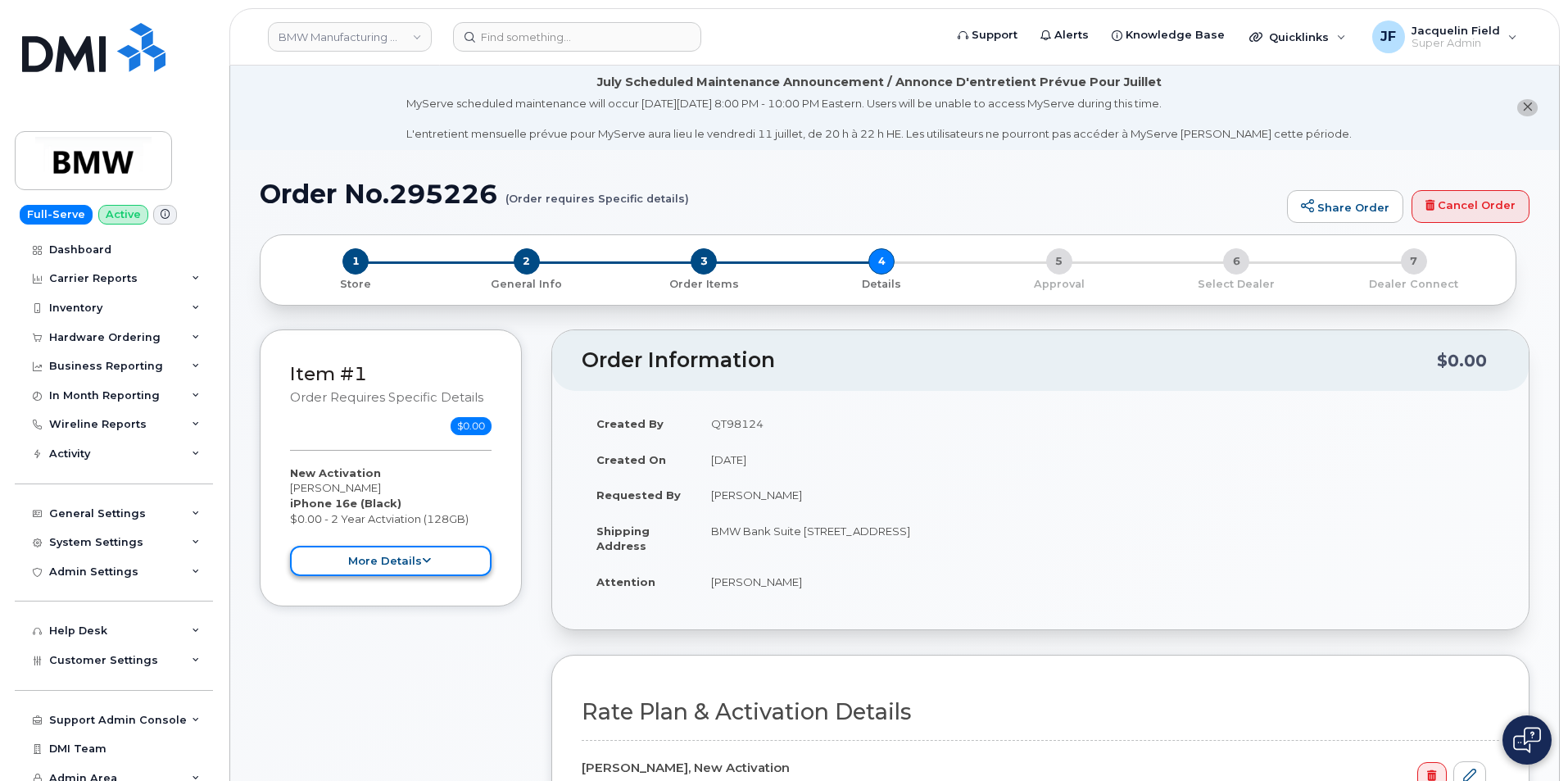 click on "more details" at bounding box center [391, 561] 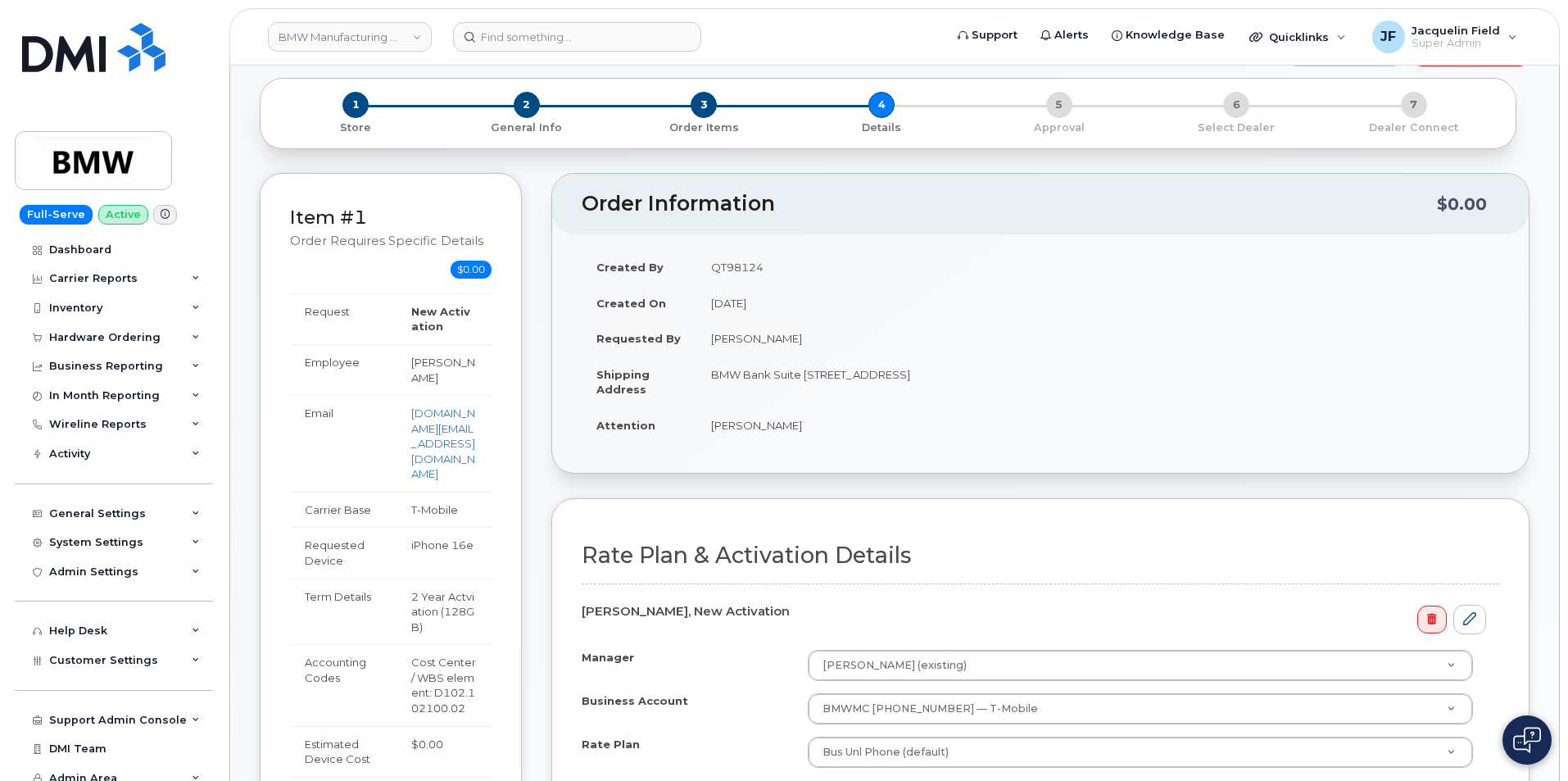 scroll, scrollTop: 246, scrollLeft: 0, axis: vertical 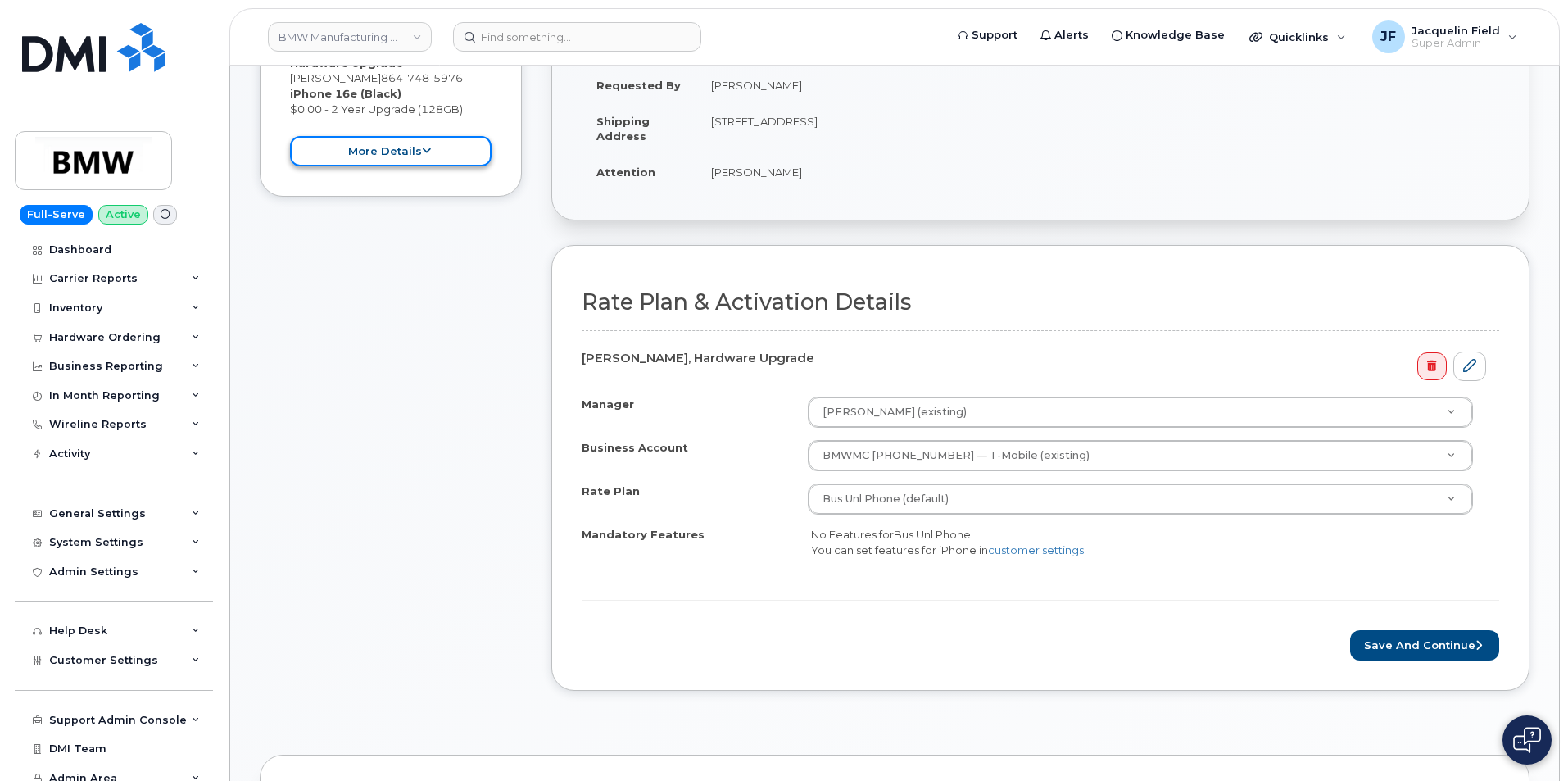 click on "more details" at bounding box center [391, 151] 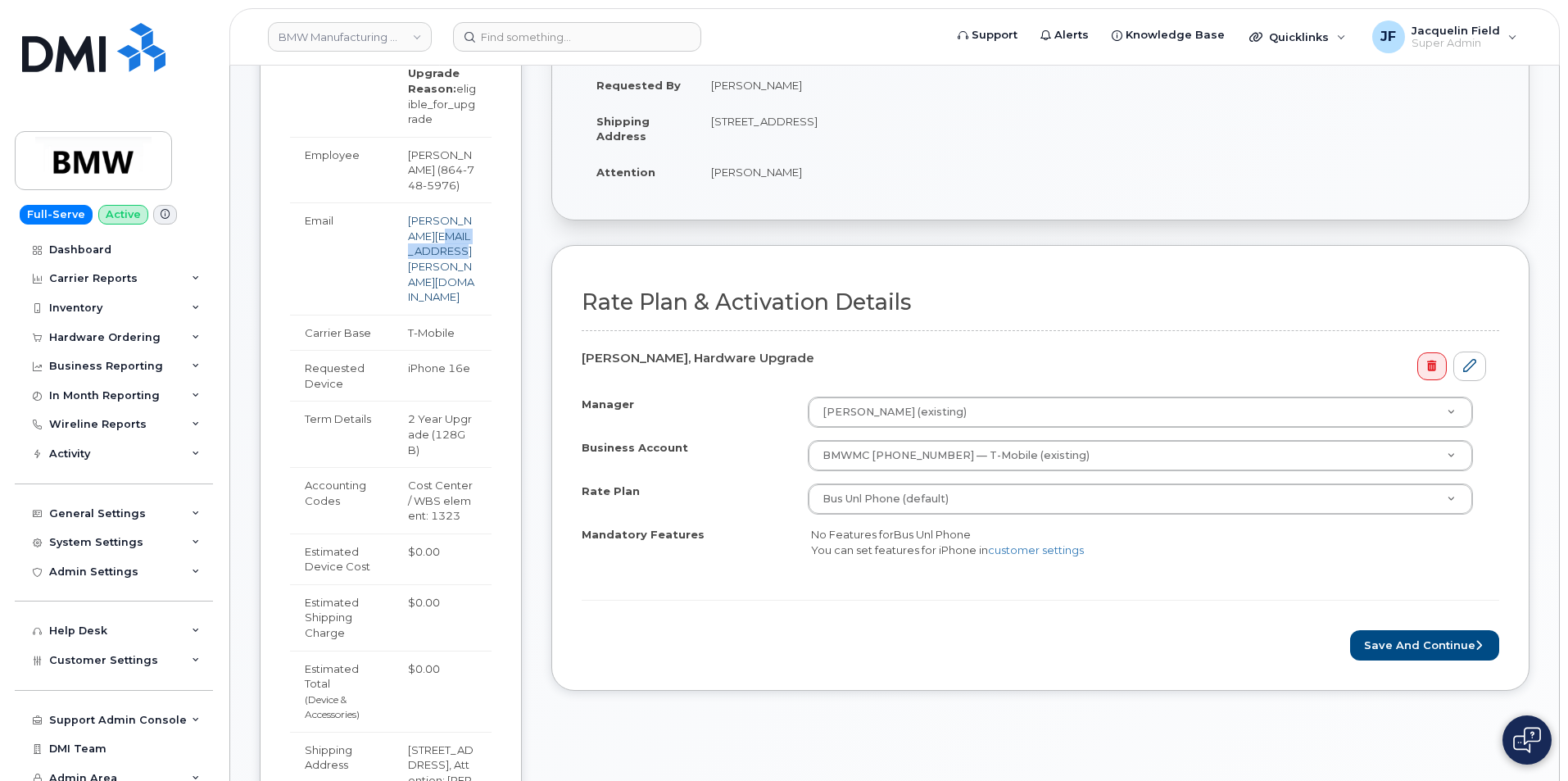drag, startPoint x: 470, startPoint y: 252, endPoint x: 426, endPoint y: 234, distance: 47.53946 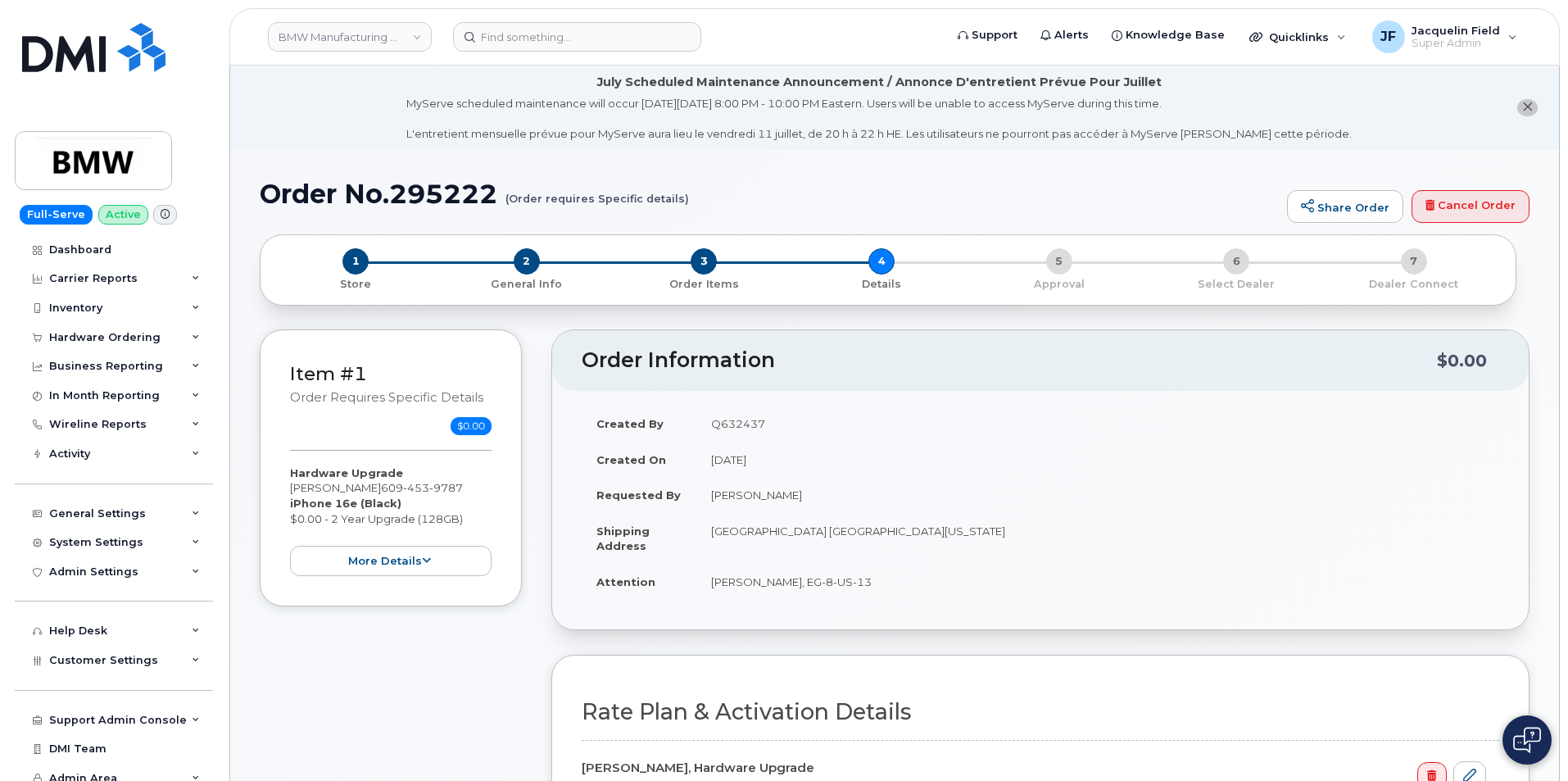 scroll, scrollTop: 0, scrollLeft: 0, axis: both 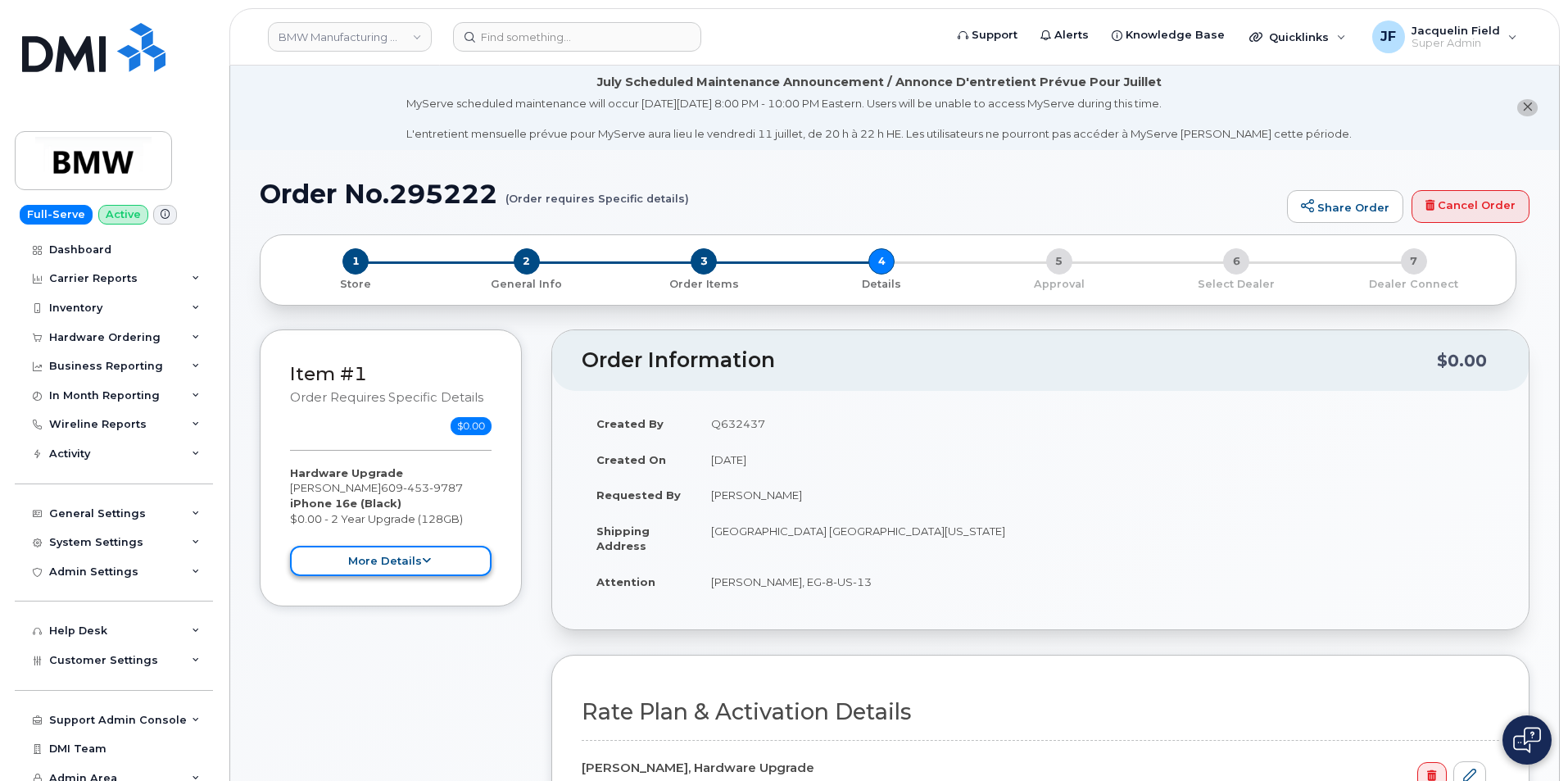 click on "more details" at bounding box center (391, 561) 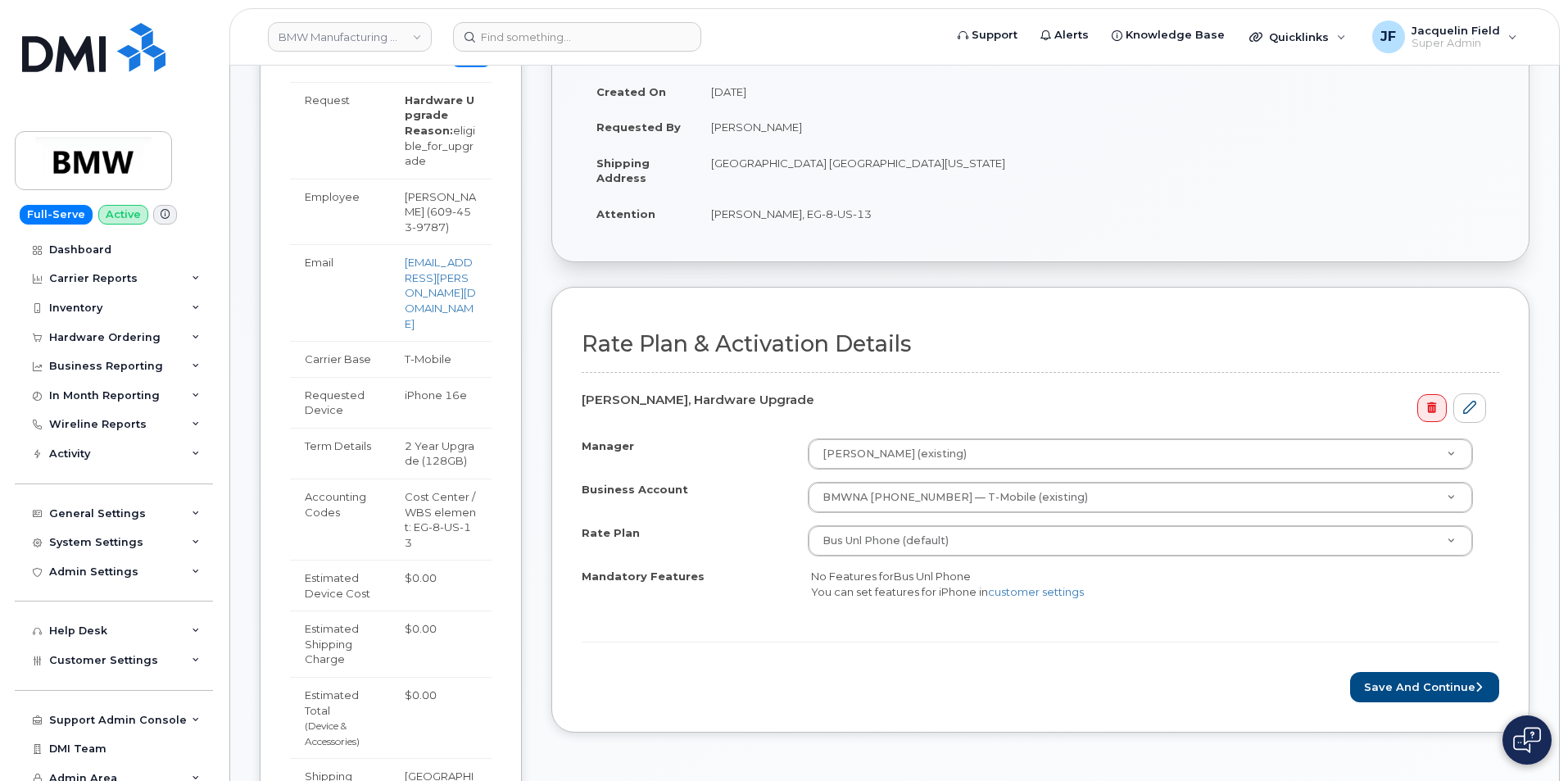 scroll, scrollTop: 574, scrollLeft: 0, axis: vertical 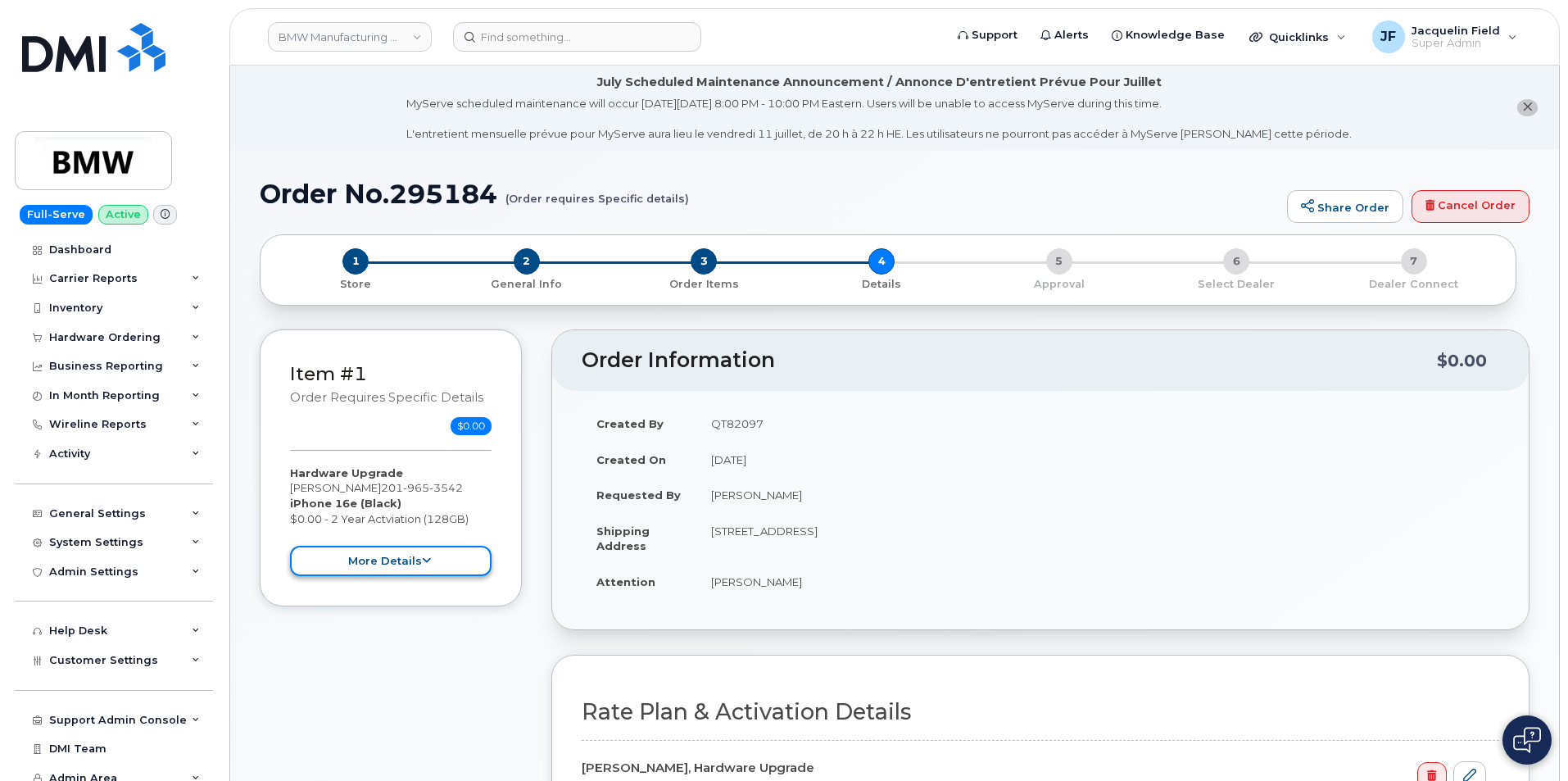 click on "more details" at bounding box center (391, 561) 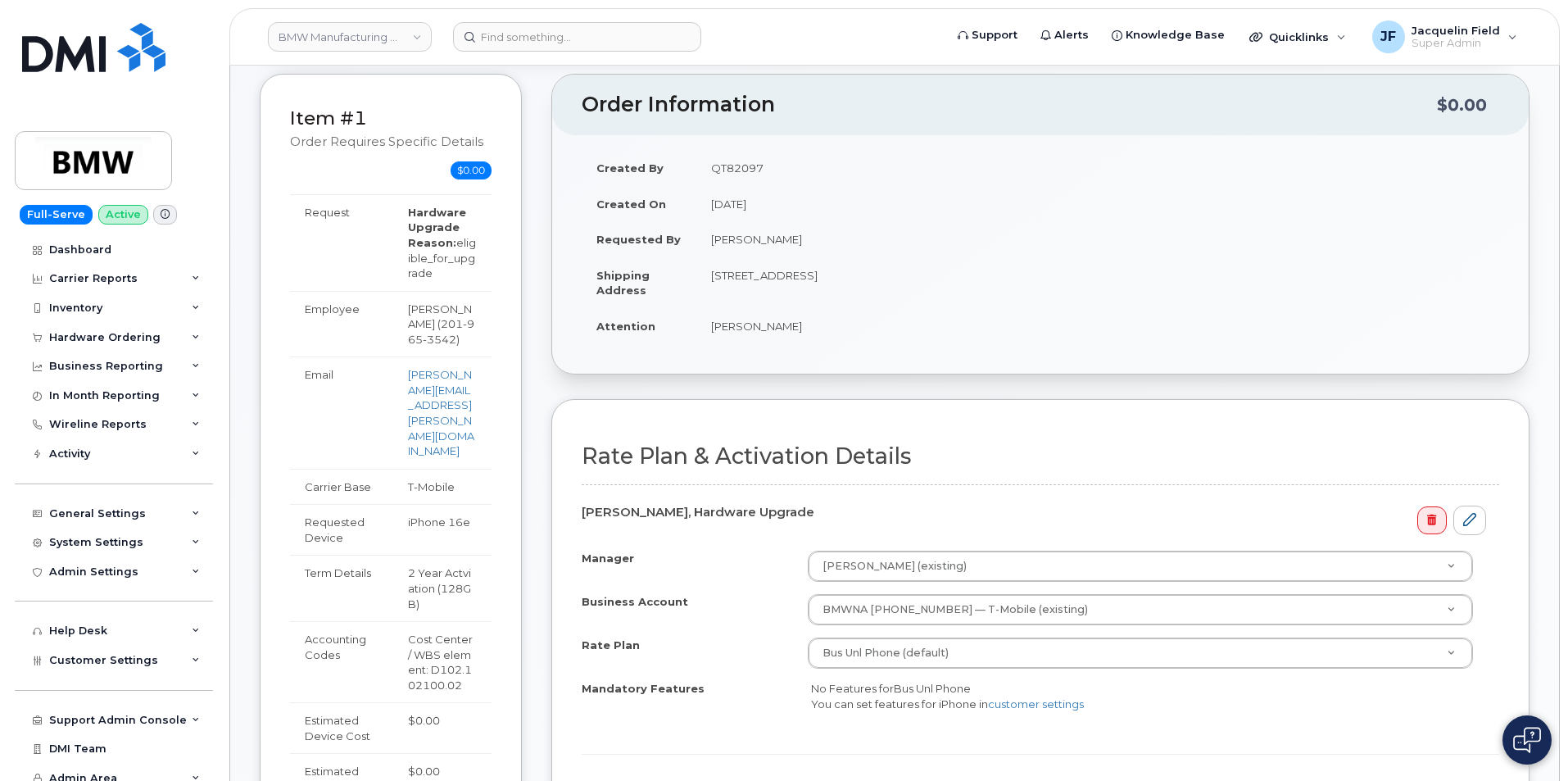 scroll, scrollTop: 328, scrollLeft: 0, axis: vertical 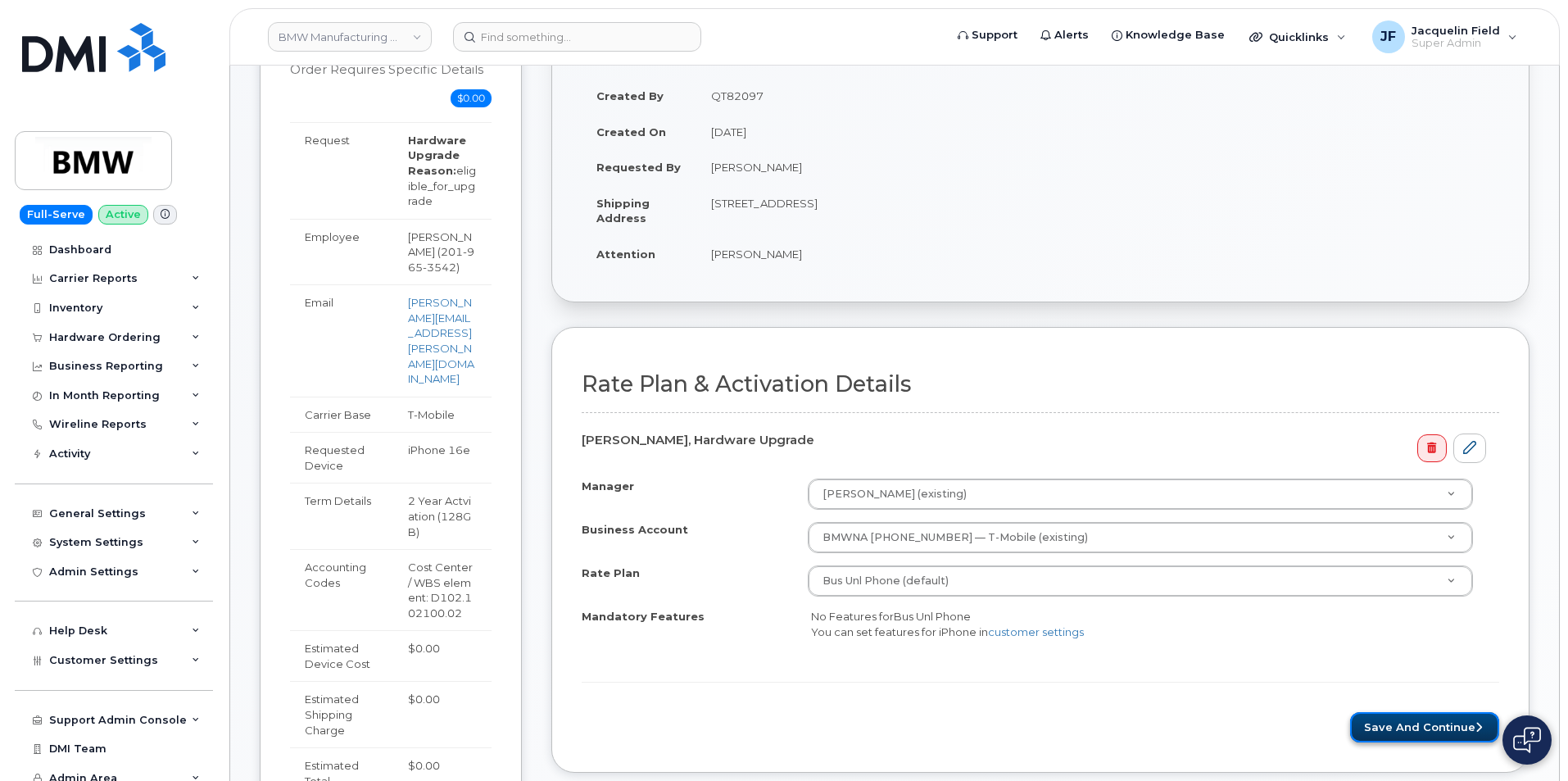 click on "Save and Continue" at bounding box center [1425, 727] 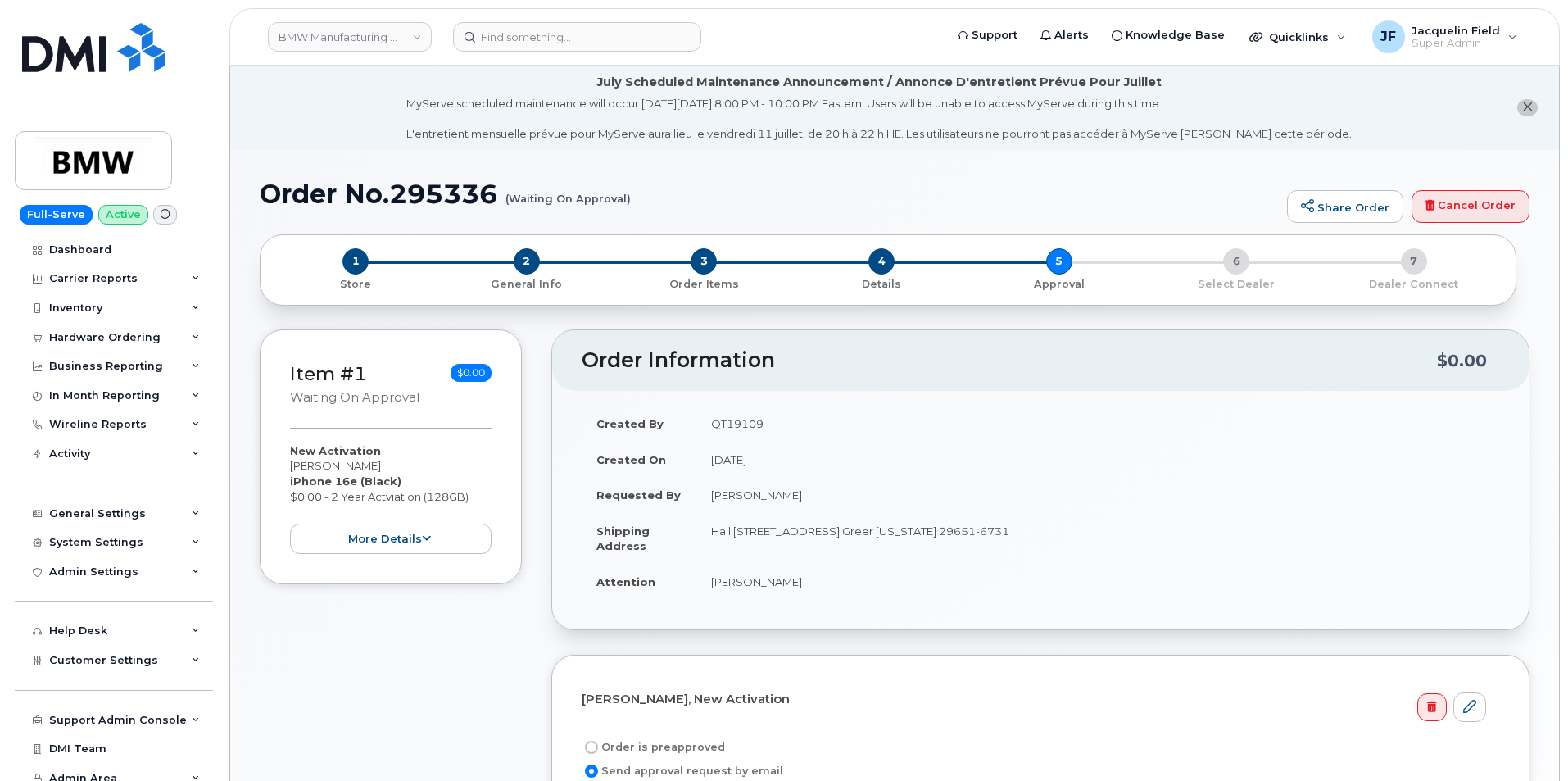 scroll, scrollTop: 0, scrollLeft: 0, axis: both 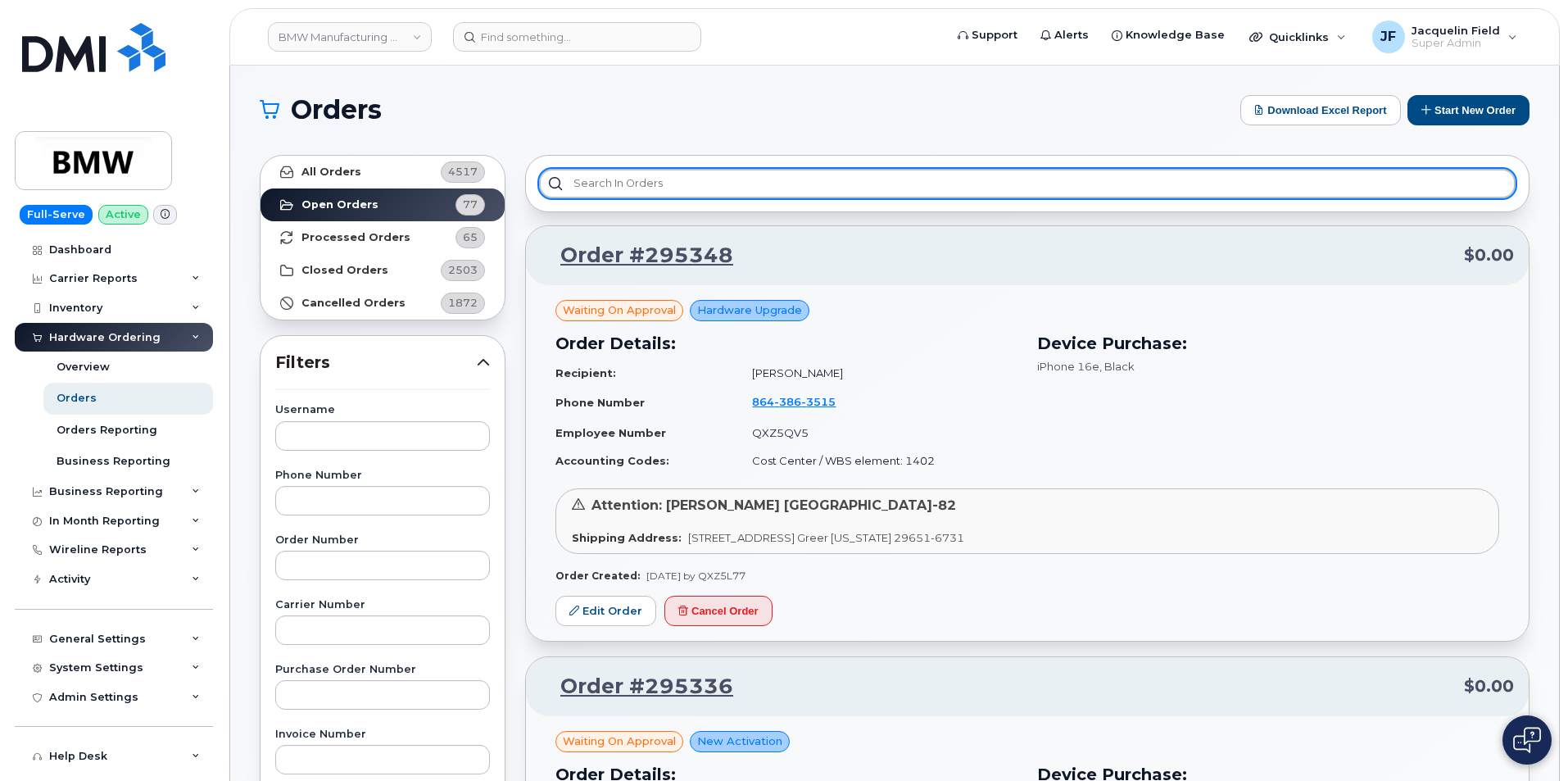 click at bounding box center [1027, 184] 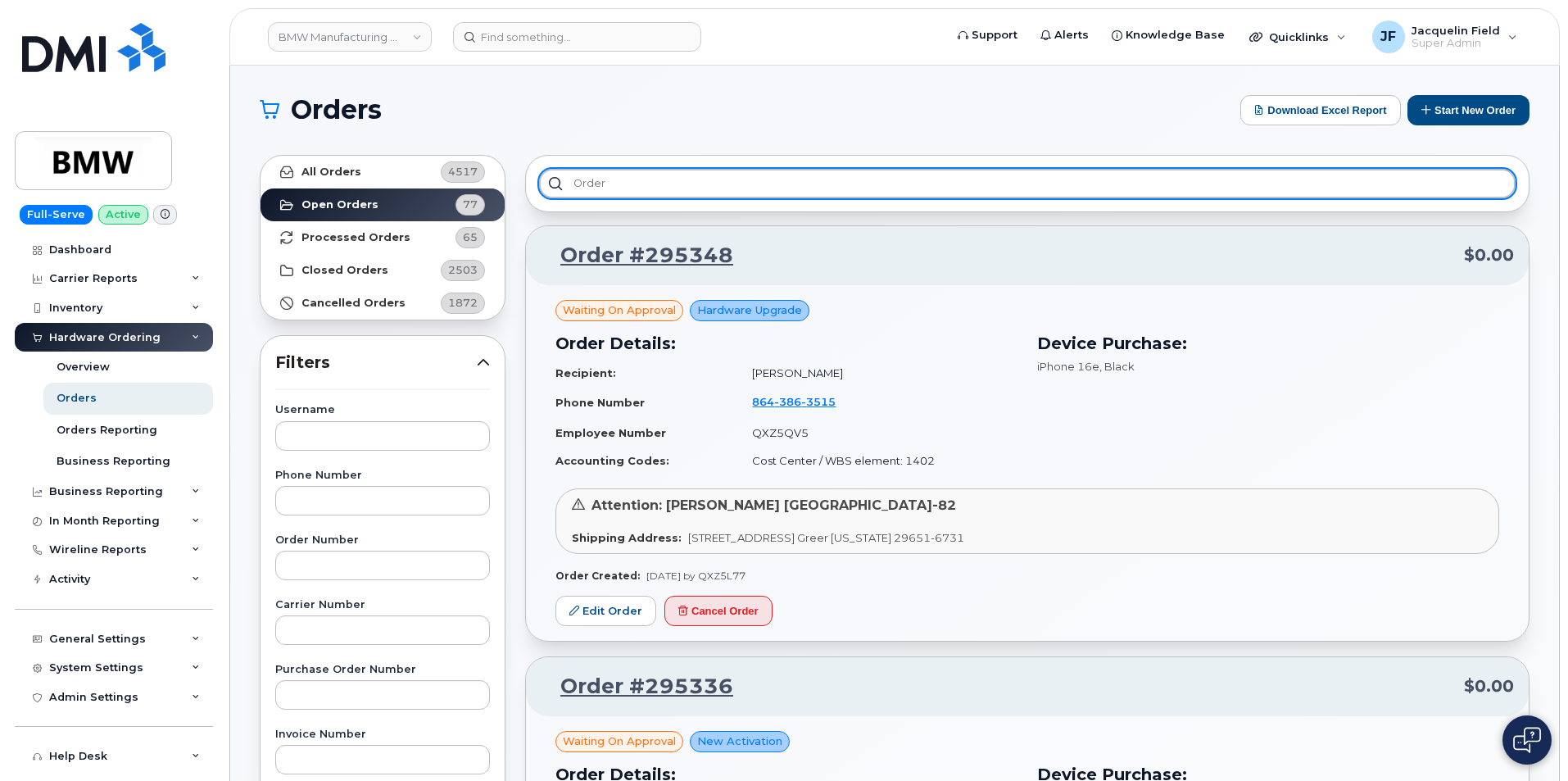 type on "Order" 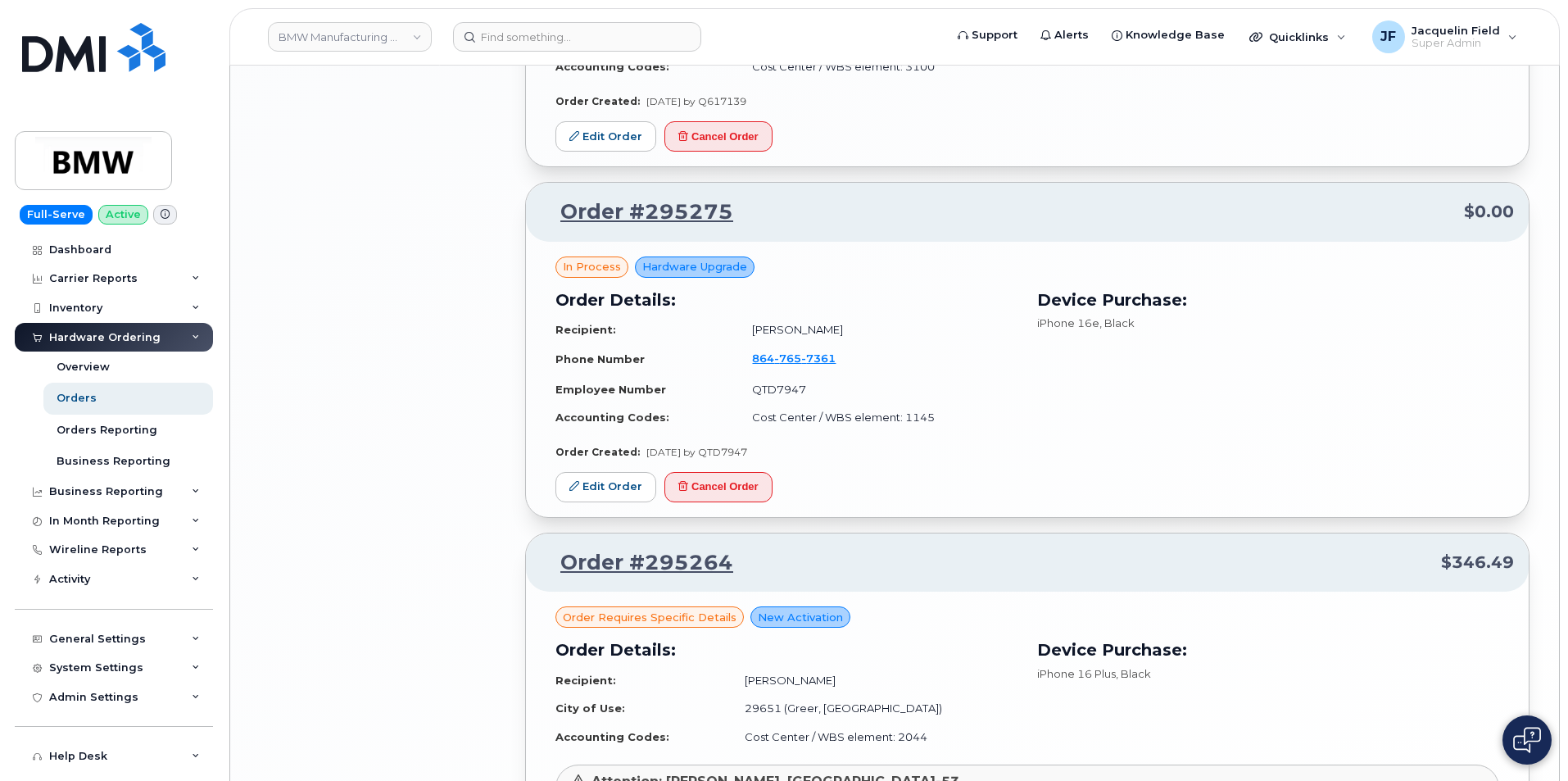 scroll, scrollTop: 2782, scrollLeft: 0, axis: vertical 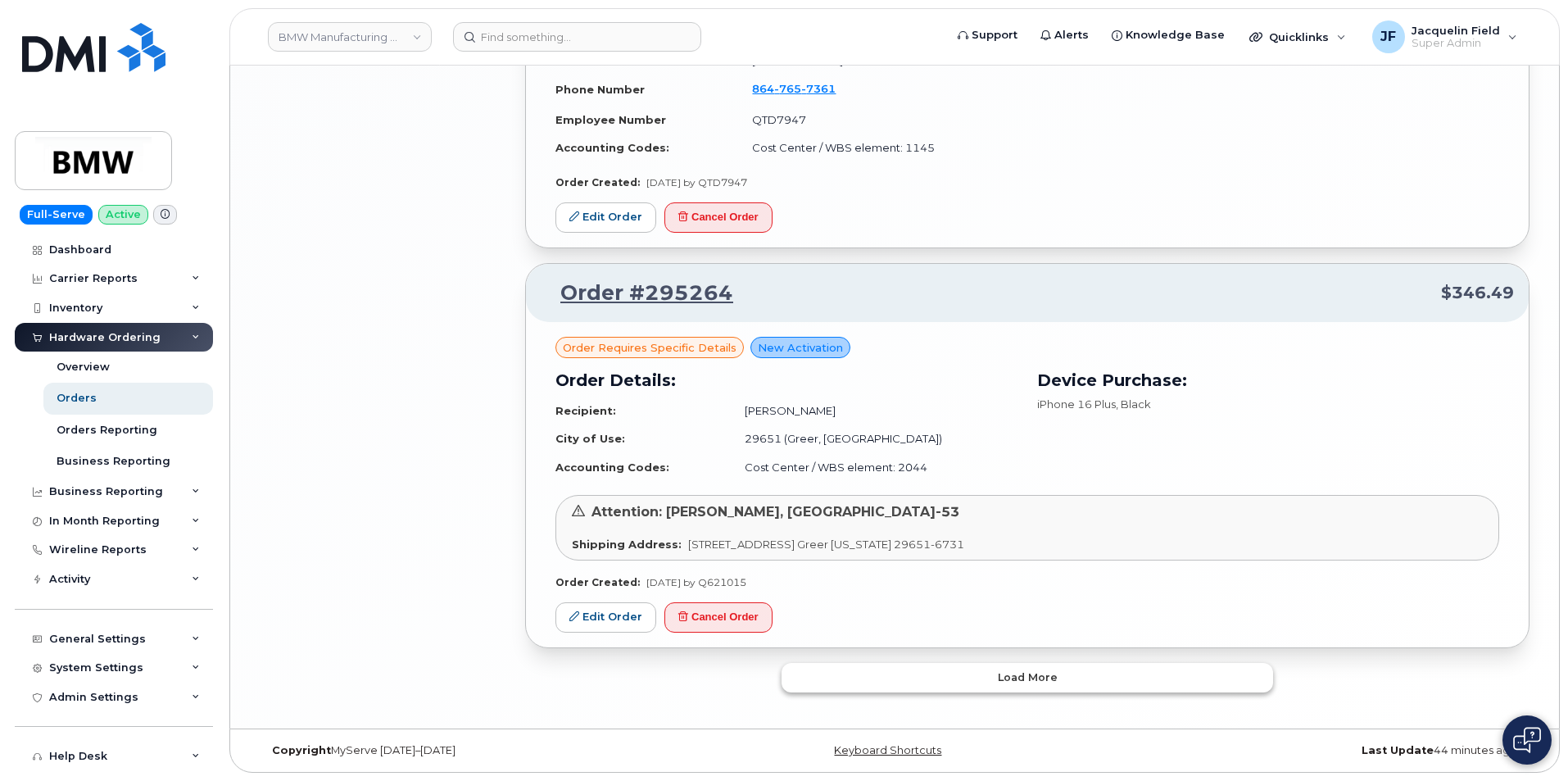 click on "Load more" at bounding box center (1027, 678) 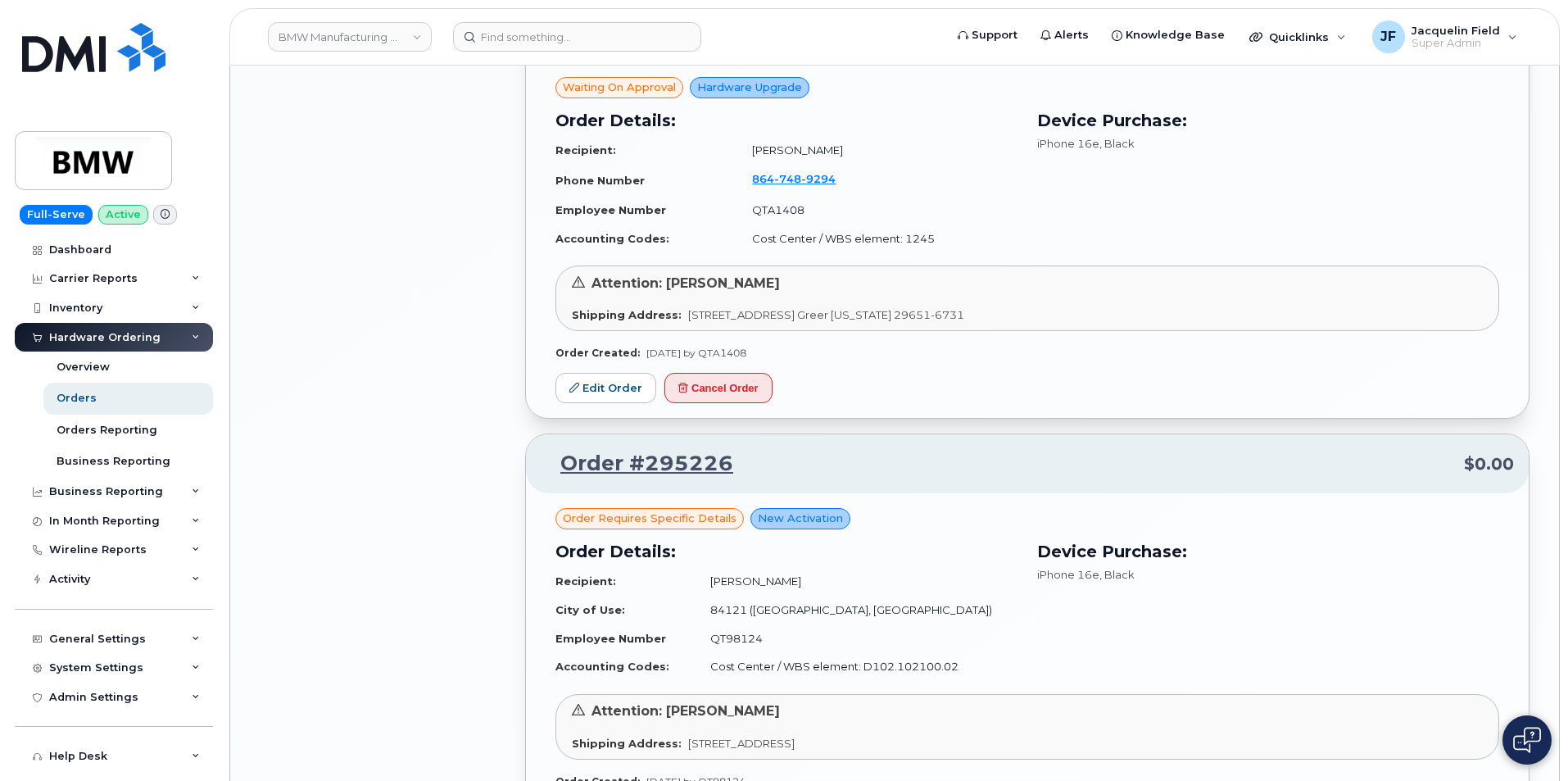scroll, scrollTop: 4012, scrollLeft: 0, axis: vertical 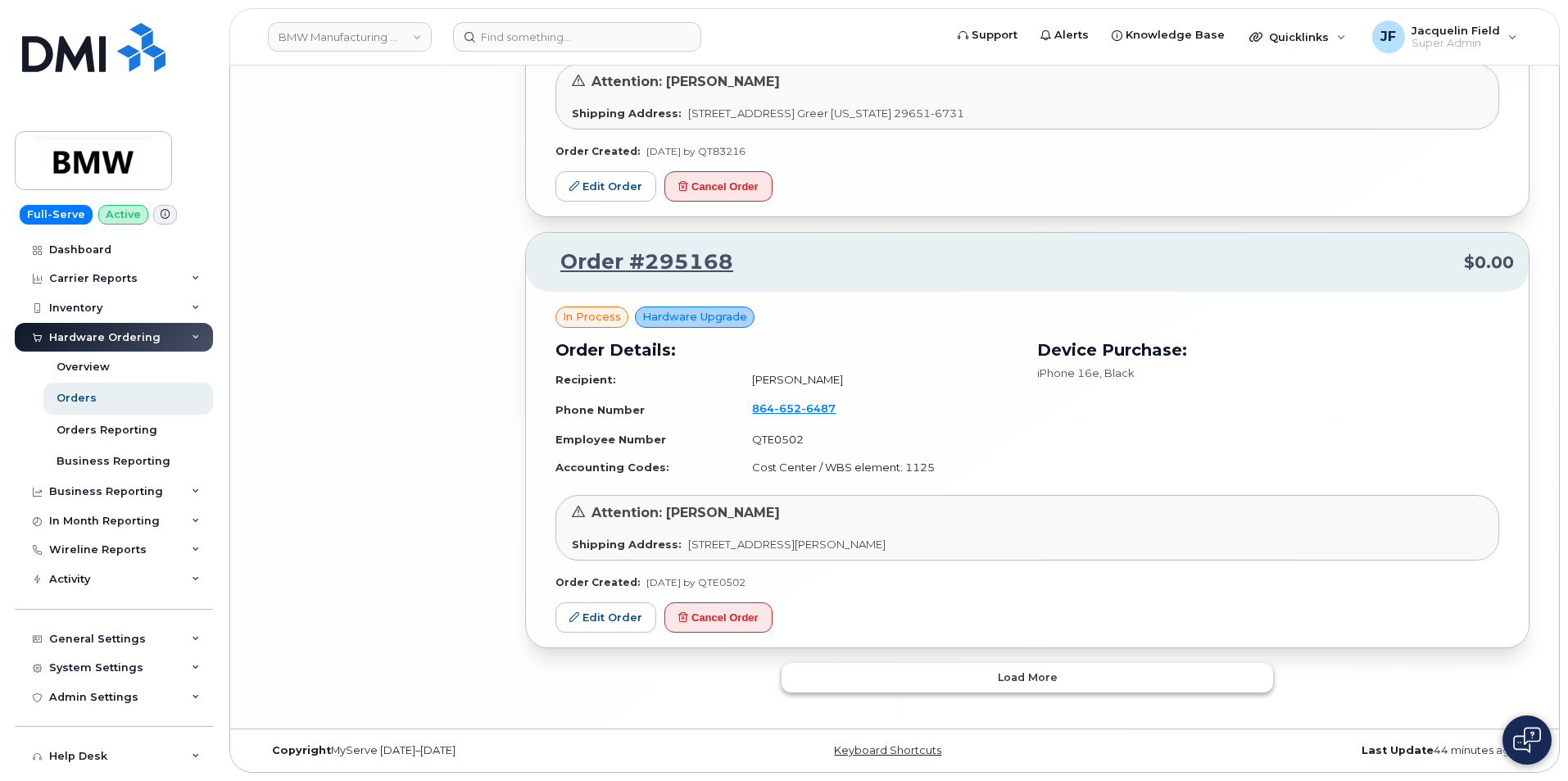 click on "Load more" at bounding box center (1027, 678) 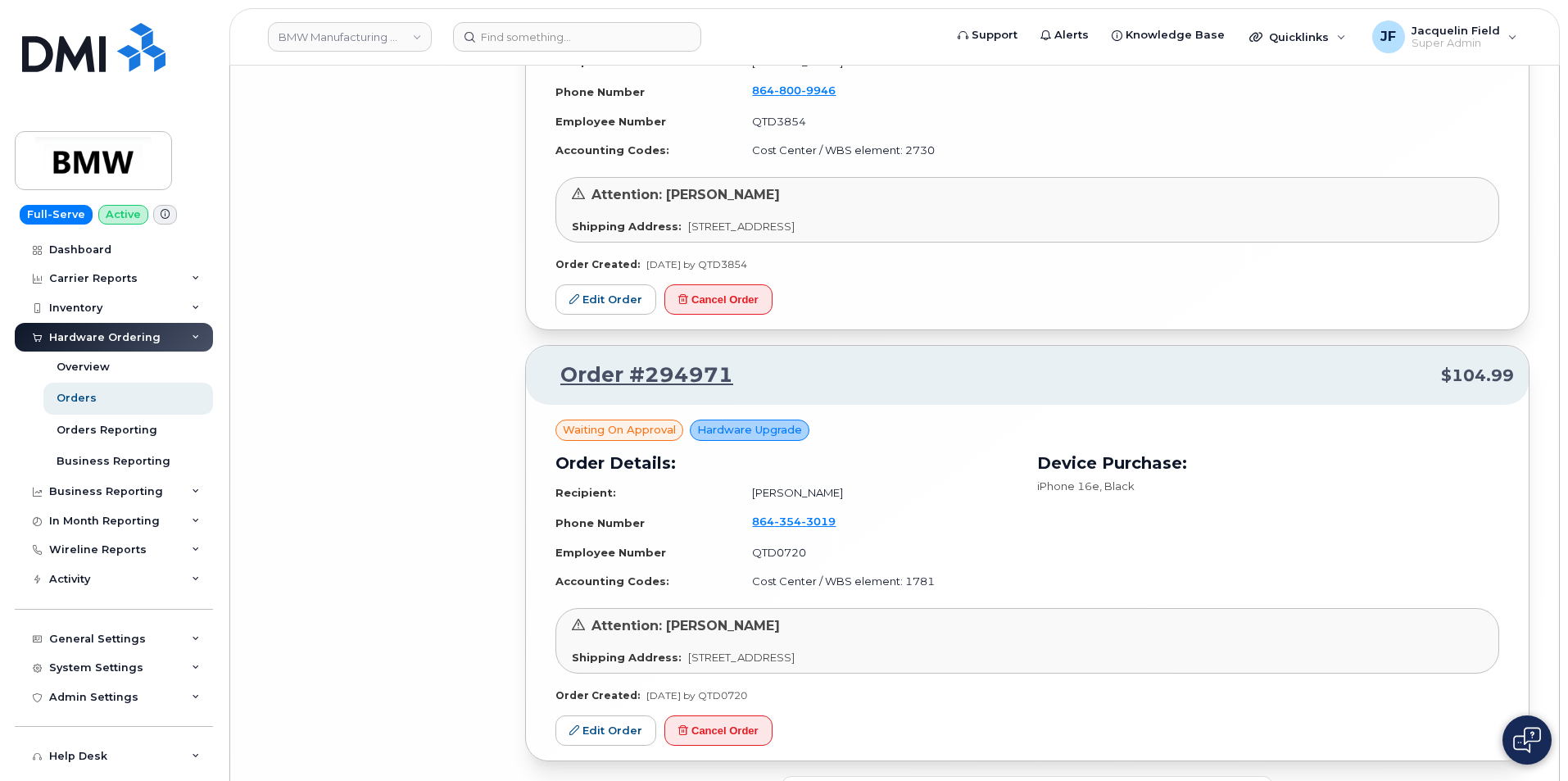 scroll, scrollTop: 9868, scrollLeft: 0, axis: vertical 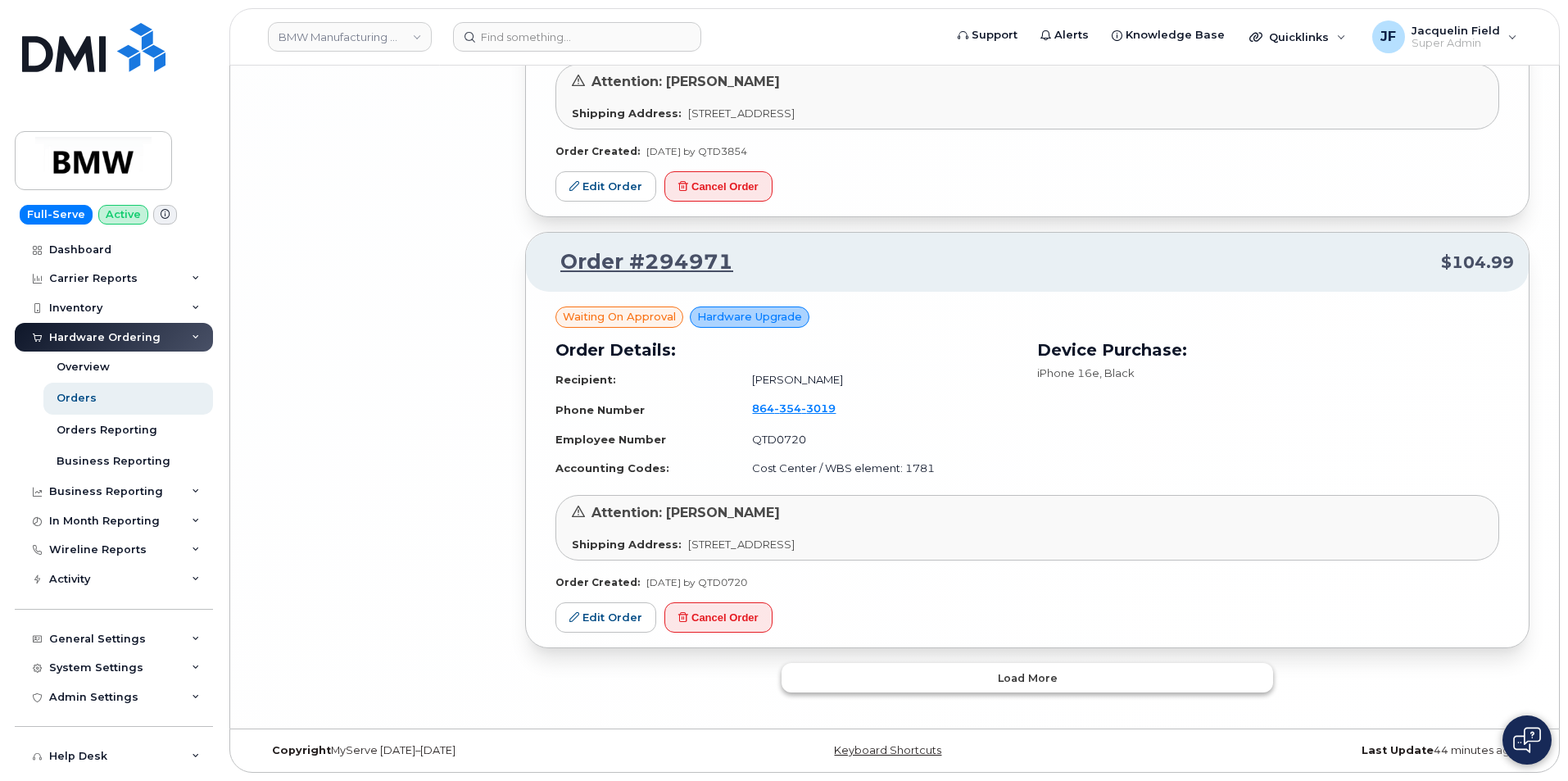 click on "Load more" at bounding box center [1027, 678] 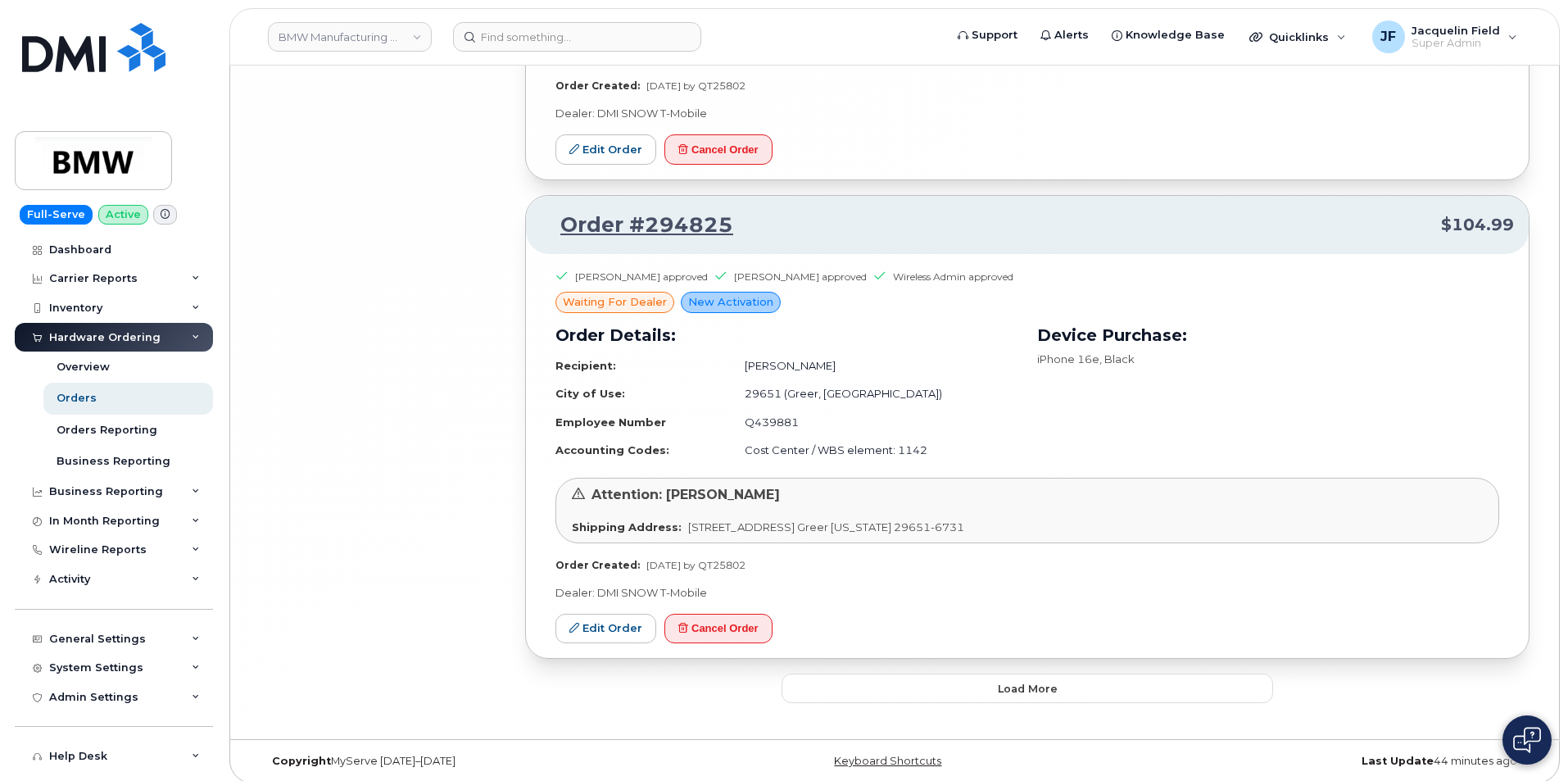scroll, scrollTop: 13300, scrollLeft: 0, axis: vertical 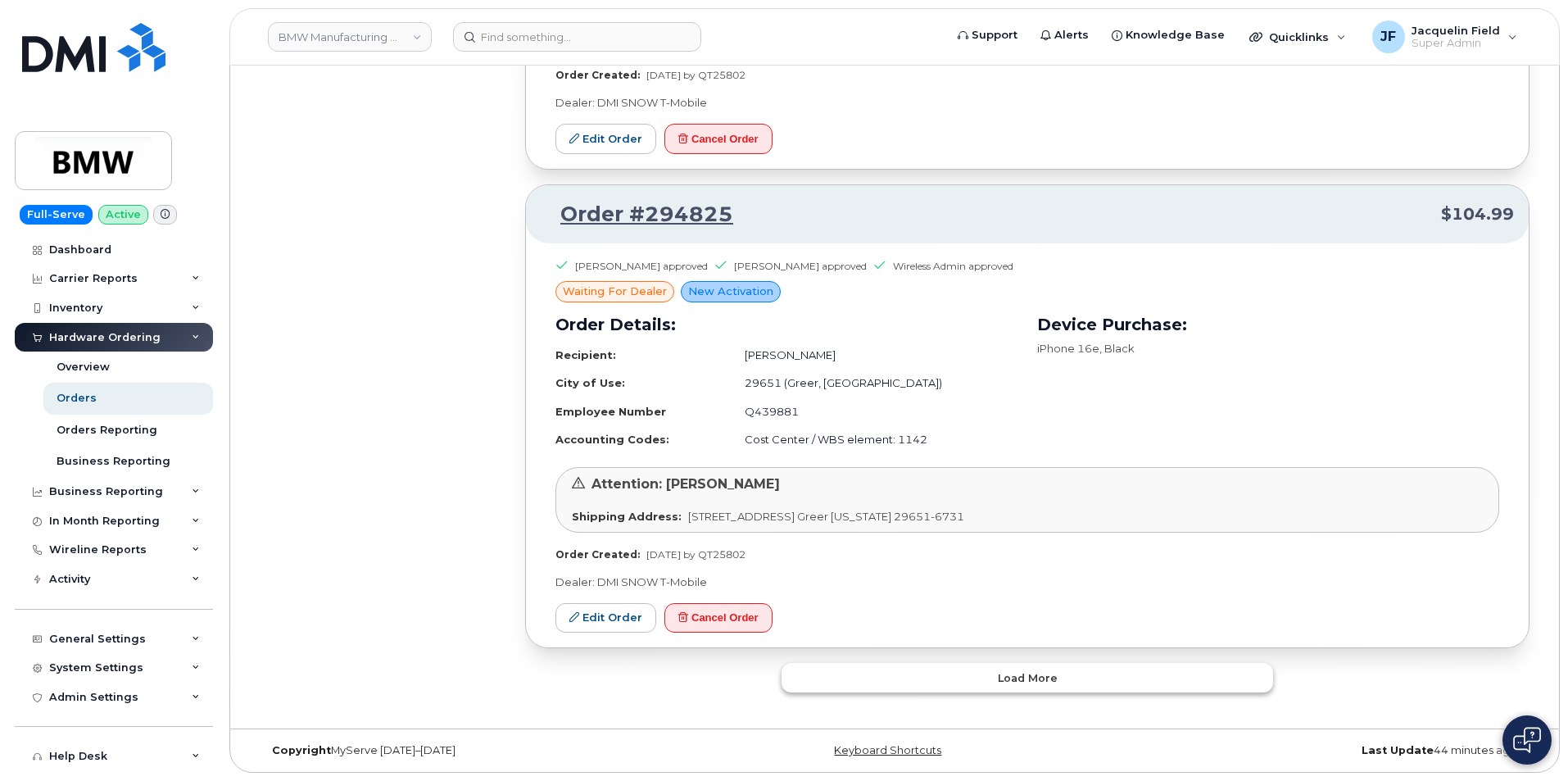 click on "Load more" at bounding box center [1027, 678] 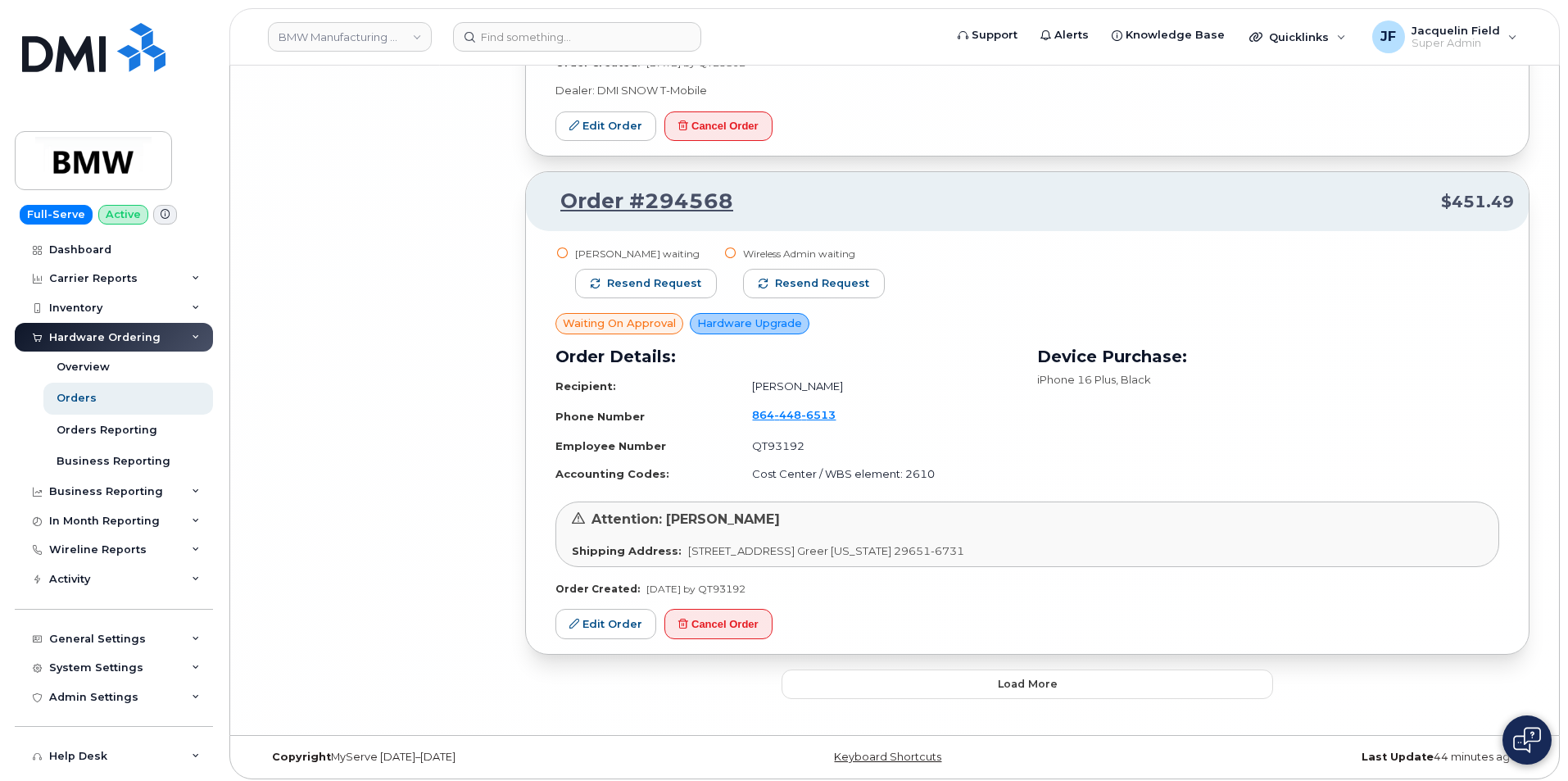 scroll, scrollTop: 16855, scrollLeft: 0, axis: vertical 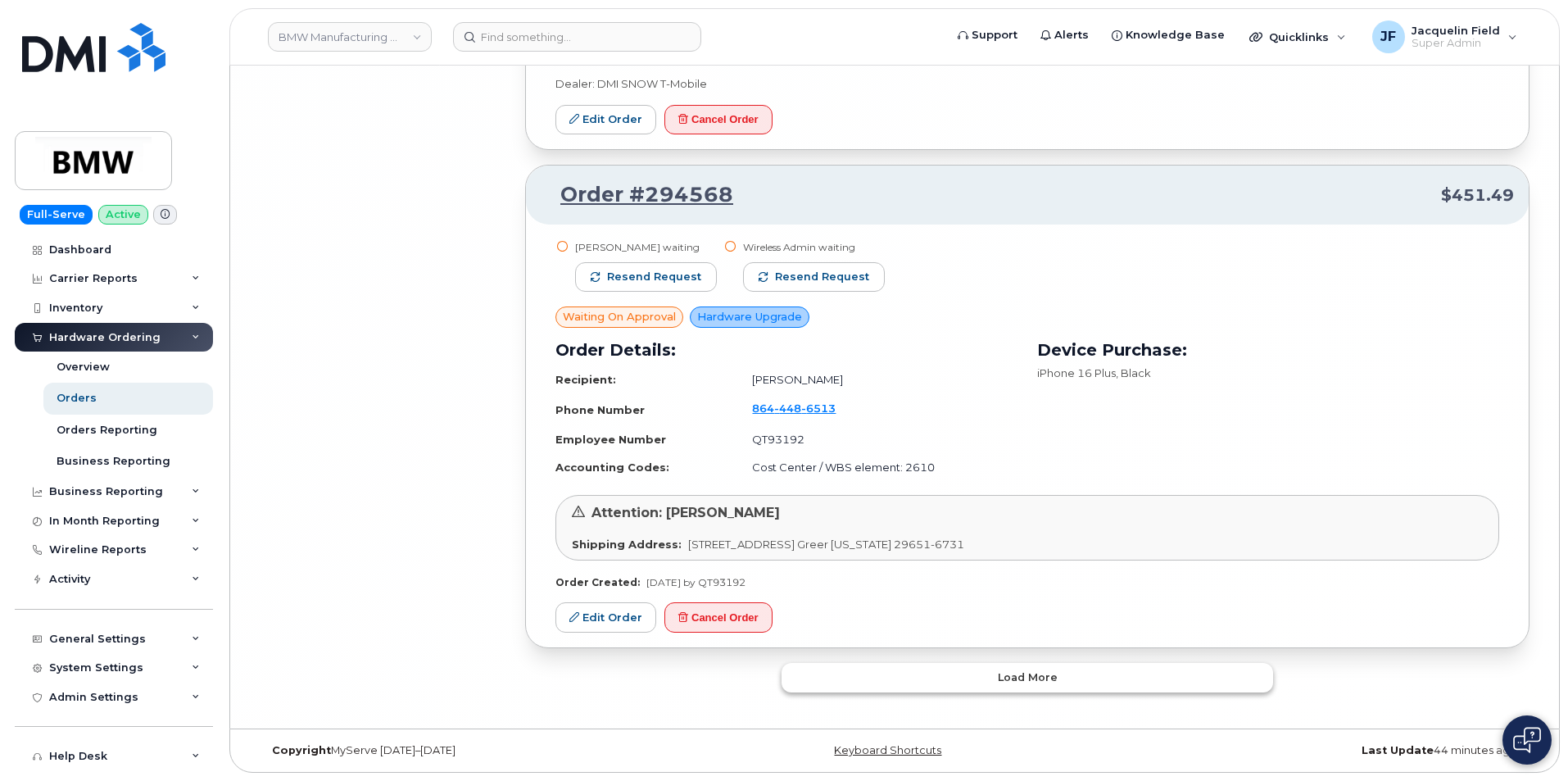 click on "Load more" at bounding box center [1027, 678] 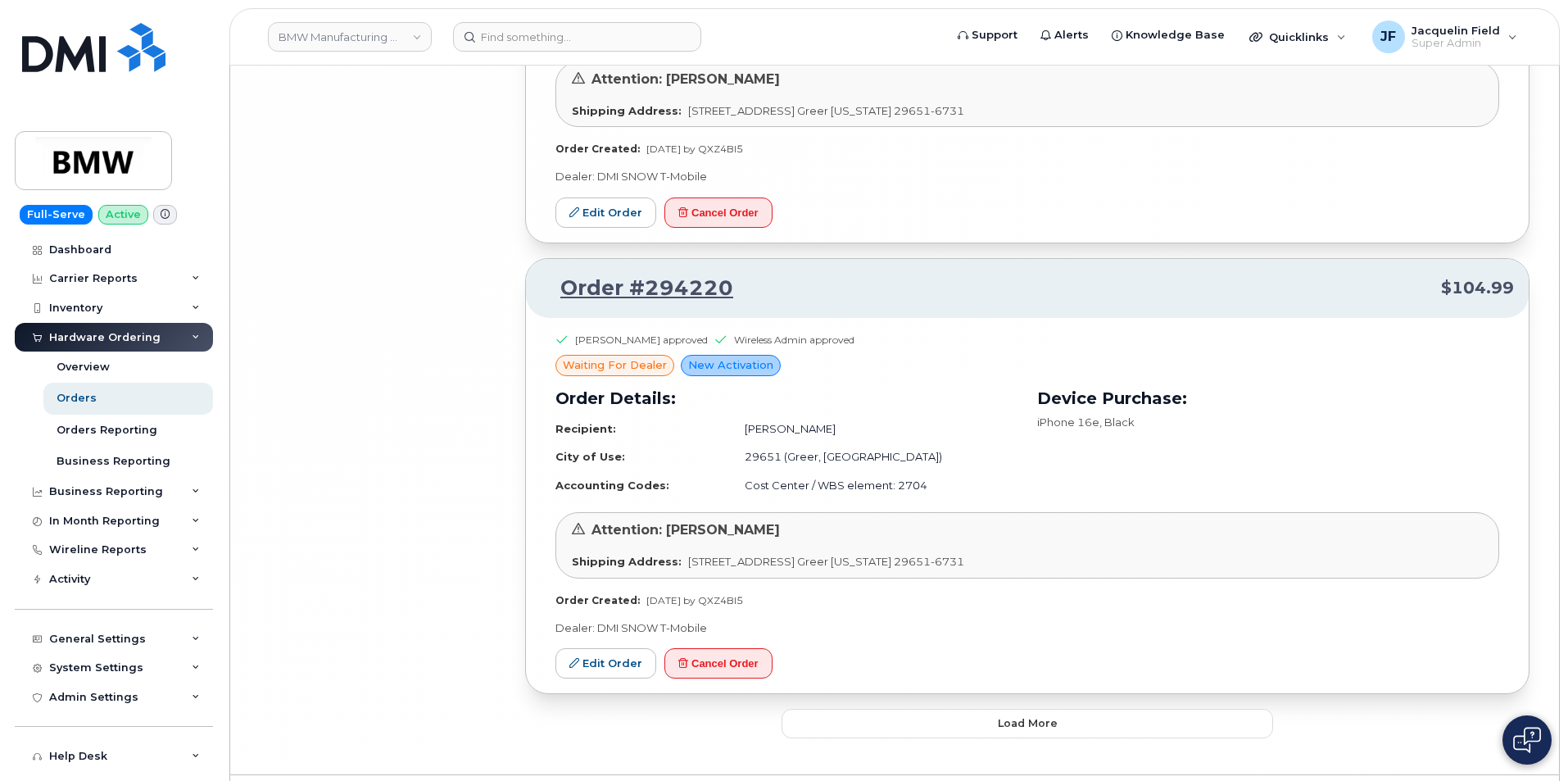 scroll, scrollTop: 19948, scrollLeft: 0, axis: vertical 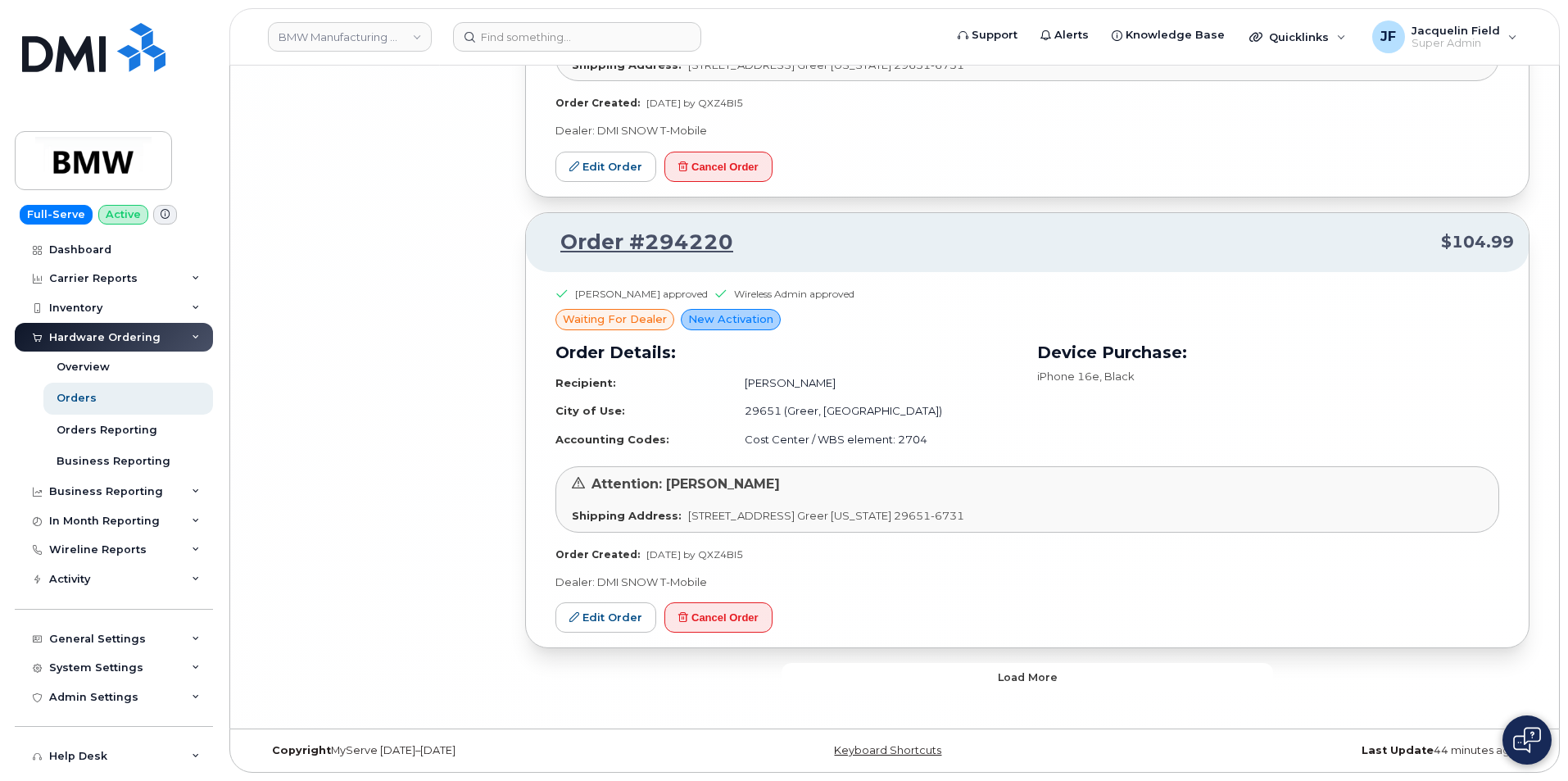 click on "Load more" at bounding box center (1027, 678) 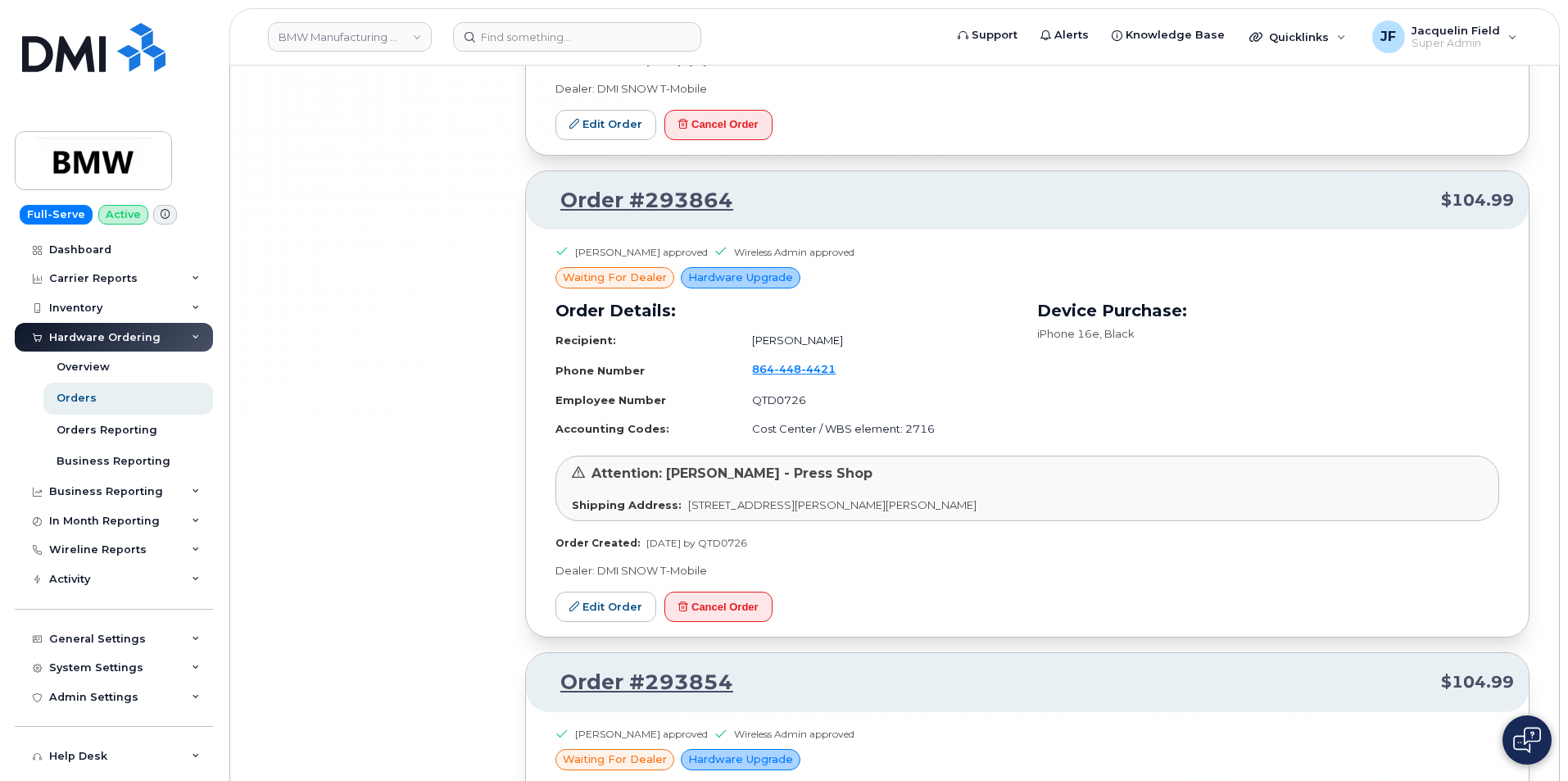 scroll, scrollTop: 23718, scrollLeft: 0, axis: vertical 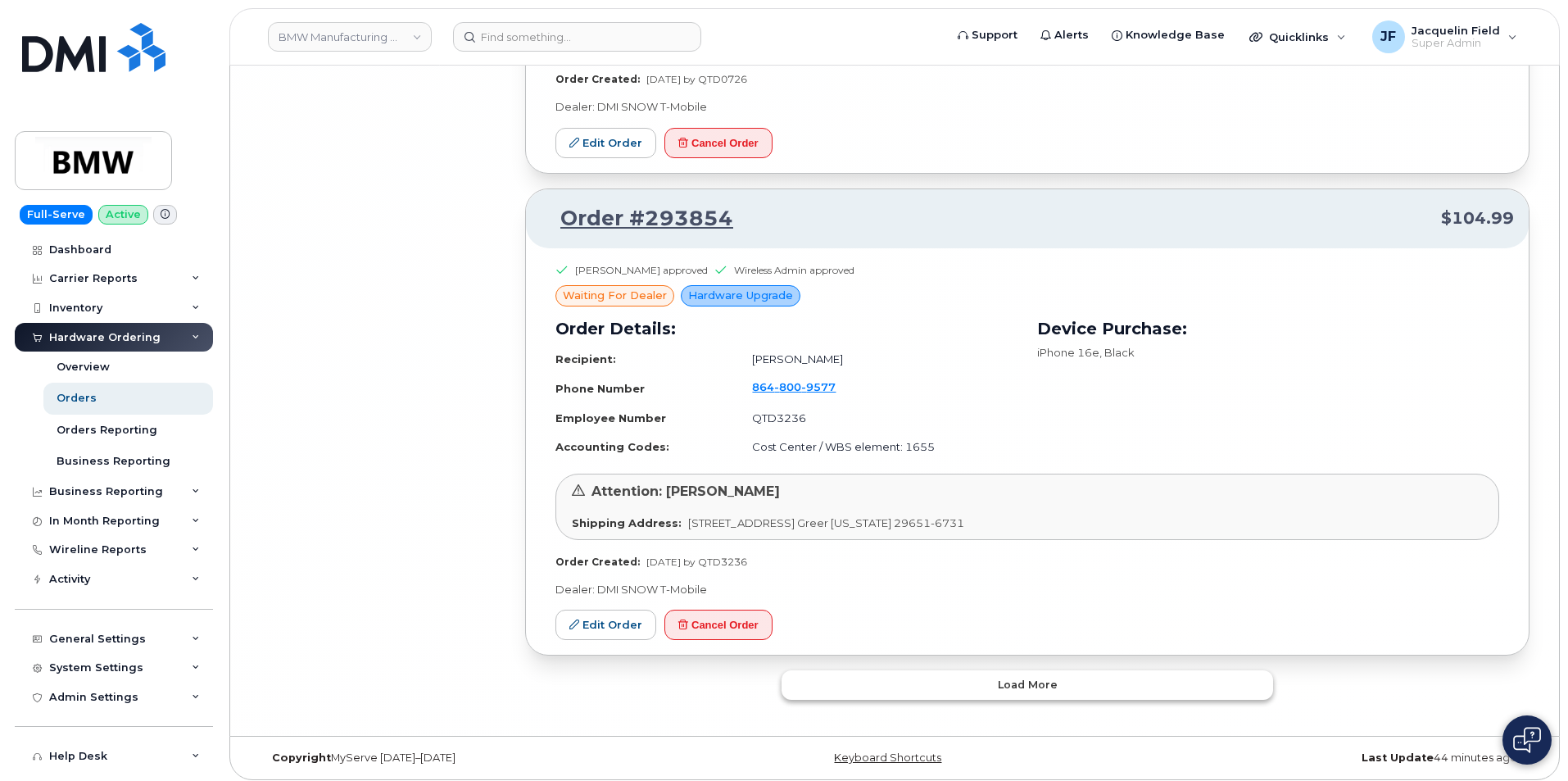 click on "Load more" at bounding box center [1027, 685] 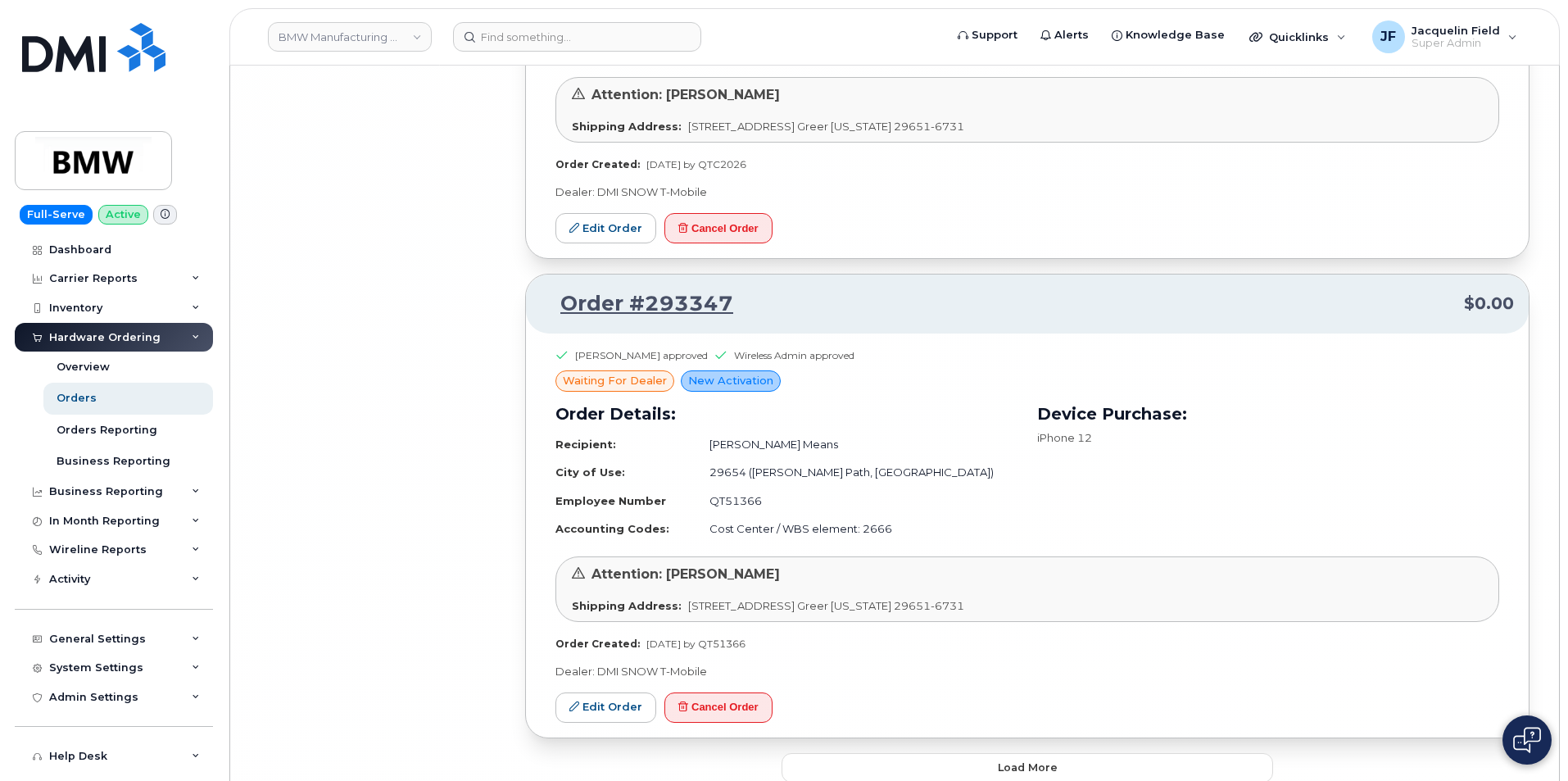 scroll, scrollTop: 27599, scrollLeft: 0, axis: vertical 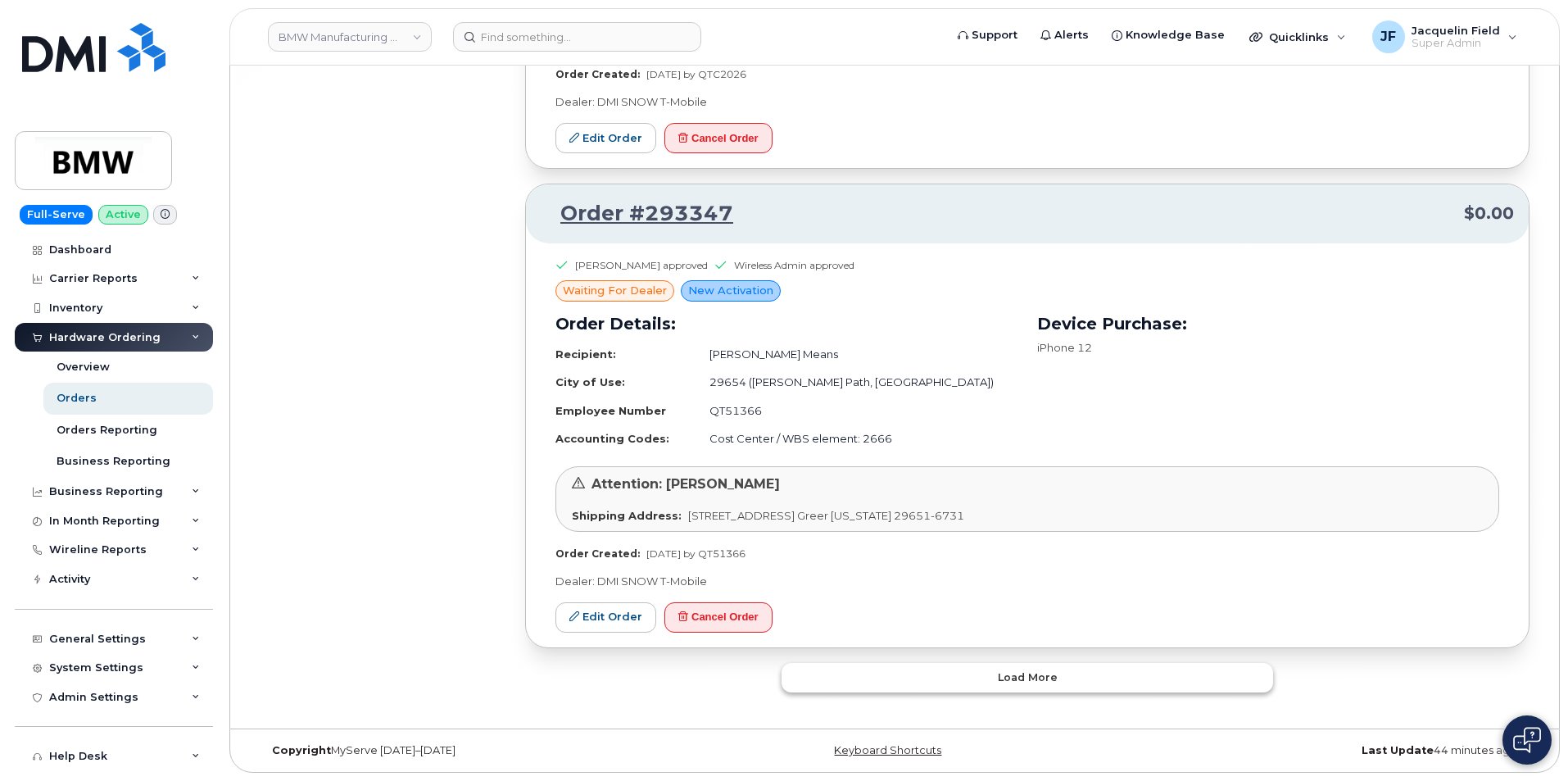 click on "Load more" at bounding box center (1027, 678) 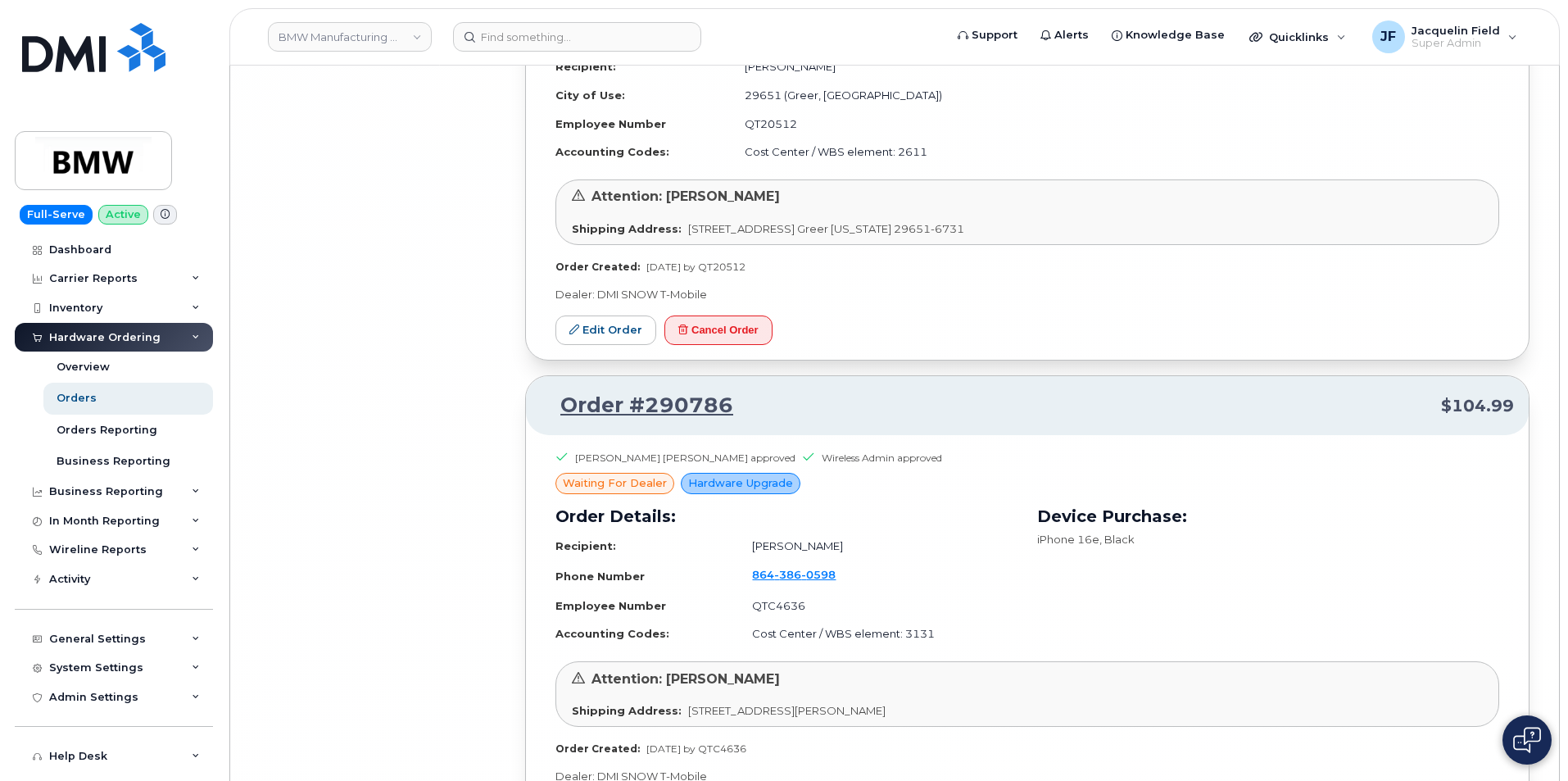 scroll, scrollTop: 31475, scrollLeft: 0, axis: vertical 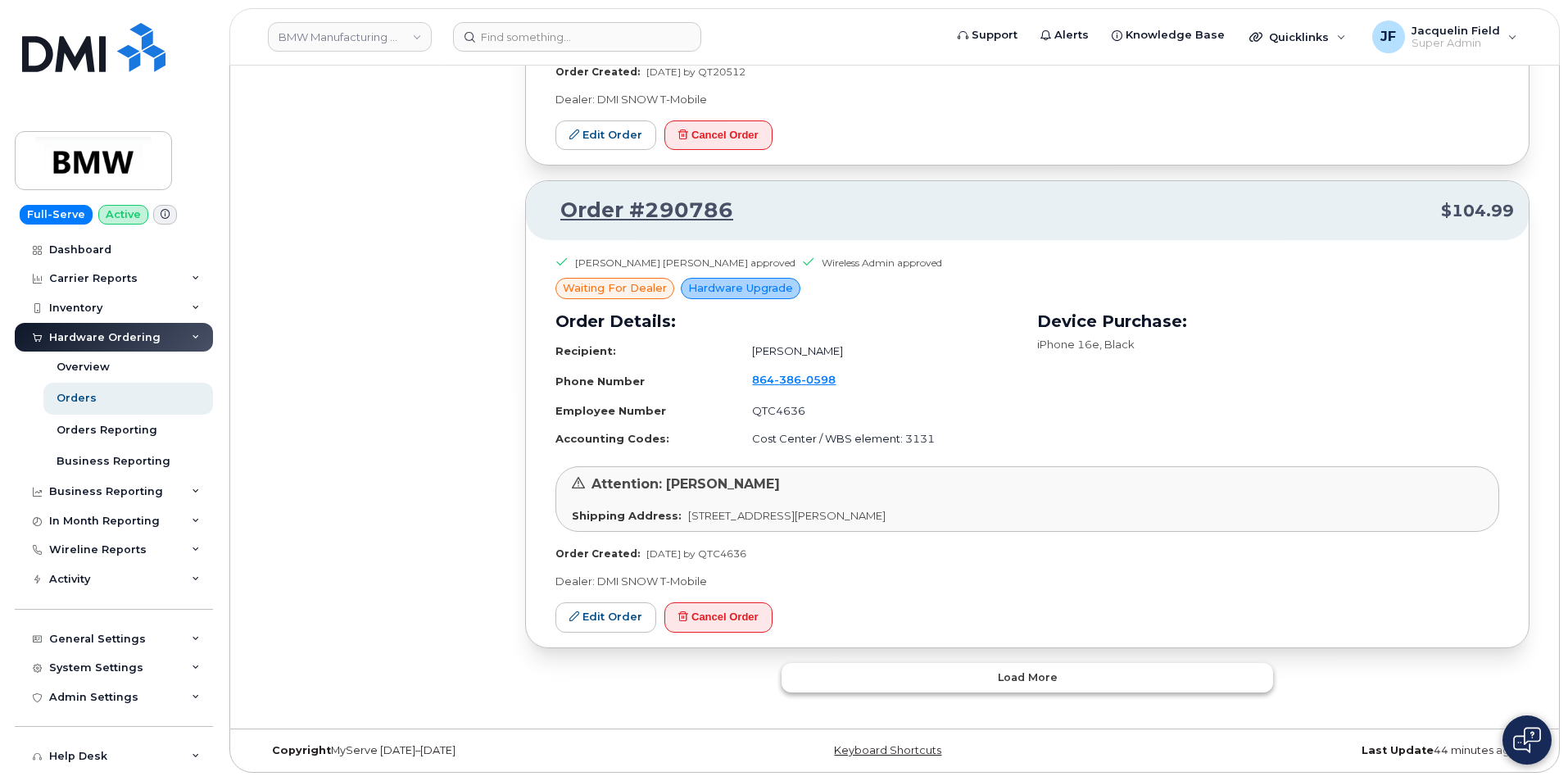 click on "Load more" at bounding box center [1027, 677] 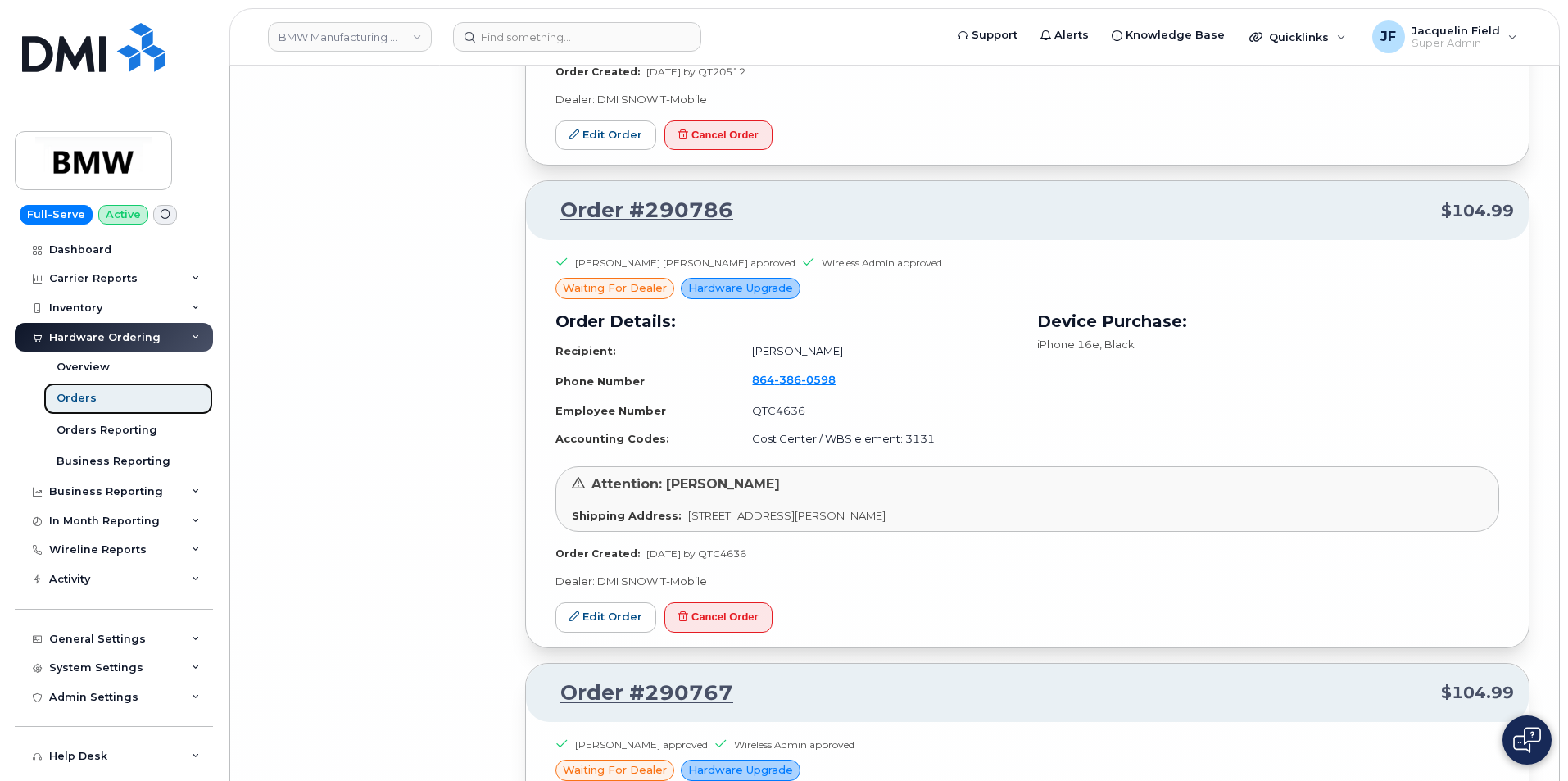 click on "Orders" at bounding box center (76, 398) 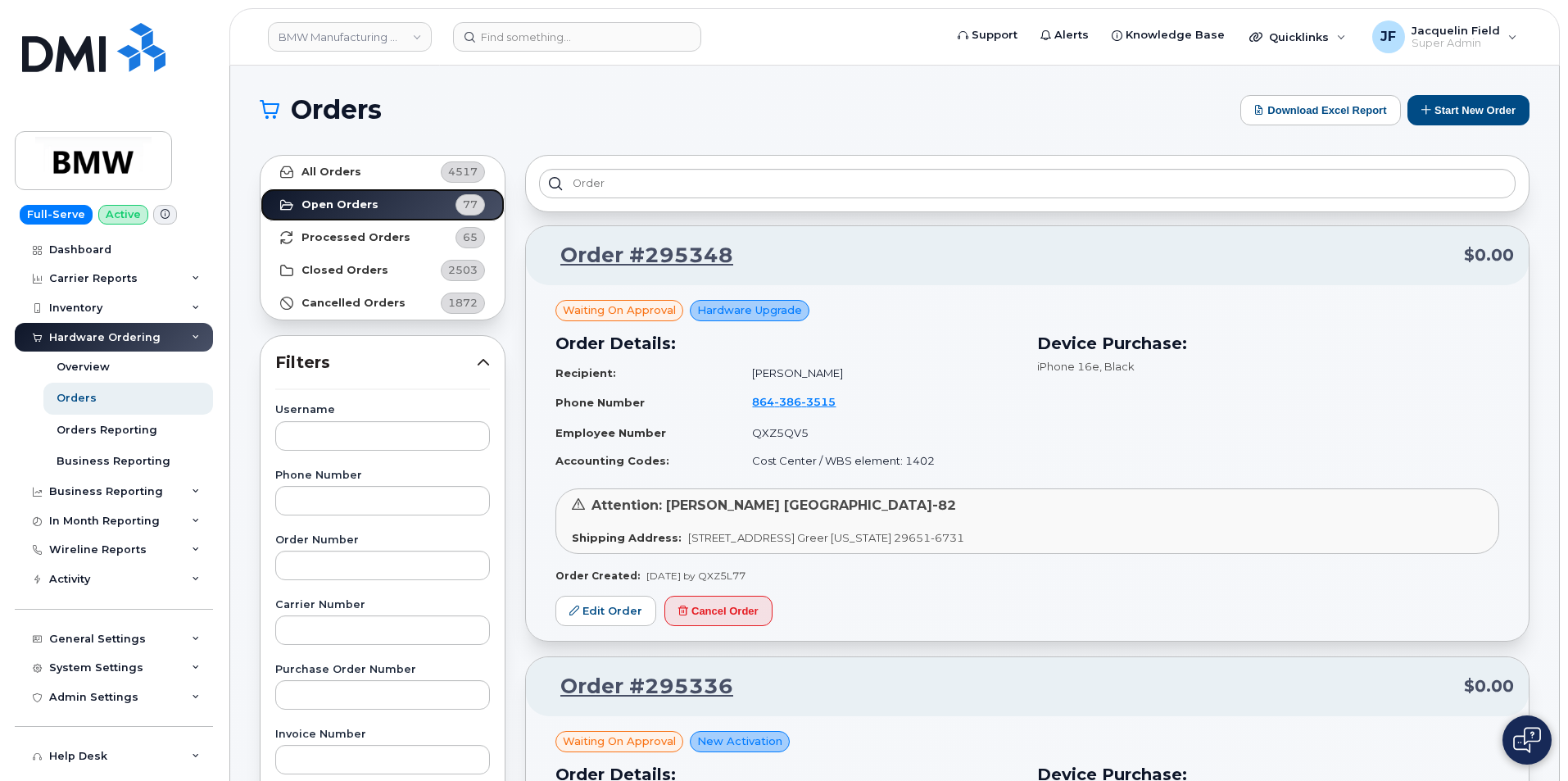 click on "Open Orders" at bounding box center (340, 205) 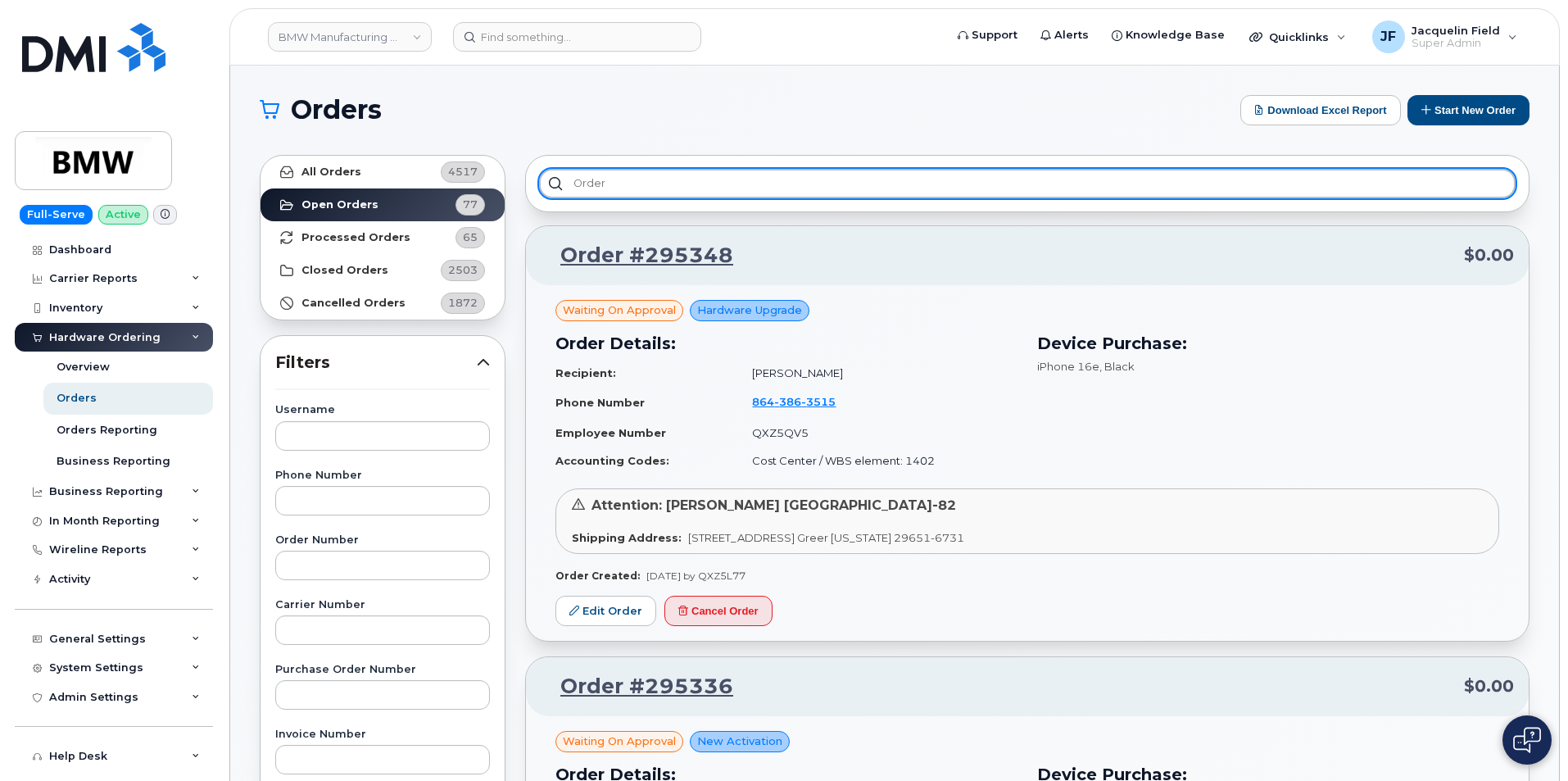 click on "Order" at bounding box center (1027, 184) 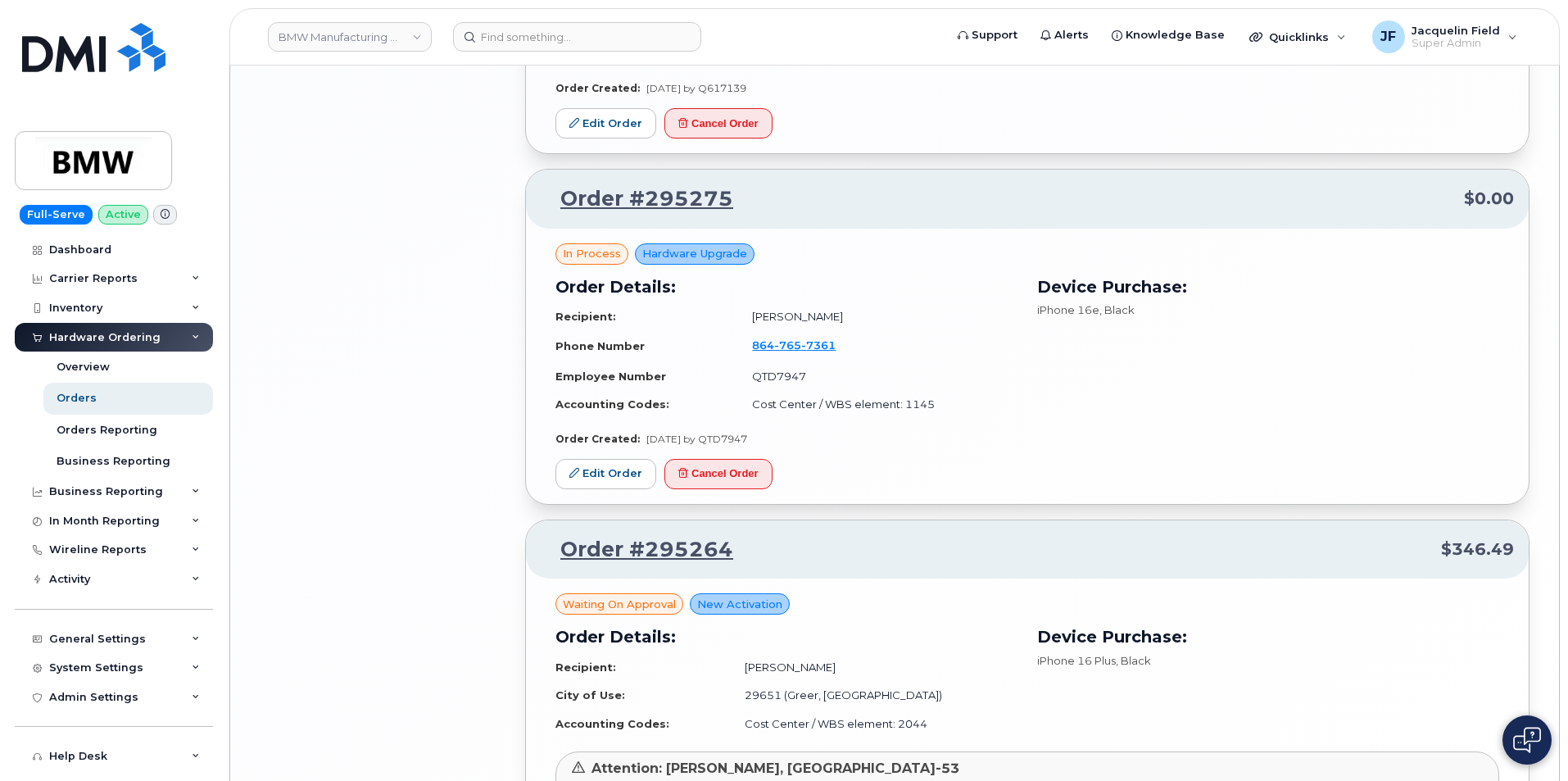scroll, scrollTop: 2782, scrollLeft: 0, axis: vertical 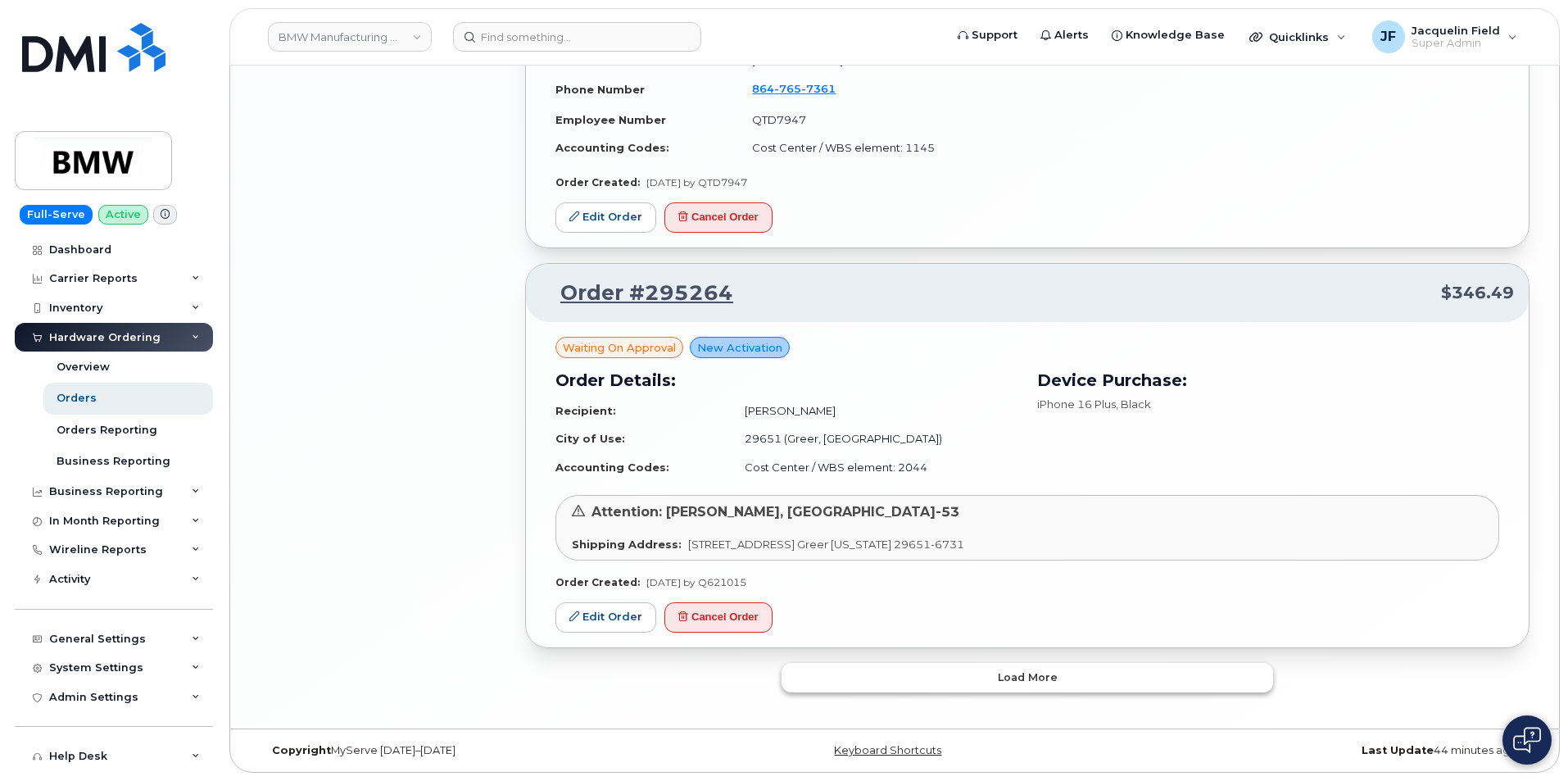 click on "Load more" at bounding box center (1027, 678) 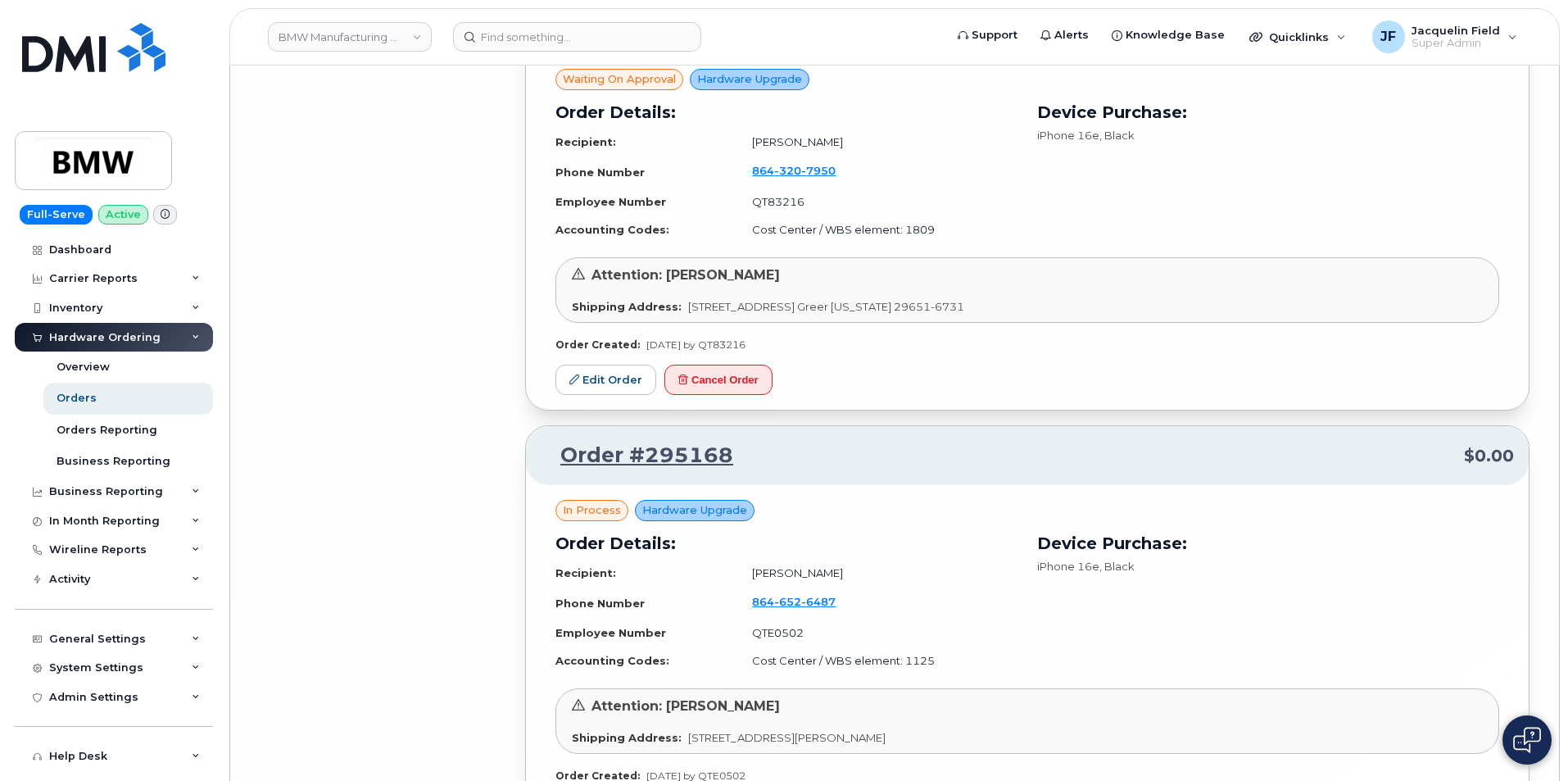 scroll, scrollTop: 6313, scrollLeft: 0, axis: vertical 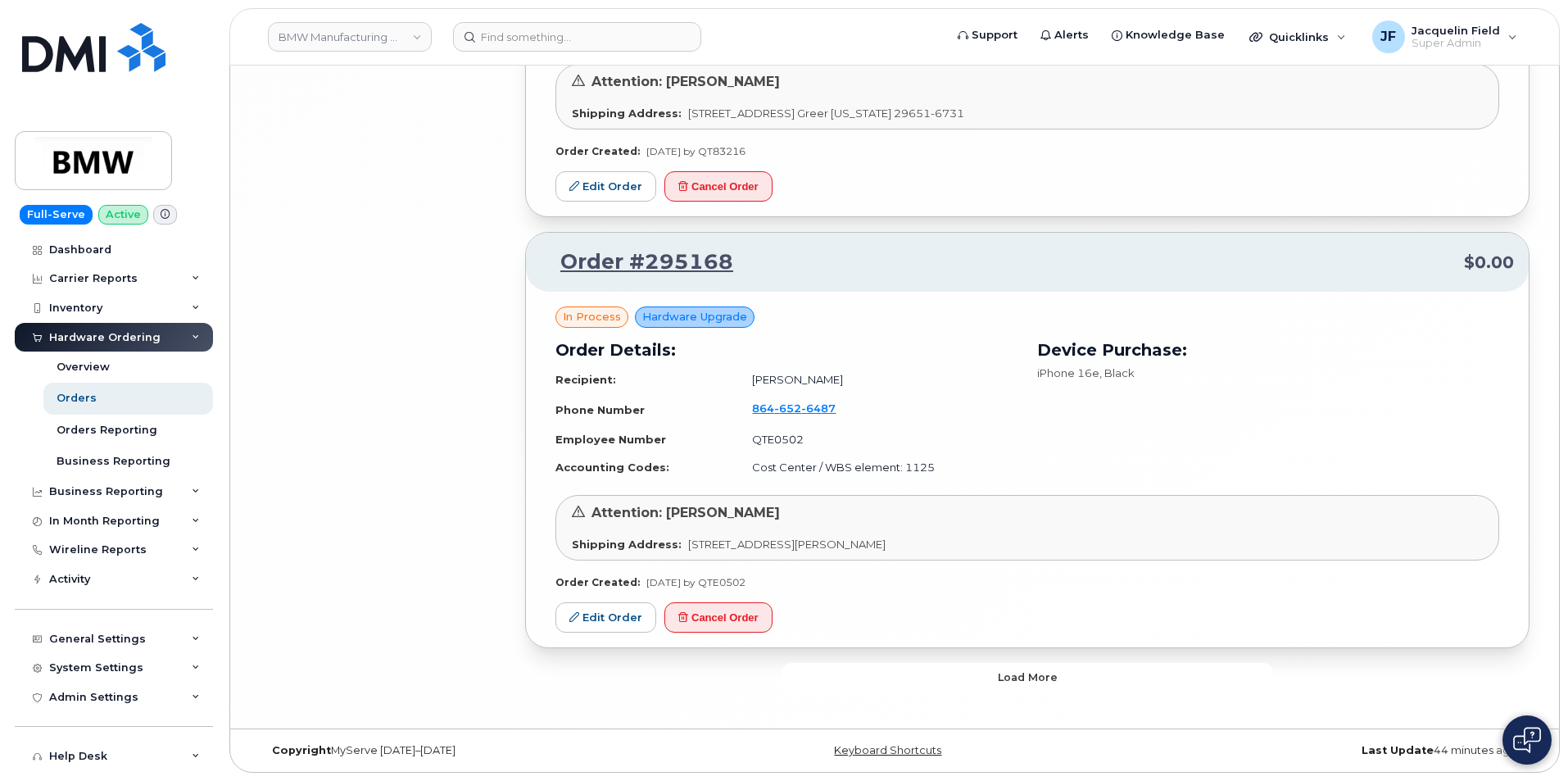 click on "Load more" at bounding box center [1027, 677] 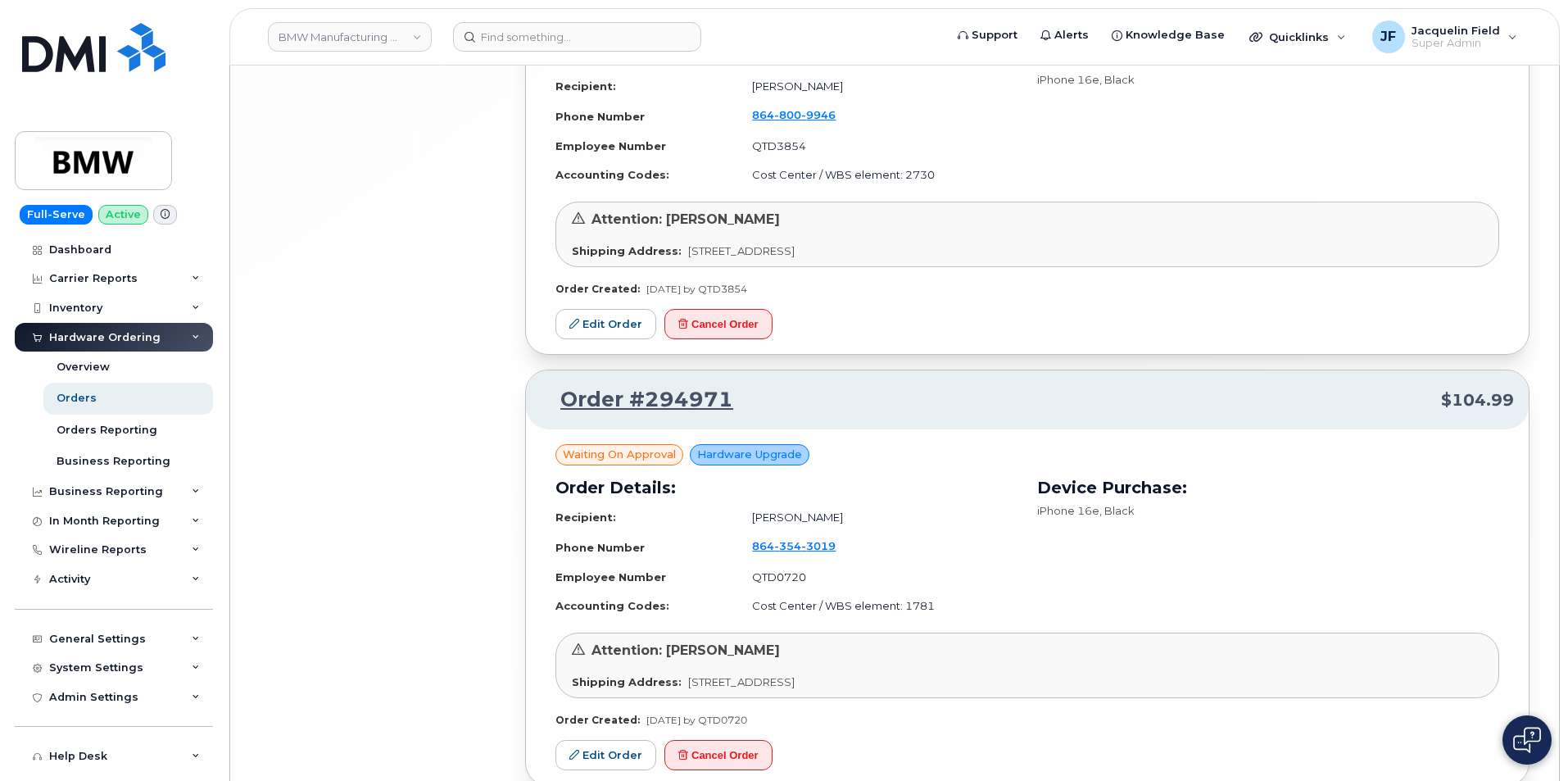 scroll, scrollTop: 9868, scrollLeft: 0, axis: vertical 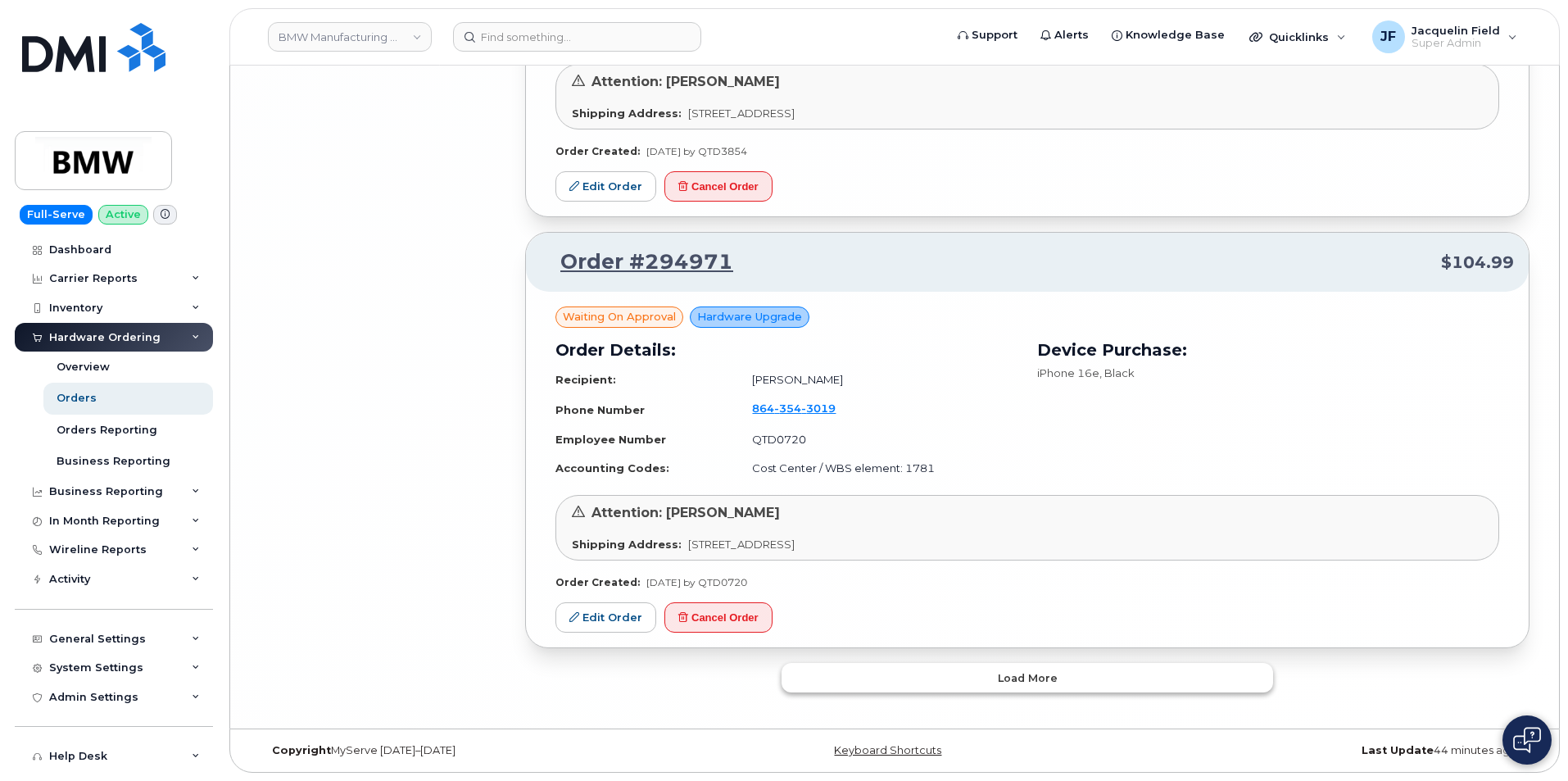 click on "Load more" at bounding box center [1027, 678] 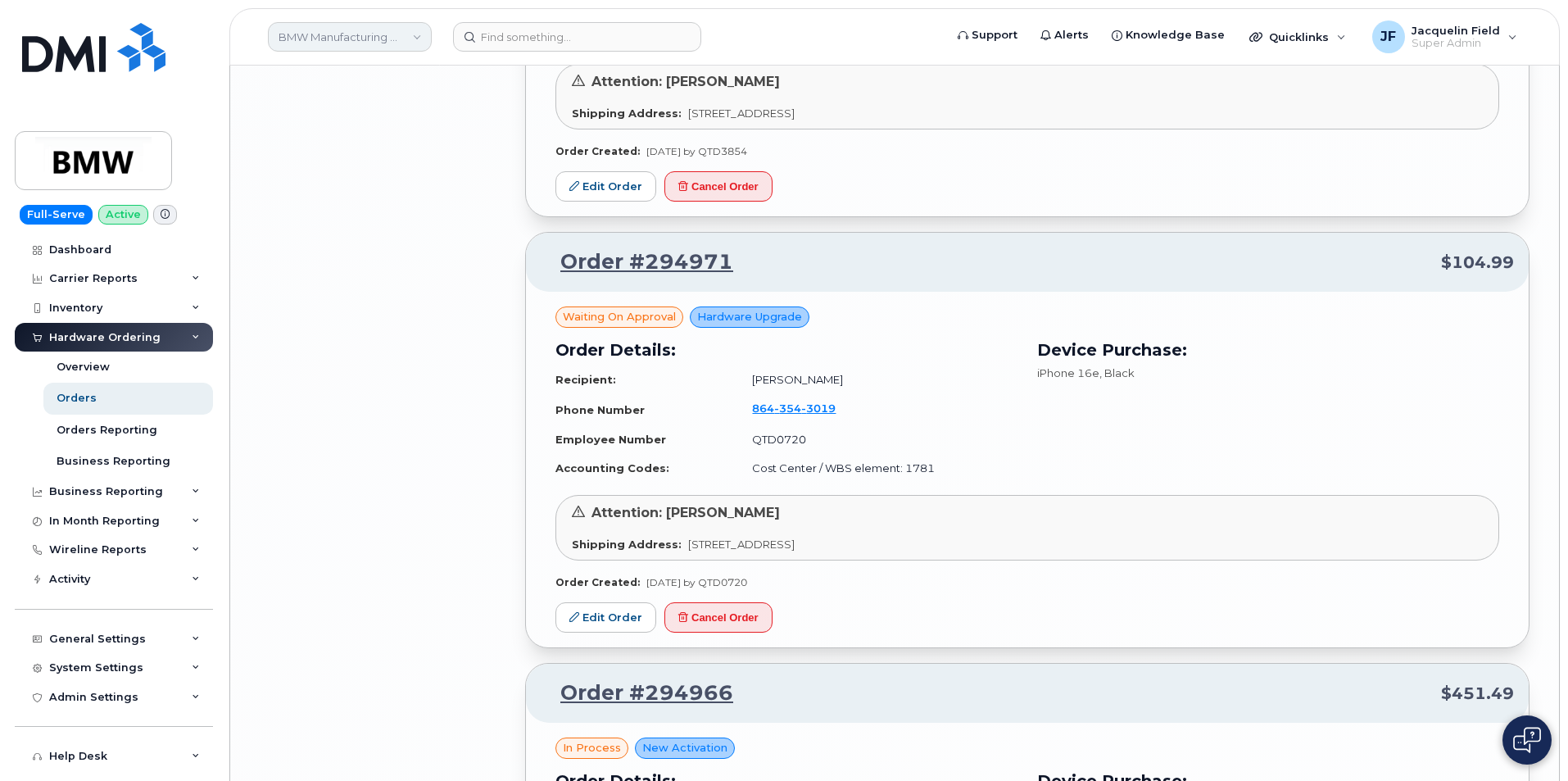click on "BMW Manufacturing Co LLC" at bounding box center (350, 37) 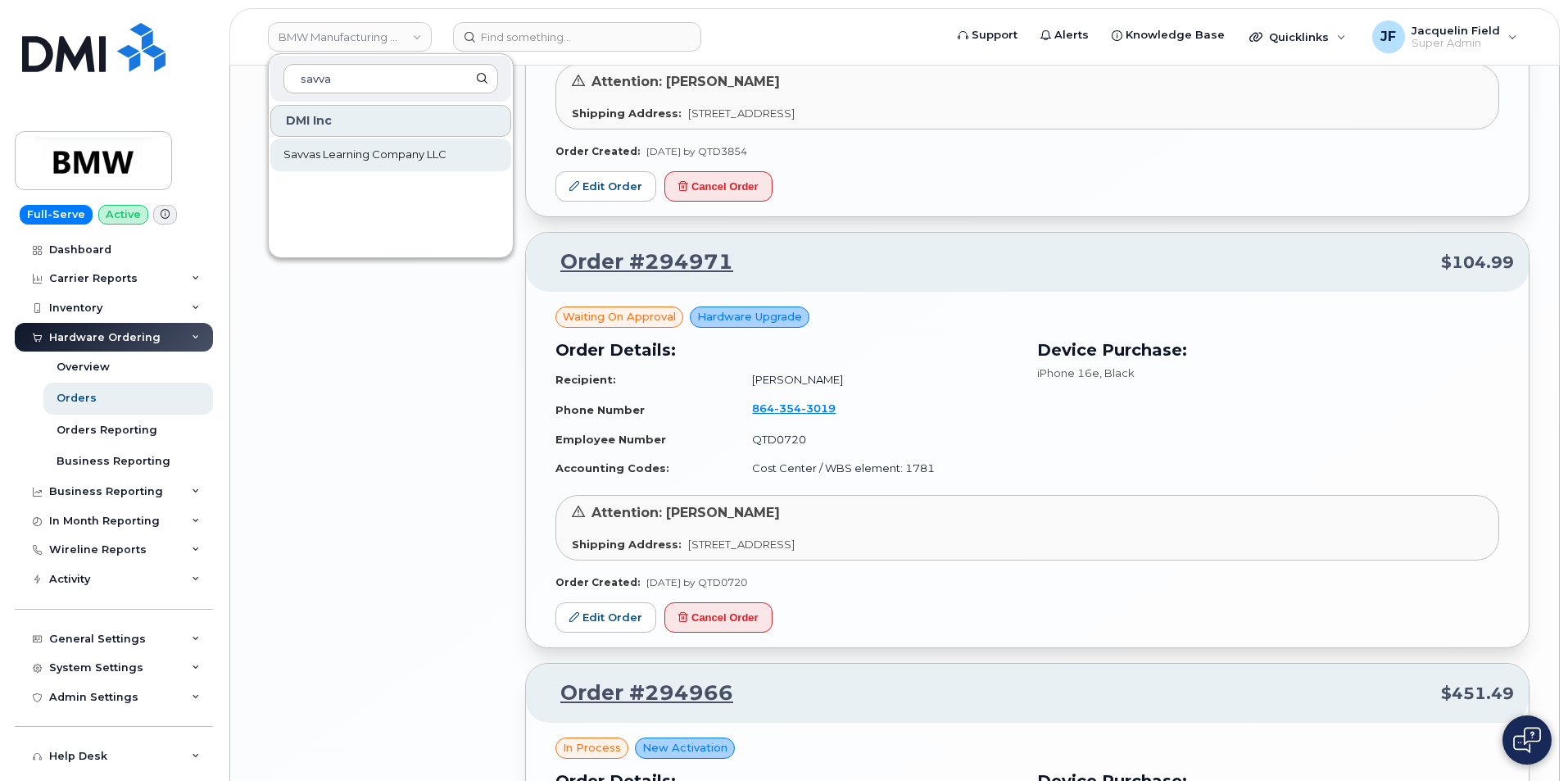 type on "savva" 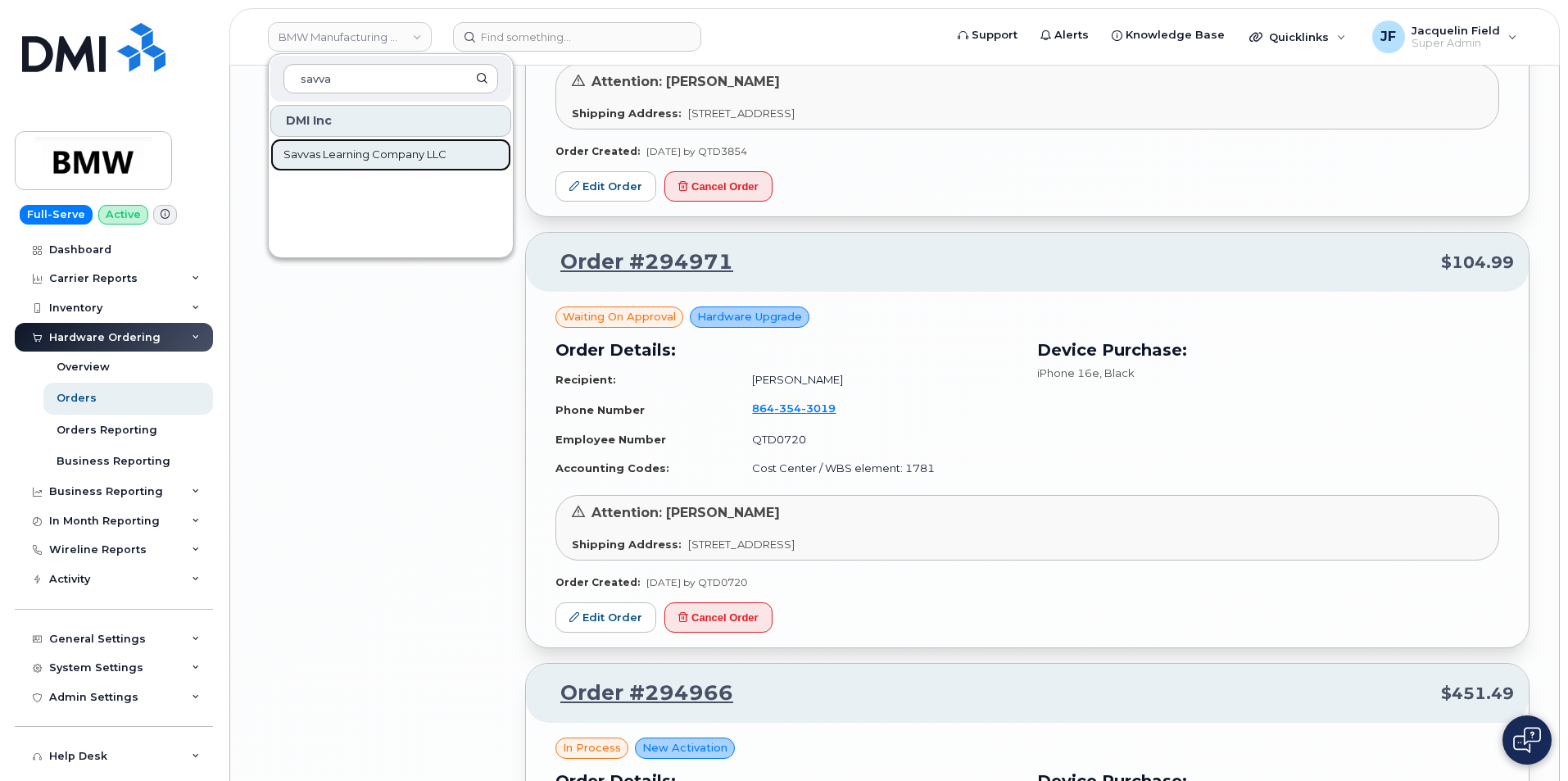 click on "Savvas Learning Company LLC" at bounding box center [365, 155] 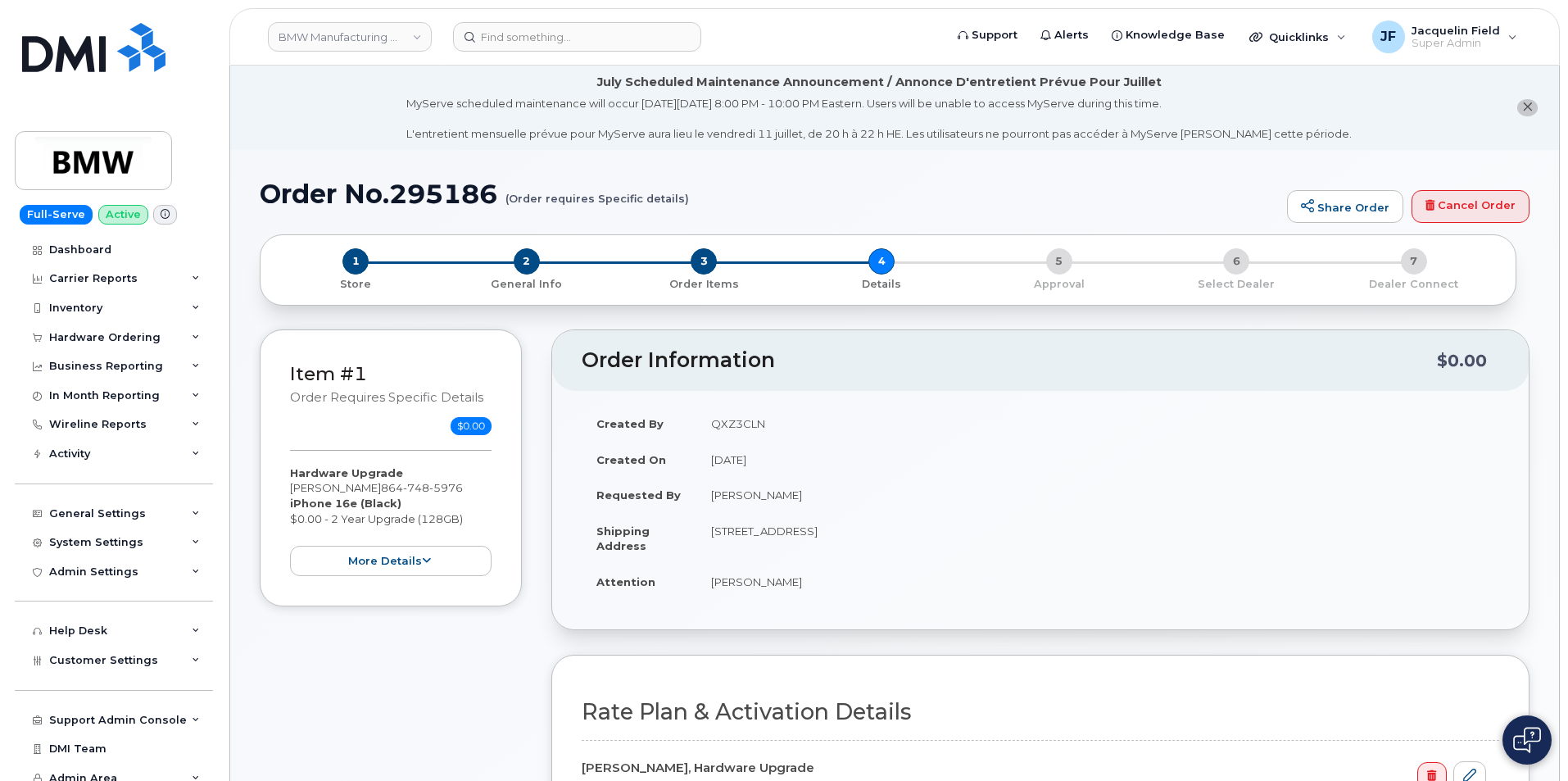 scroll, scrollTop: 0, scrollLeft: 0, axis: both 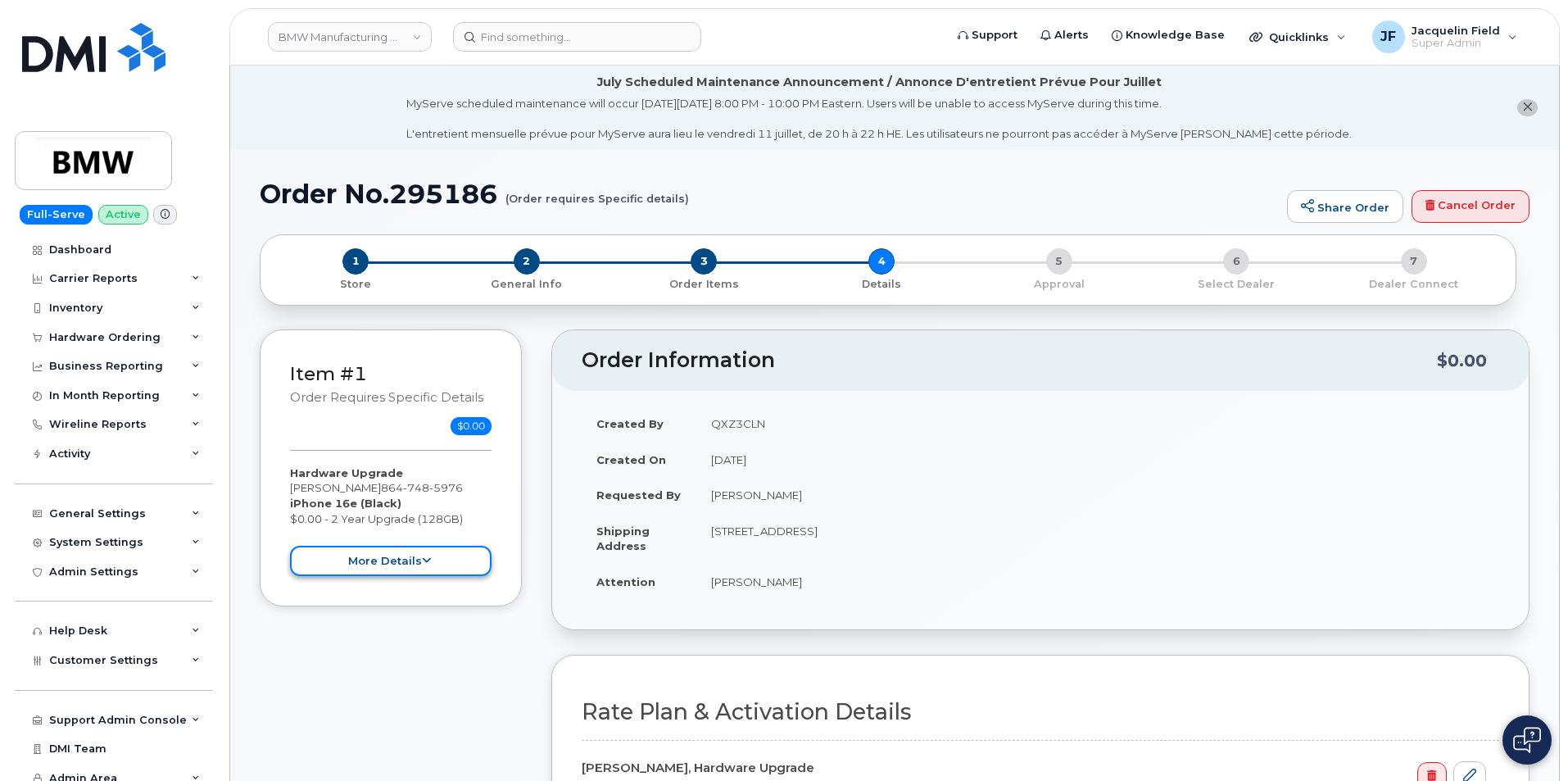 click on "more details" at bounding box center (391, 561) 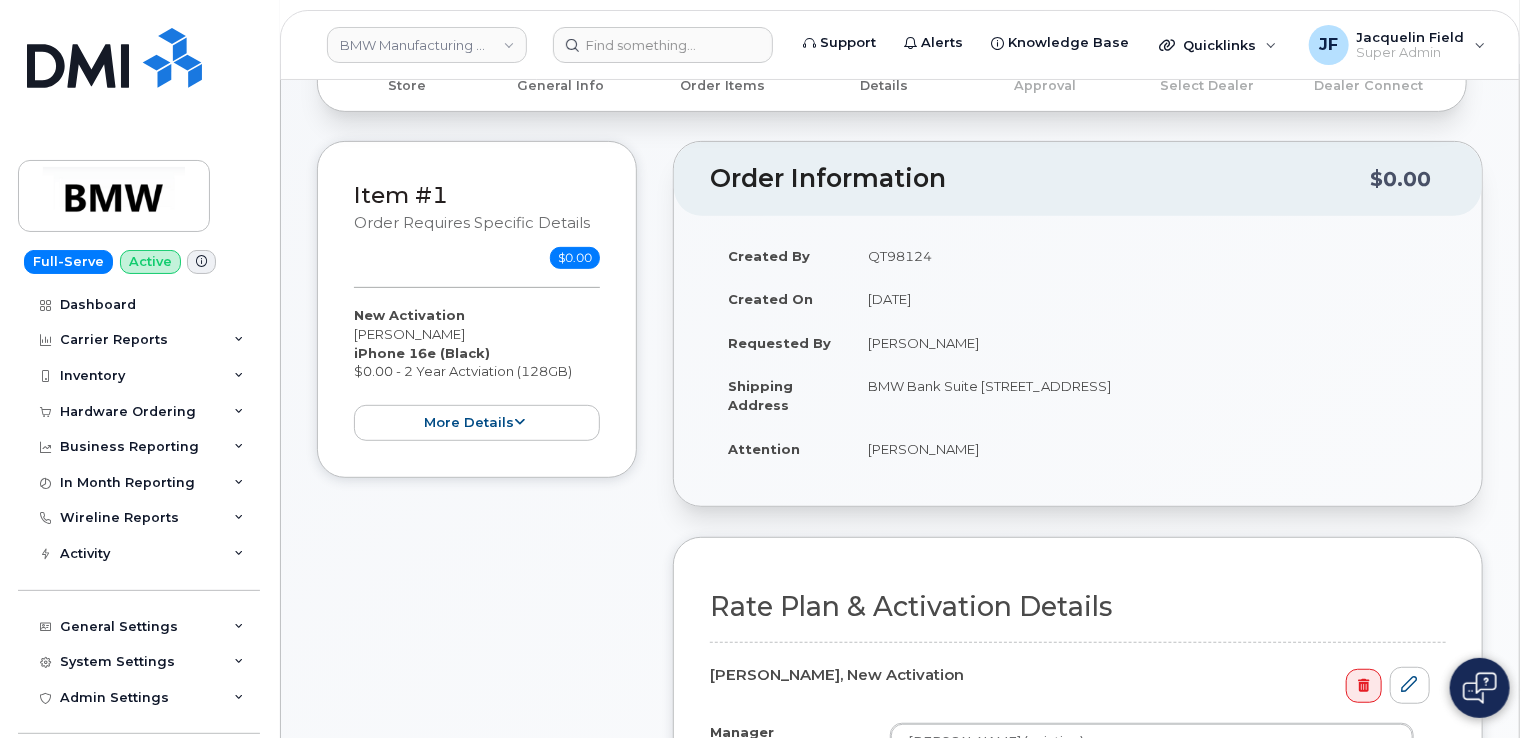 scroll, scrollTop: 300, scrollLeft: 0, axis: vertical 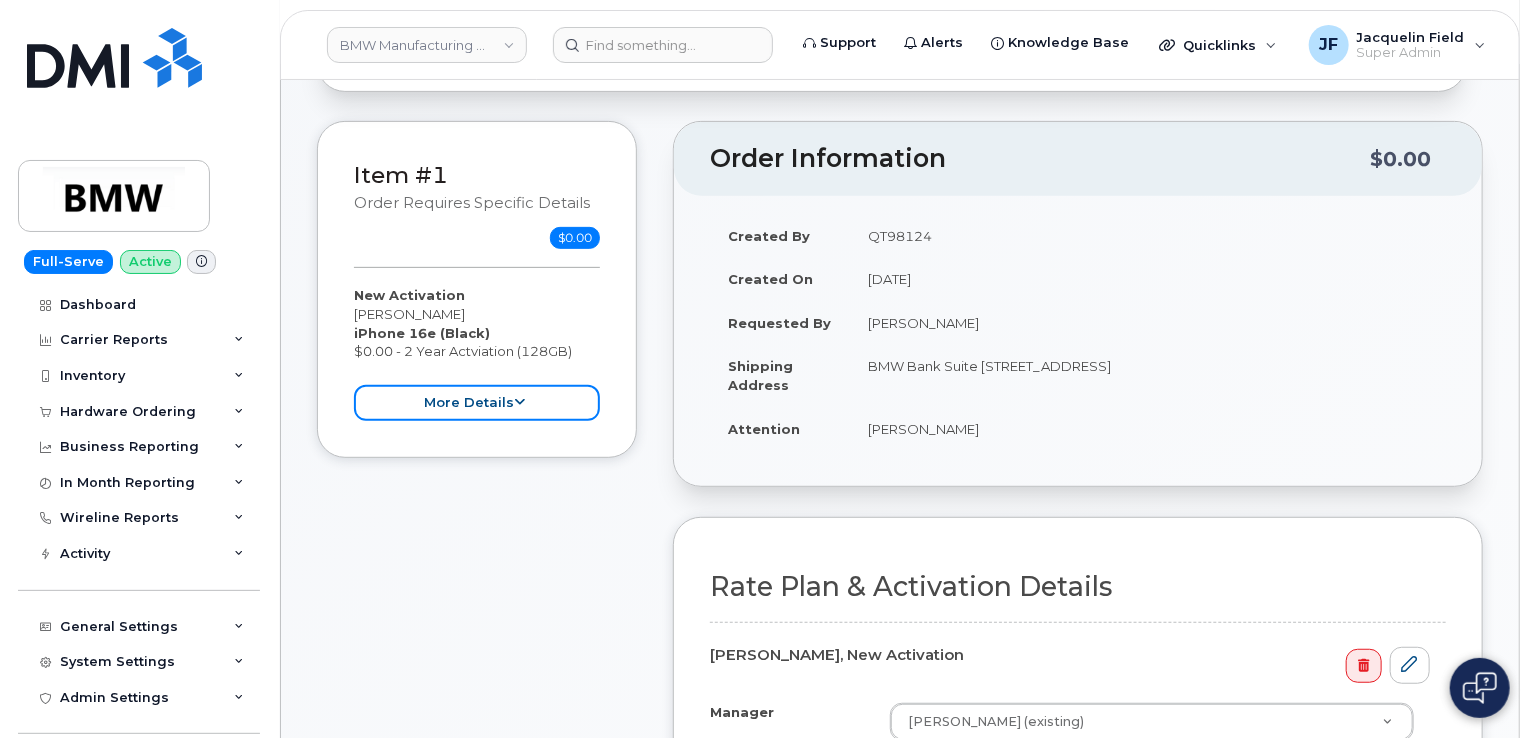click on "more details" at bounding box center [477, 403] 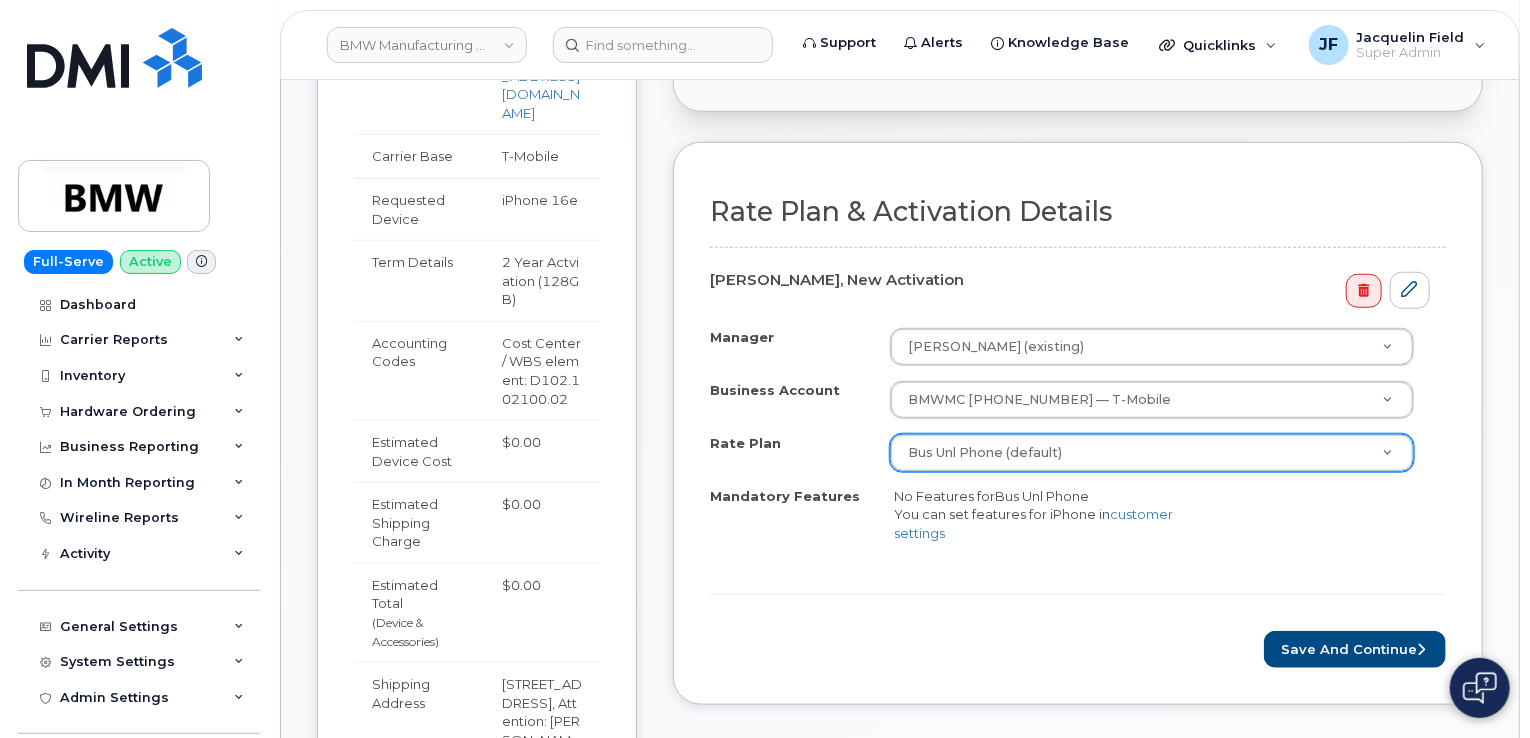 scroll, scrollTop: 700, scrollLeft: 0, axis: vertical 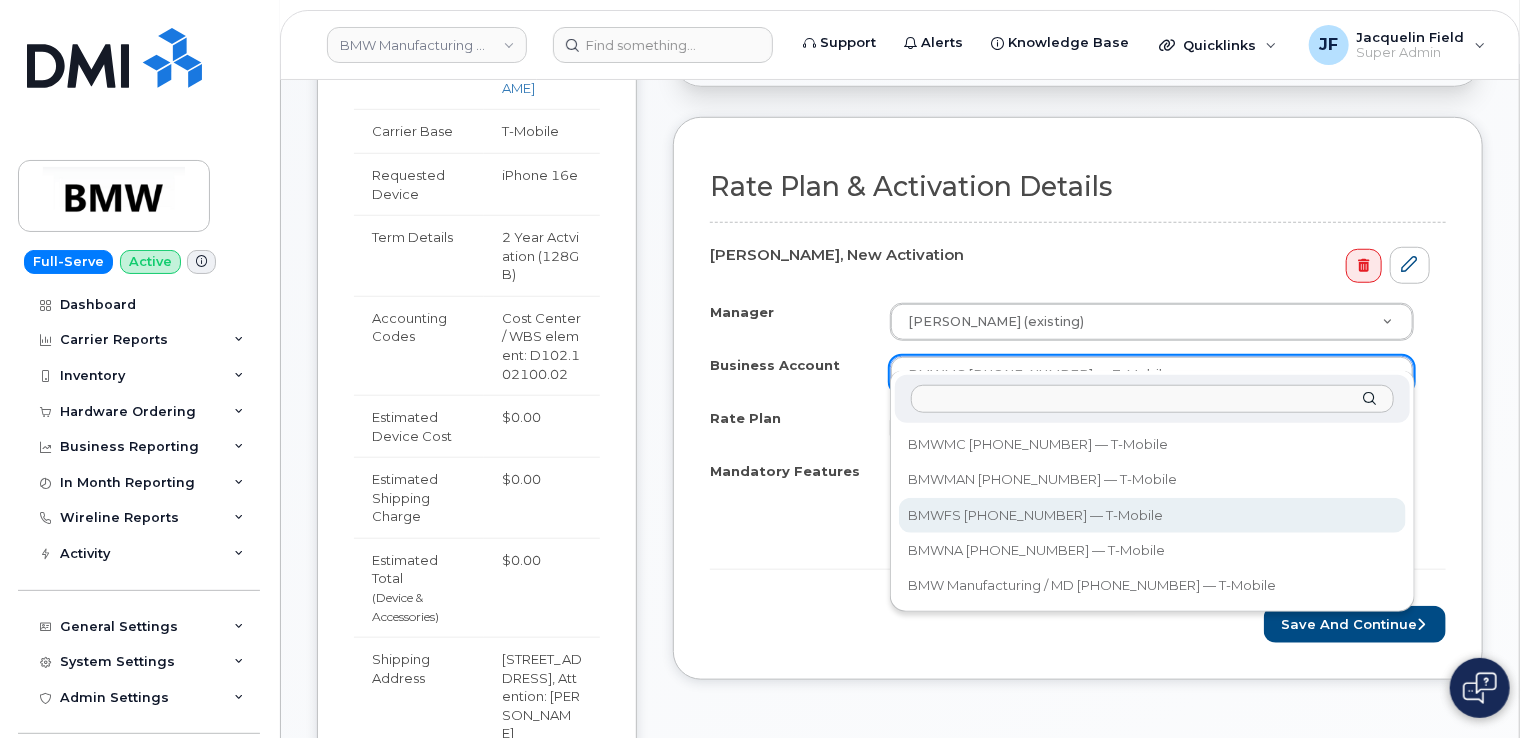 select on "12249" 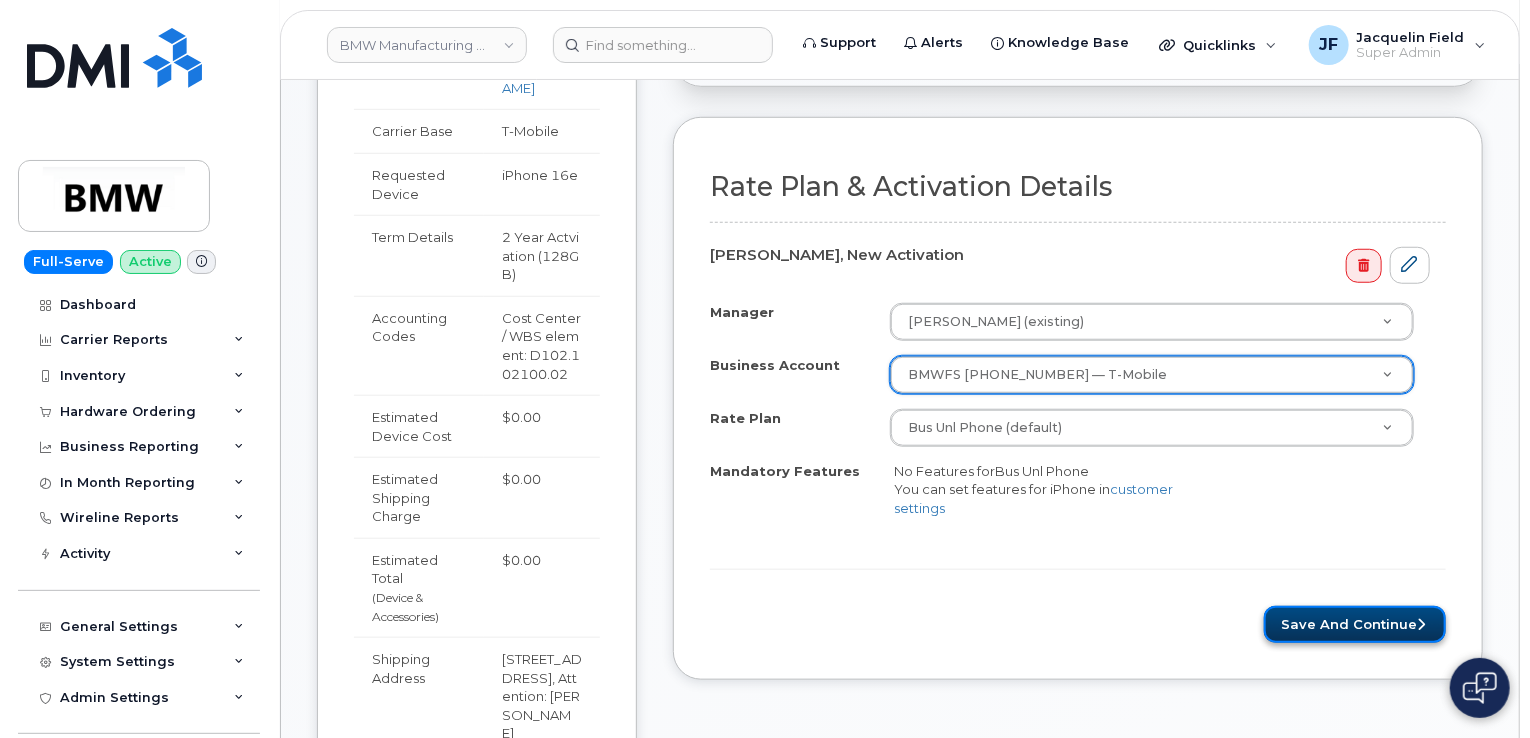 click on "Save and Continue" at bounding box center [1355, 624] 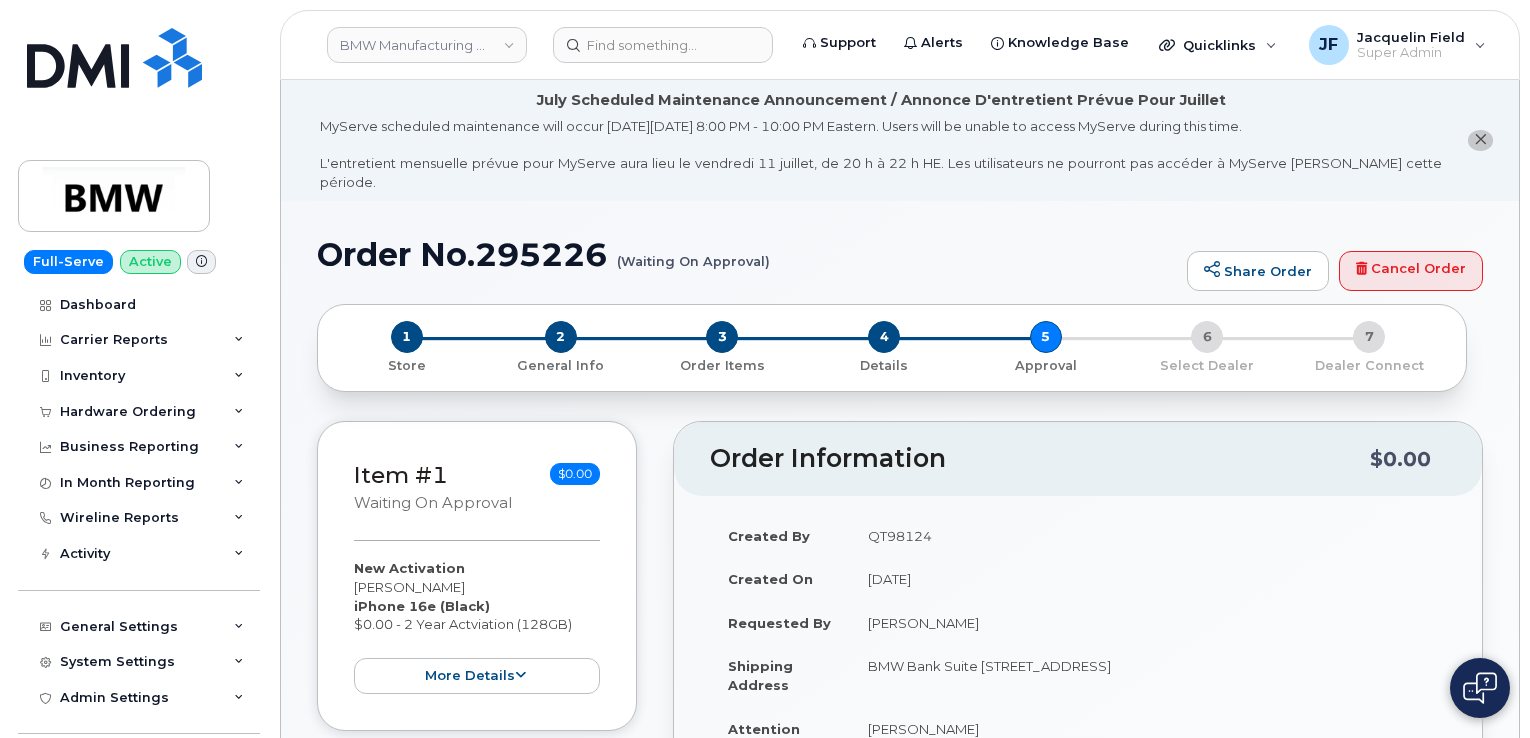 scroll, scrollTop: 0, scrollLeft: 0, axis: both 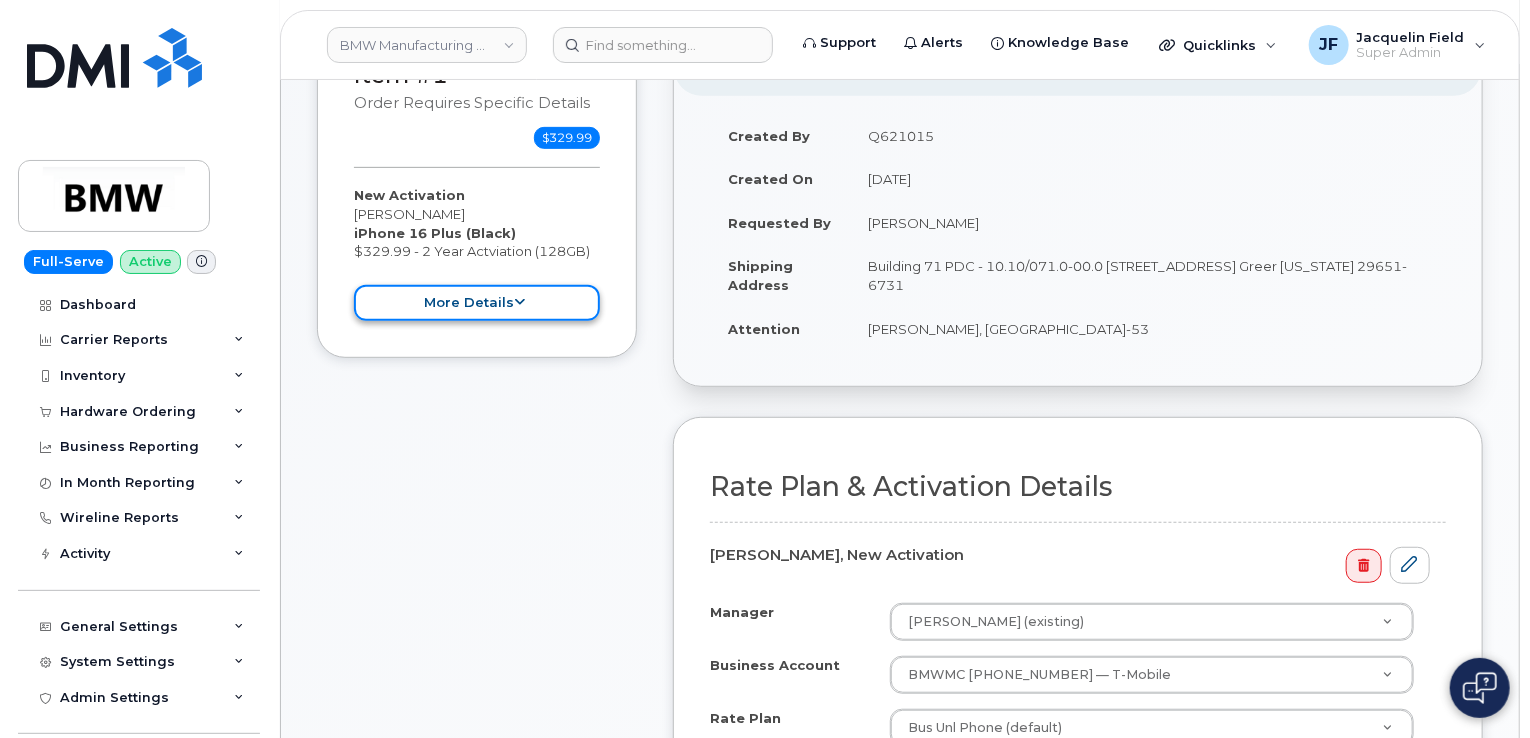click on "more details" at bounding box center [477, 303] 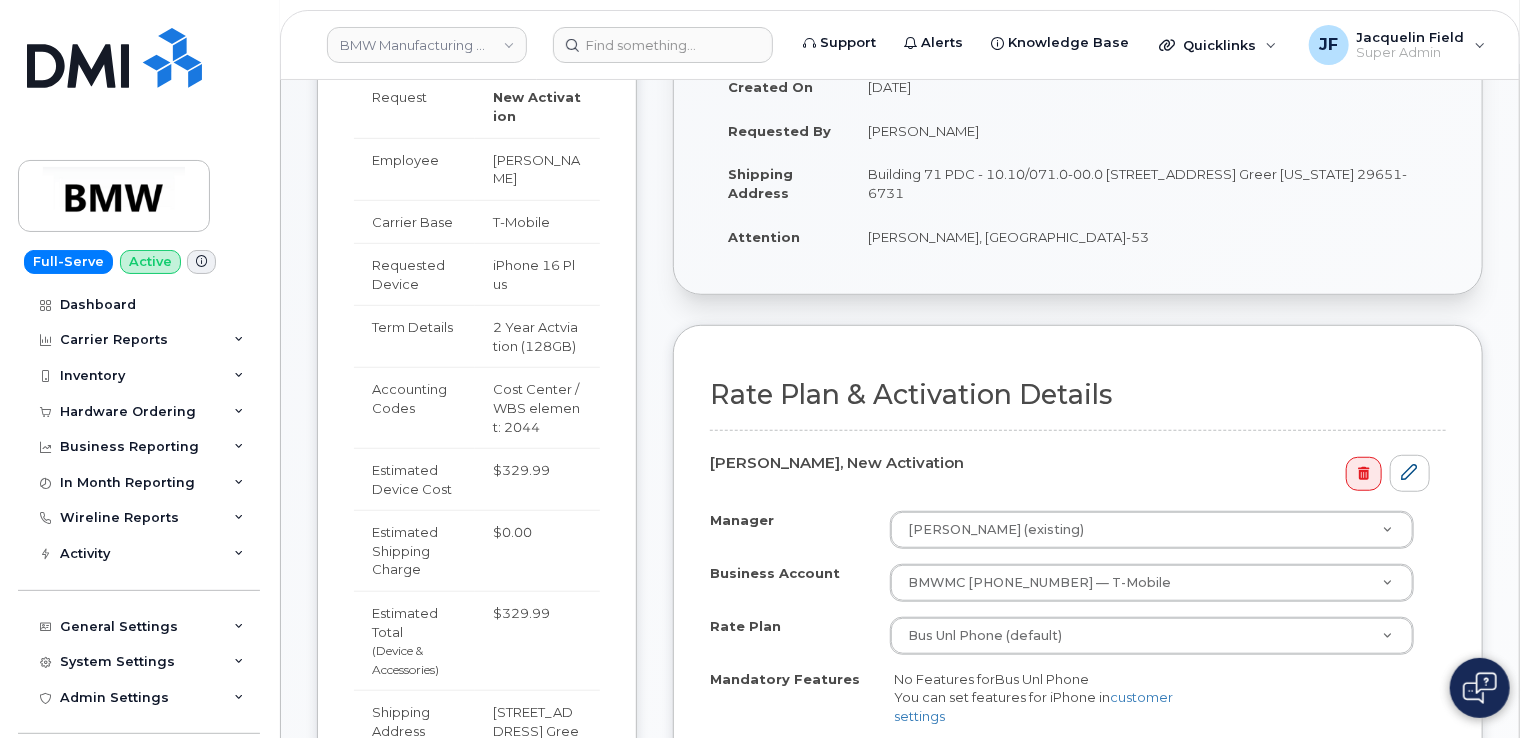 scroll, scrollTop: 800, scrollLeft: 0, axis: vertical 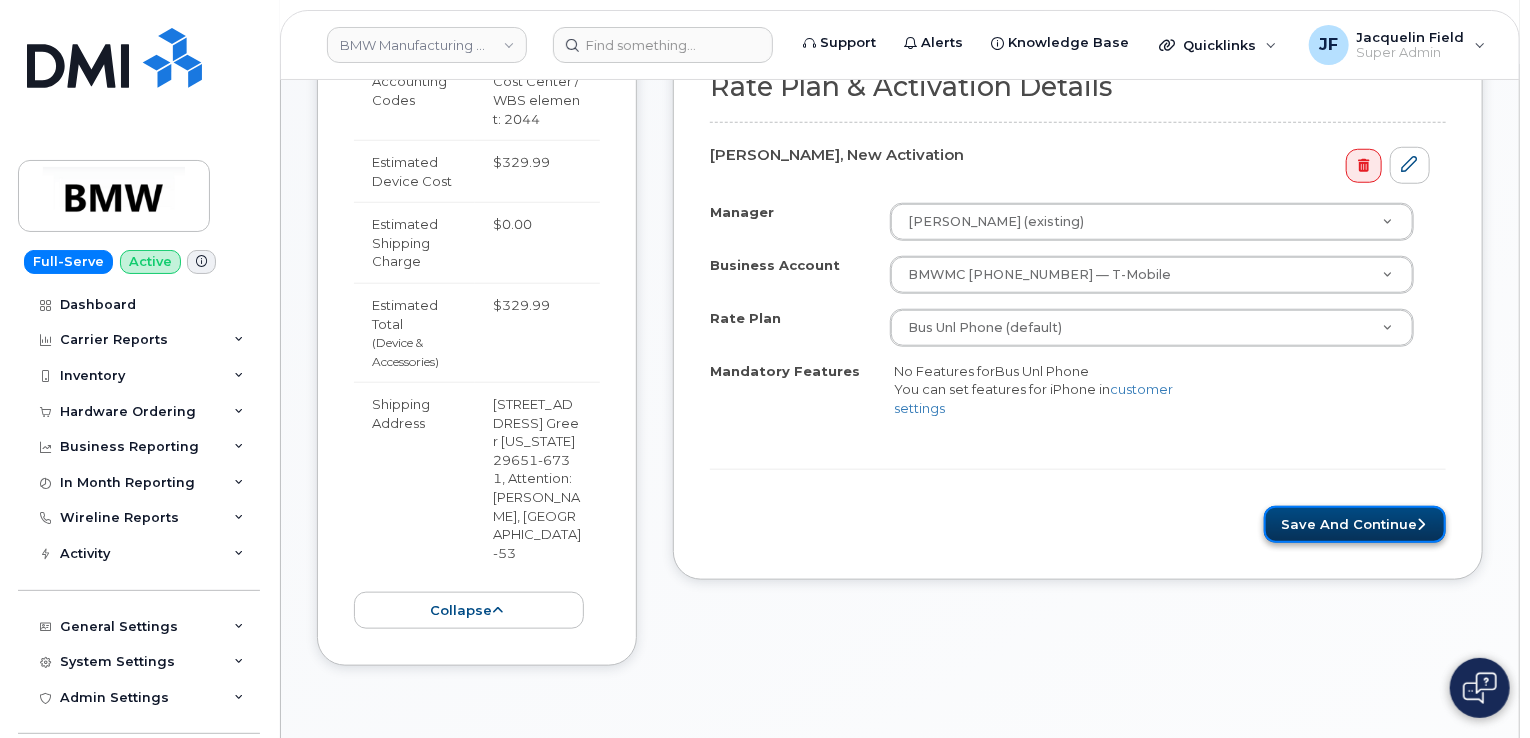 click on "Save and Continue" at bounding box center [1355, 524] 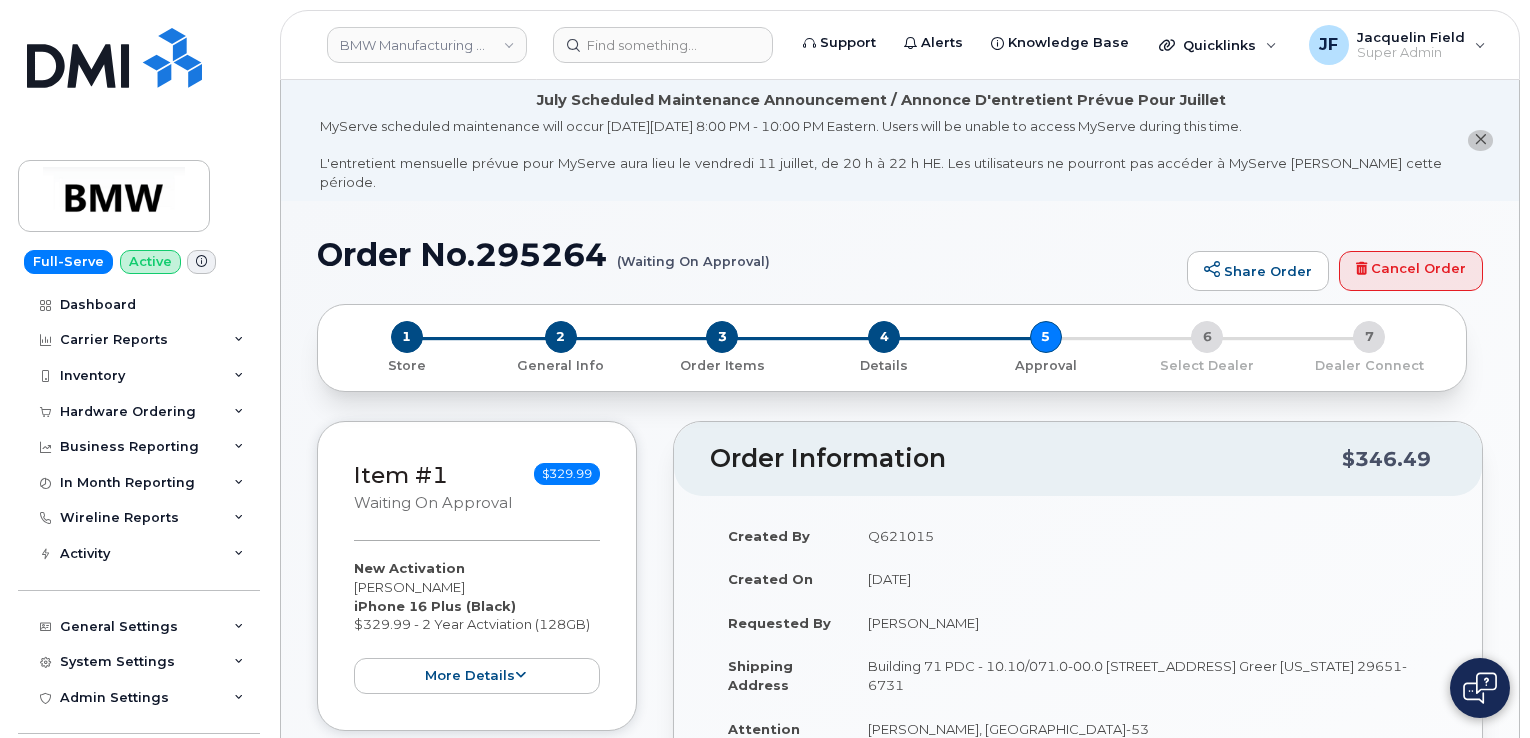 scroll, scrollTop: 0, scrollLeft: 0, axis: both 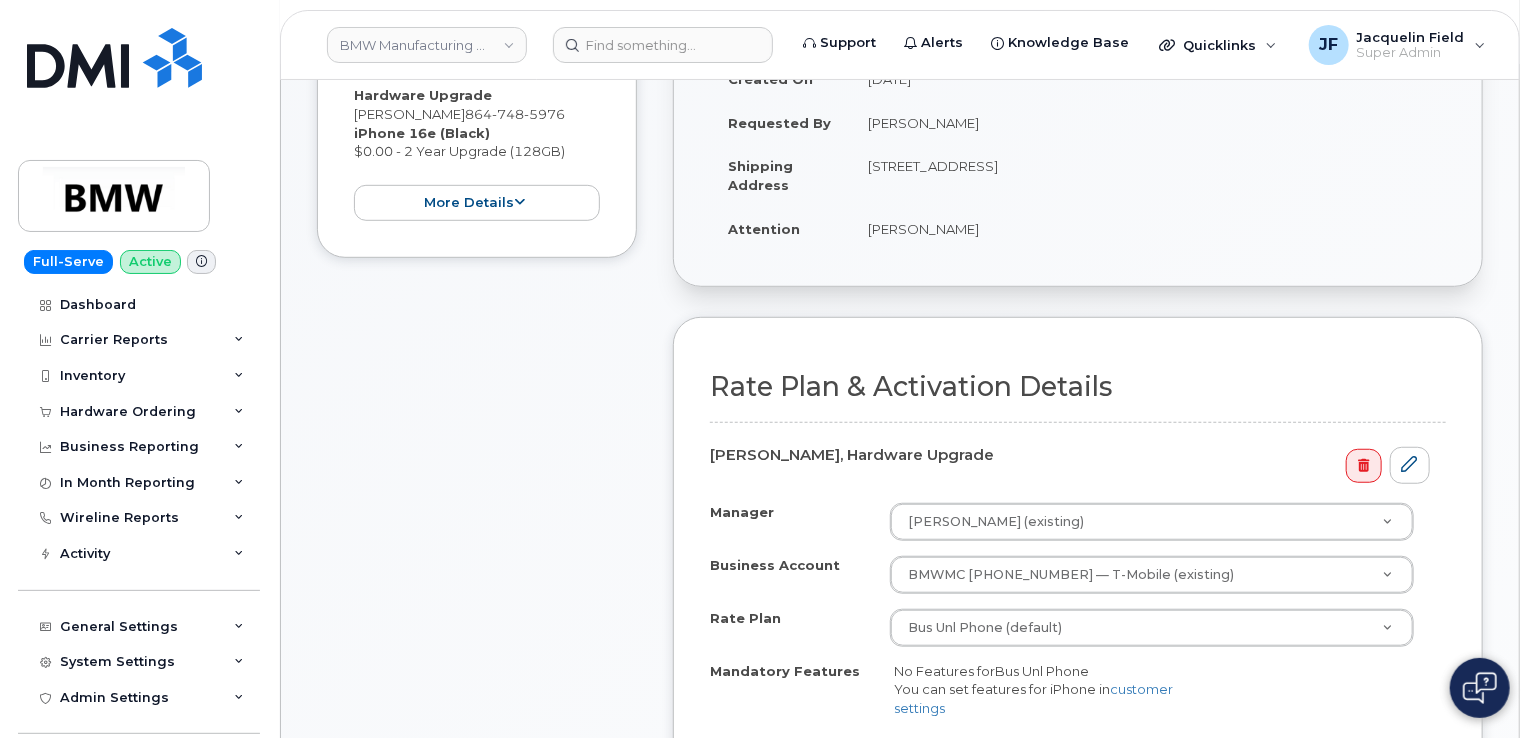 click on "Rate Plan & Activation Details
Farris Barakat, Hardware Upgrade
Manager
Tommy De Beer (existing)     Manager             Manager                     Tommy De Beer (existing)
Aaron Barton
Aaron Clapp
Aaron Dobbs
Aaron Grener
Aaron Kuck
Adam Broomhall
Adam Burton
Adam Jones
Adam Orlando
Adam Stout
Adelia Hodge
Admeredith Wideman
Adolphus Williams
Adrian Turek
Ahmad Schafi Afzali
Aileen Flynn
A.J. Jeter
Aksel Krieger
Alanna Tracey-Bahri
Albrecht Pagenstert
Alexander Biere
Alexander Bui Minh
Alexander Calcasola
Alexander Hach
Alexander Schleicher
Alexander Walker
Alexandro Alcantar
Alex Moore
Ali Alkelani
Alicia Reinhart
Allen Godsey
Alpa Patel
Alton Blackburn
Alynzia Price
Amy-Catherine White
Amy Earl
Amy Nolan
Ana Diaz Zambrano
Andrea Antholzner
Andrea Fischer
Andreas Kindler
Andreas Kremheller
Andreas Liehr
Andreas Marschner
Andreas Meyer
Andreas Walter" at bounding box center (1078, 607) 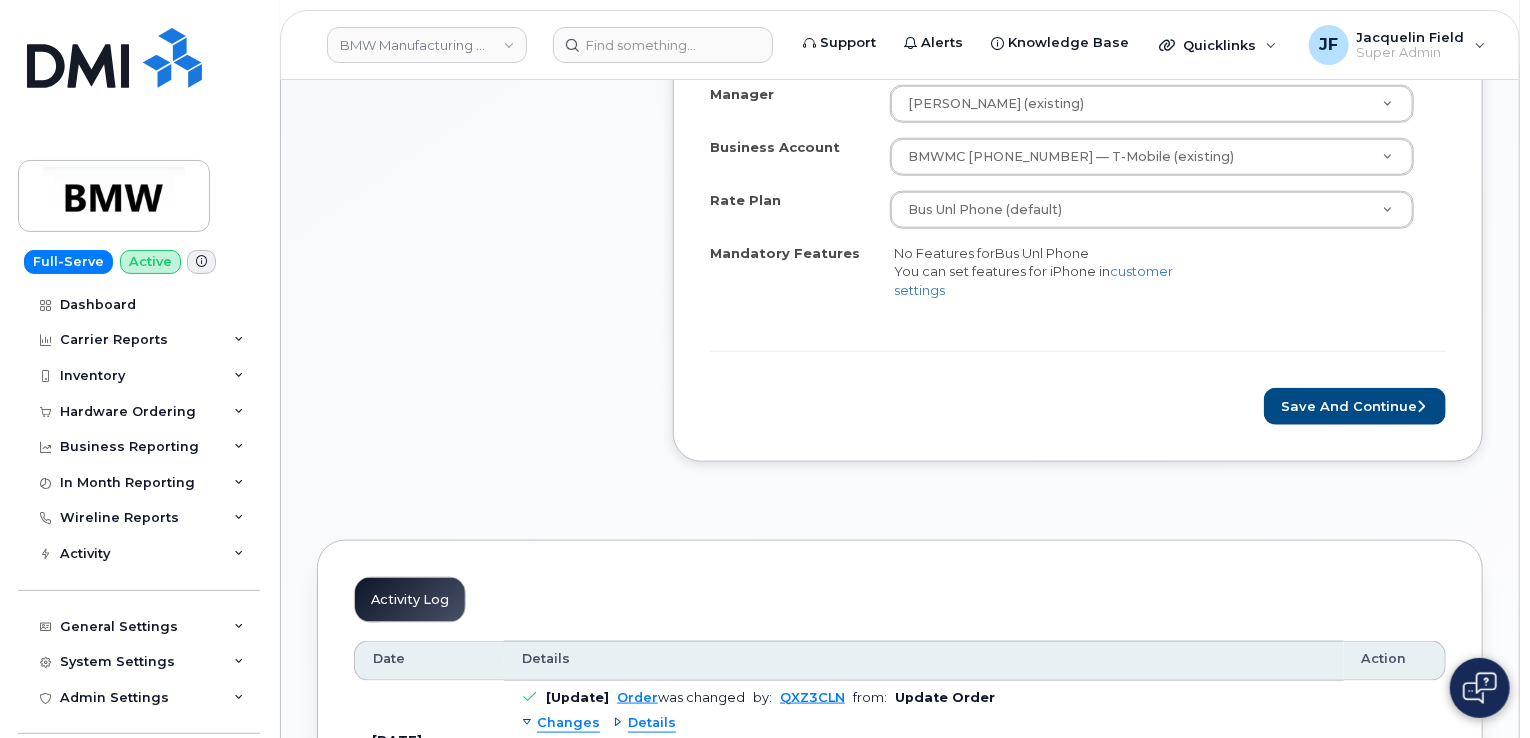 scroll, scrollTop: 1000, scrollLeft: 0, axis: vertical 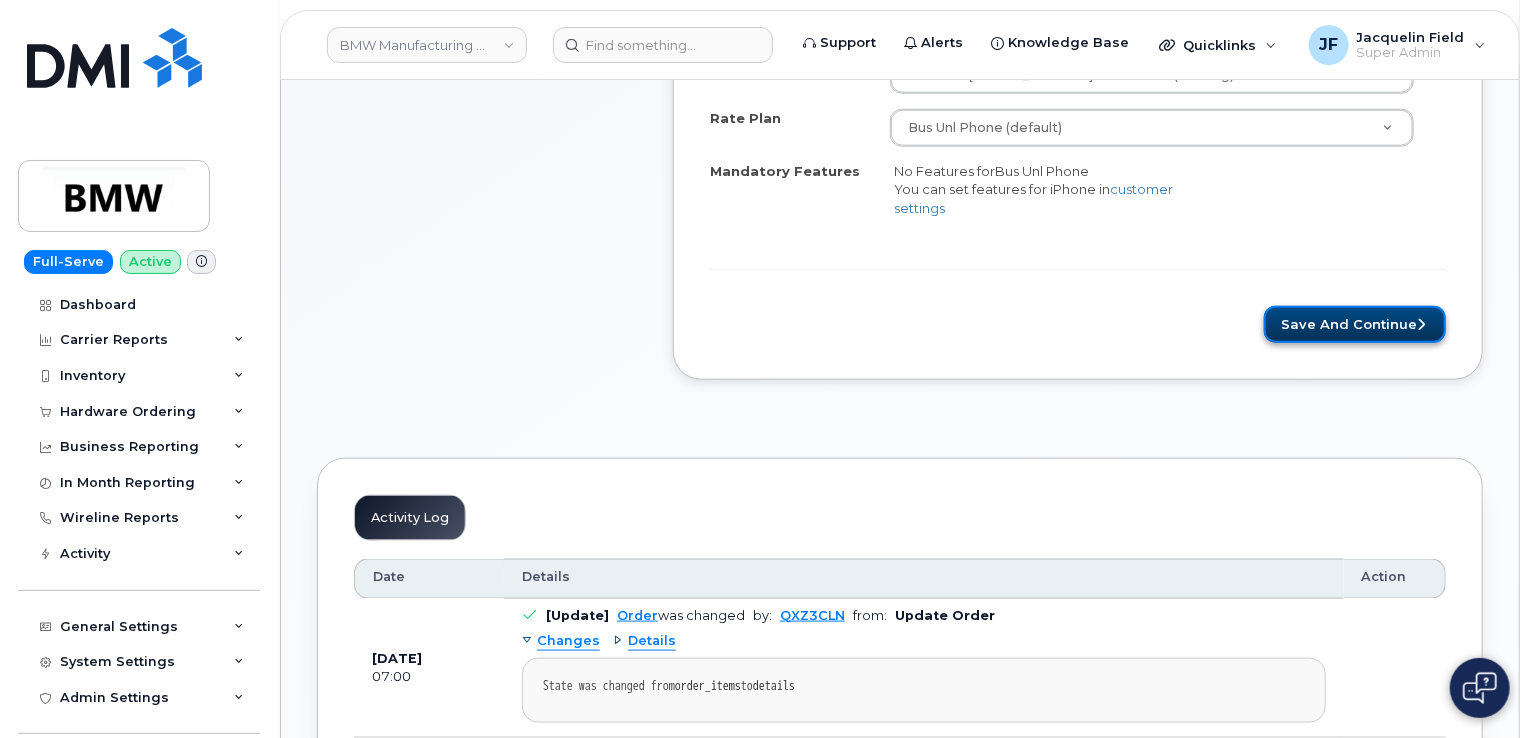 click on "Save and Continue" at bounding box center [1355, 324] 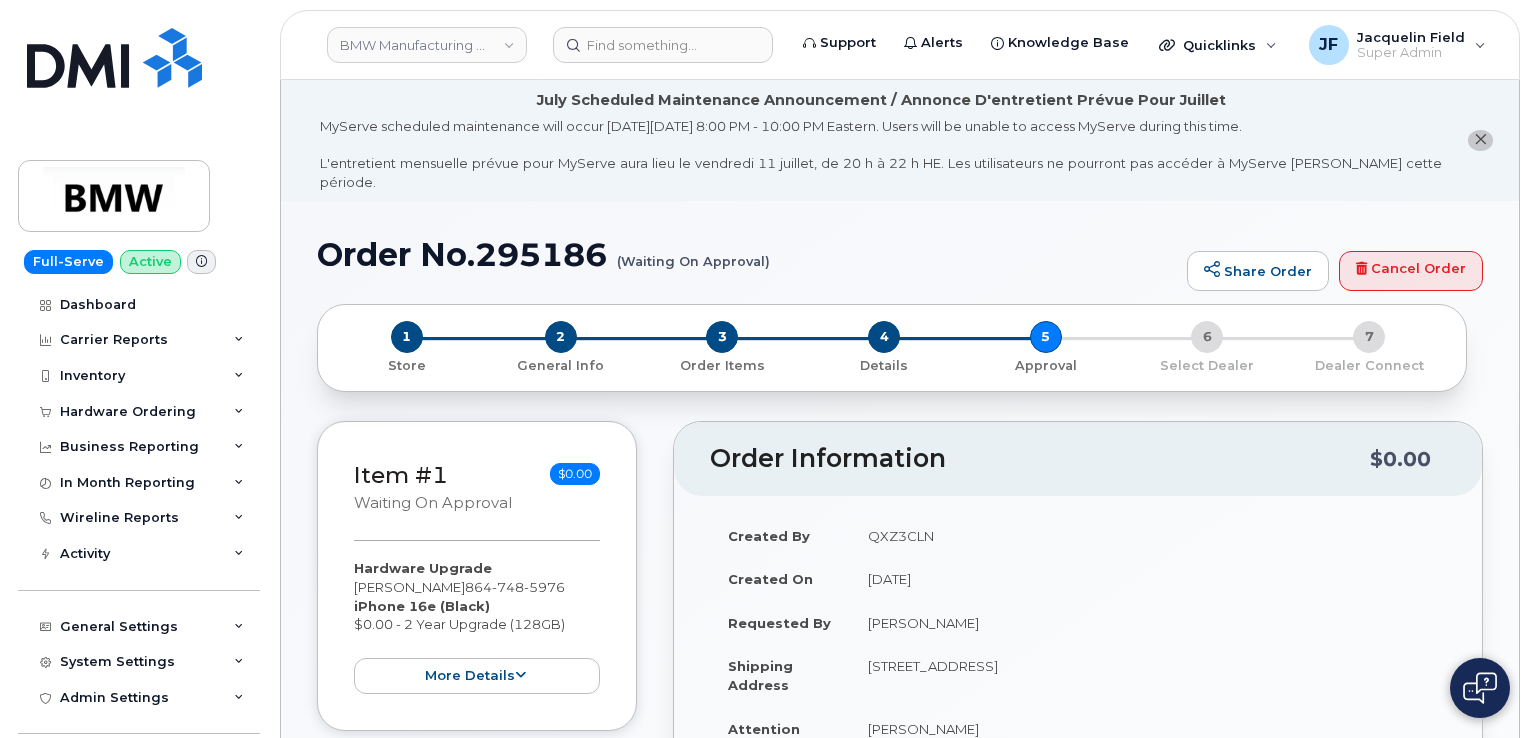 scroll, scrollTop: 0, scrollLeft: 0, axis: both 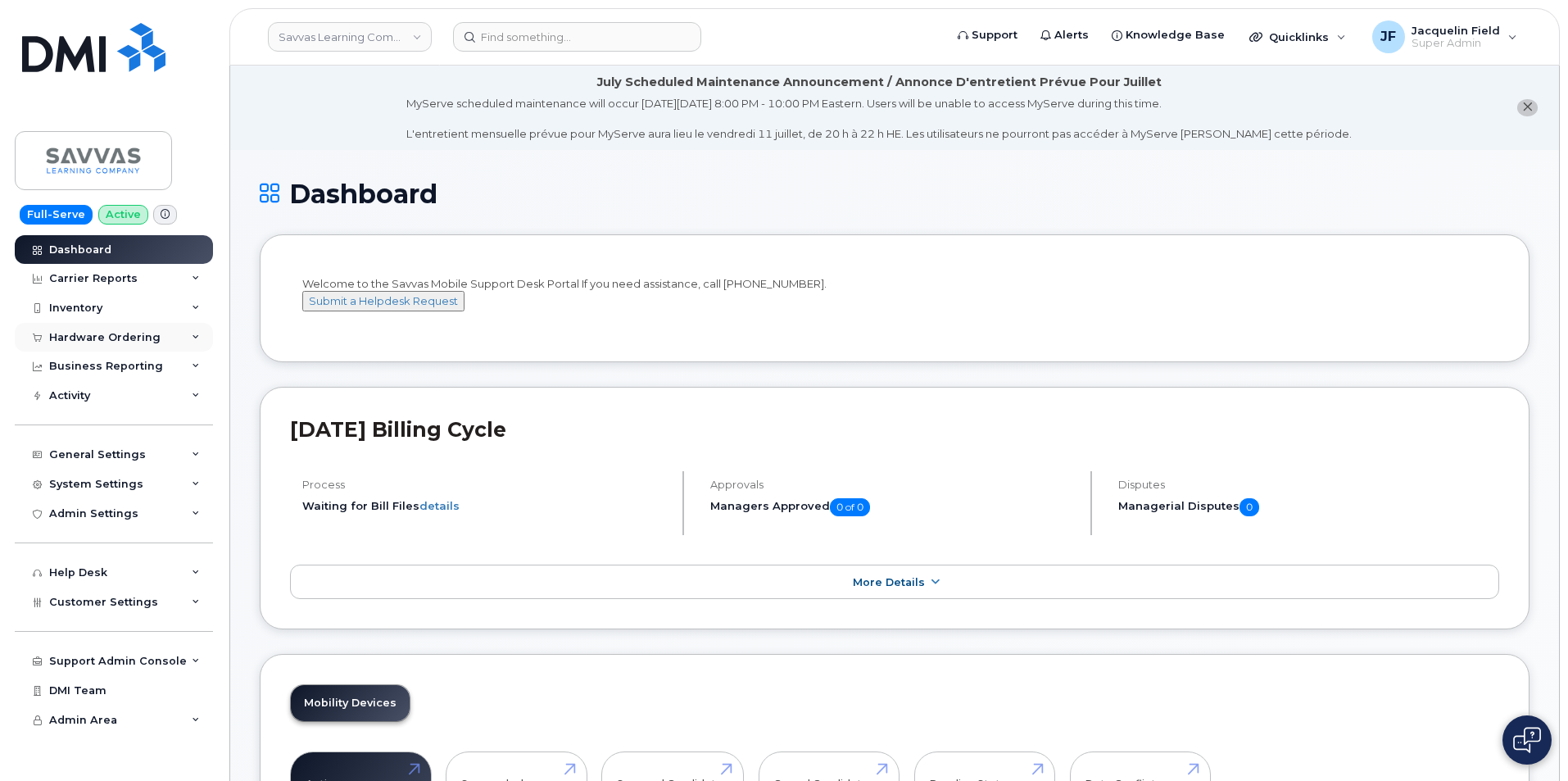 click on "Hardware Ordering" at bounding box center [105, 338] 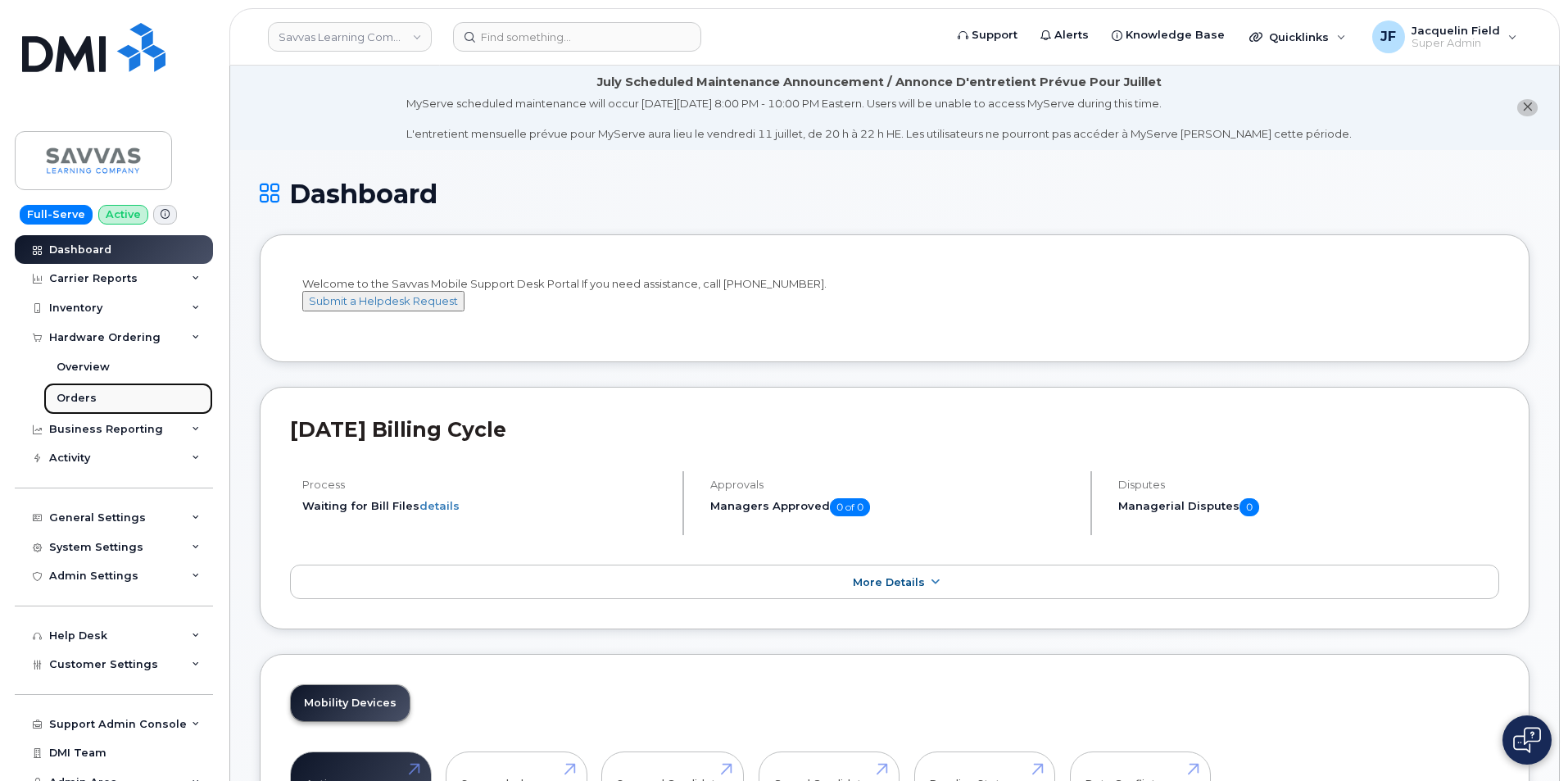 click on "Orders" at bounding box center [76, 398] 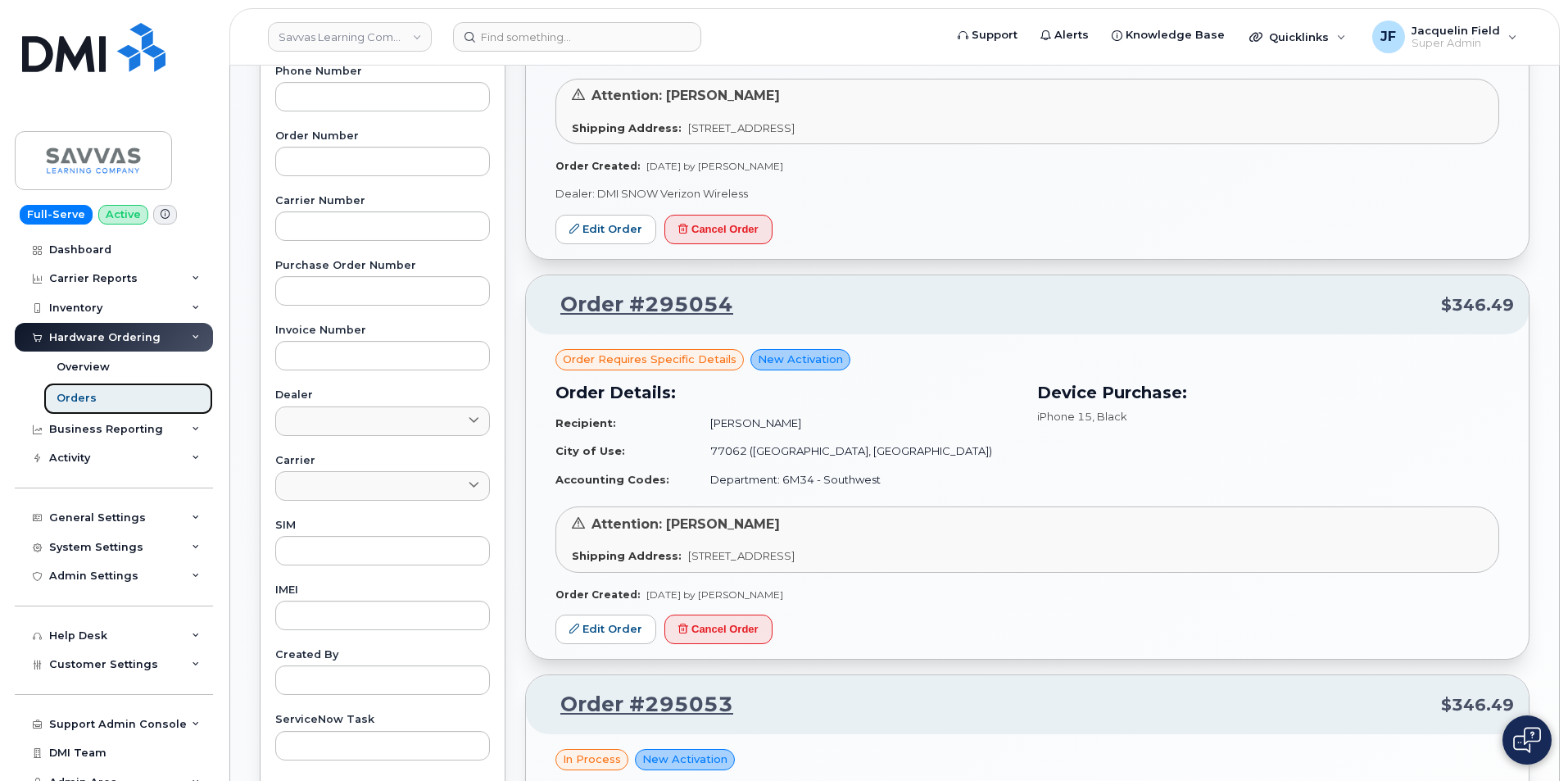 scroll, scrollTop: 410, scrollLeft: 0, axis: vertical 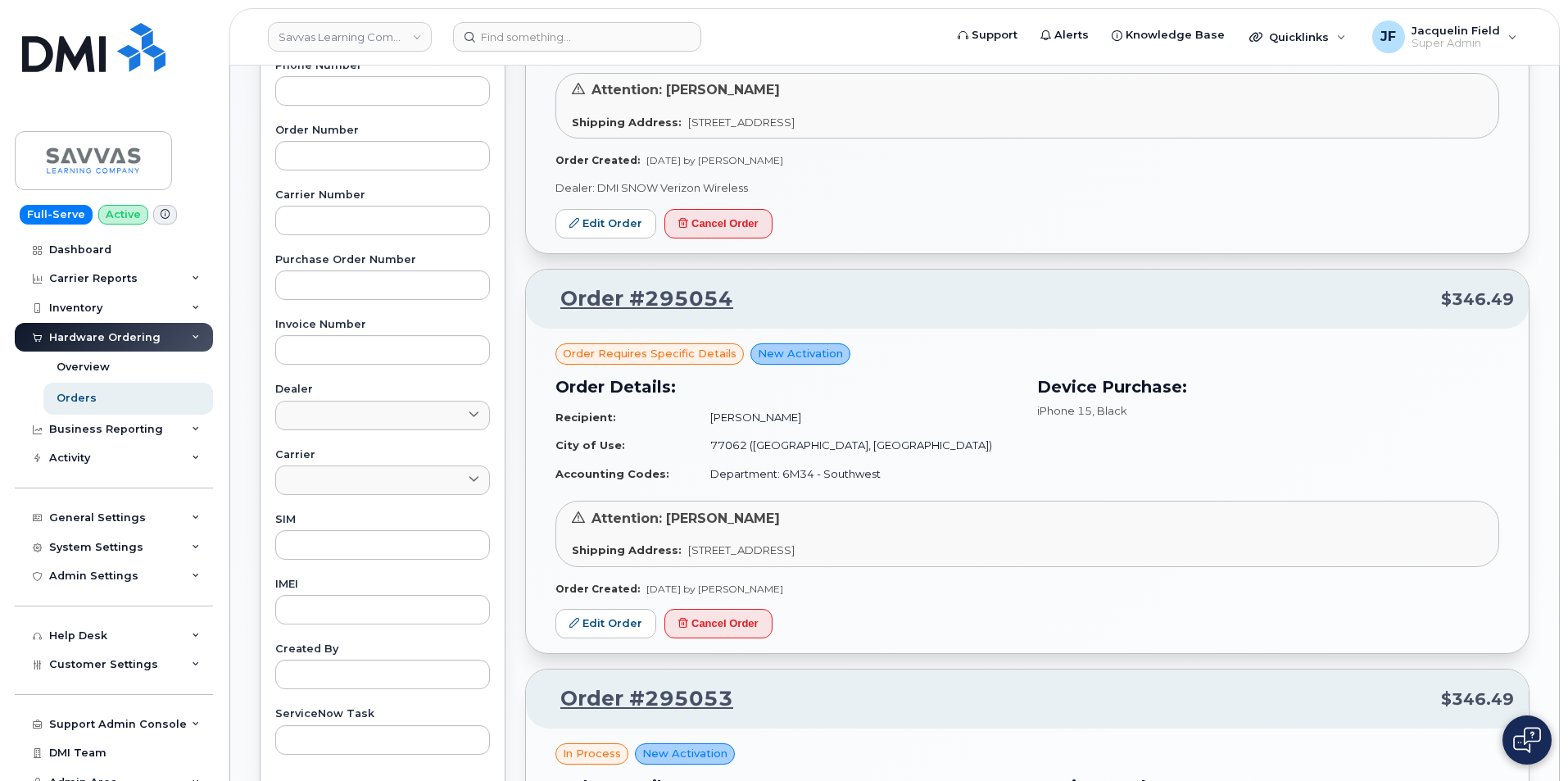 click on "Order Details: Recipient: [PERSON_NAME] City of Use: 77062 ([GEOGRAPHIC_DATA], [GEOGRAPHIC_DATA]) Accounting Codes: Department: 6M34 - Southwest" at bounding box center (786, 431) 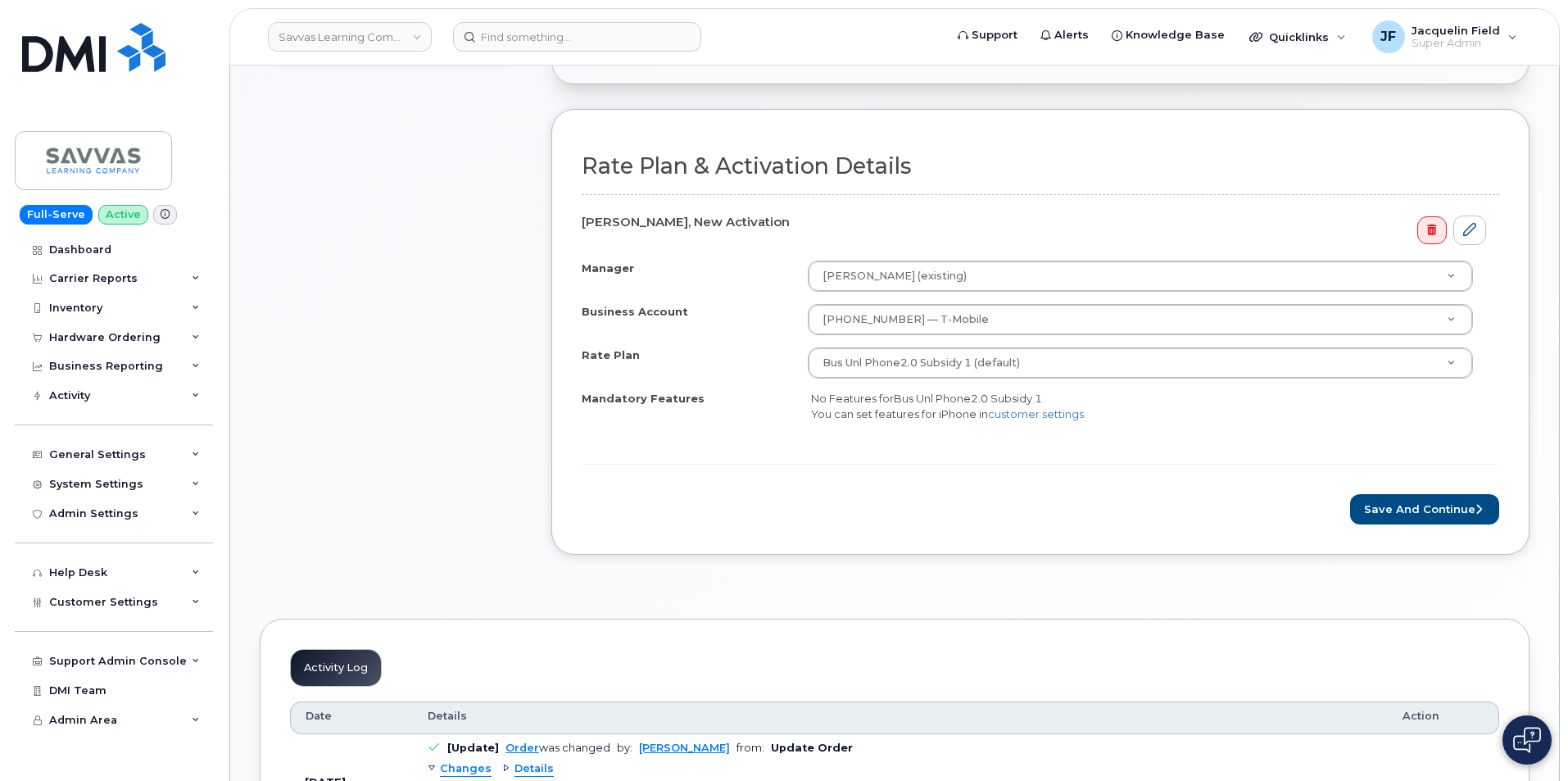 scroll, scrollTop: 574, scrollLeft: 0, axis: vertical 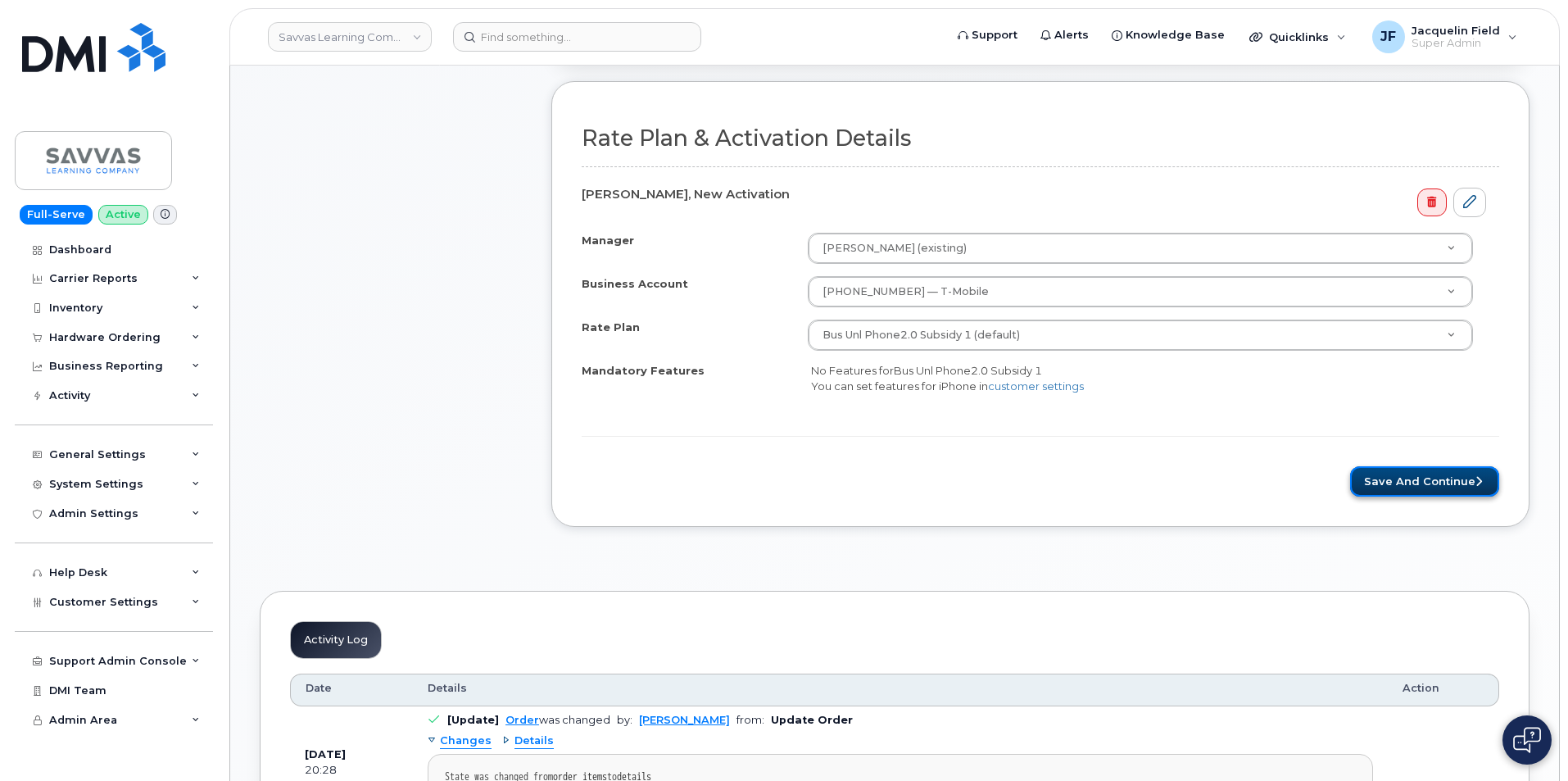 click on "Save and Continue" at bounding box center [1425, 481] 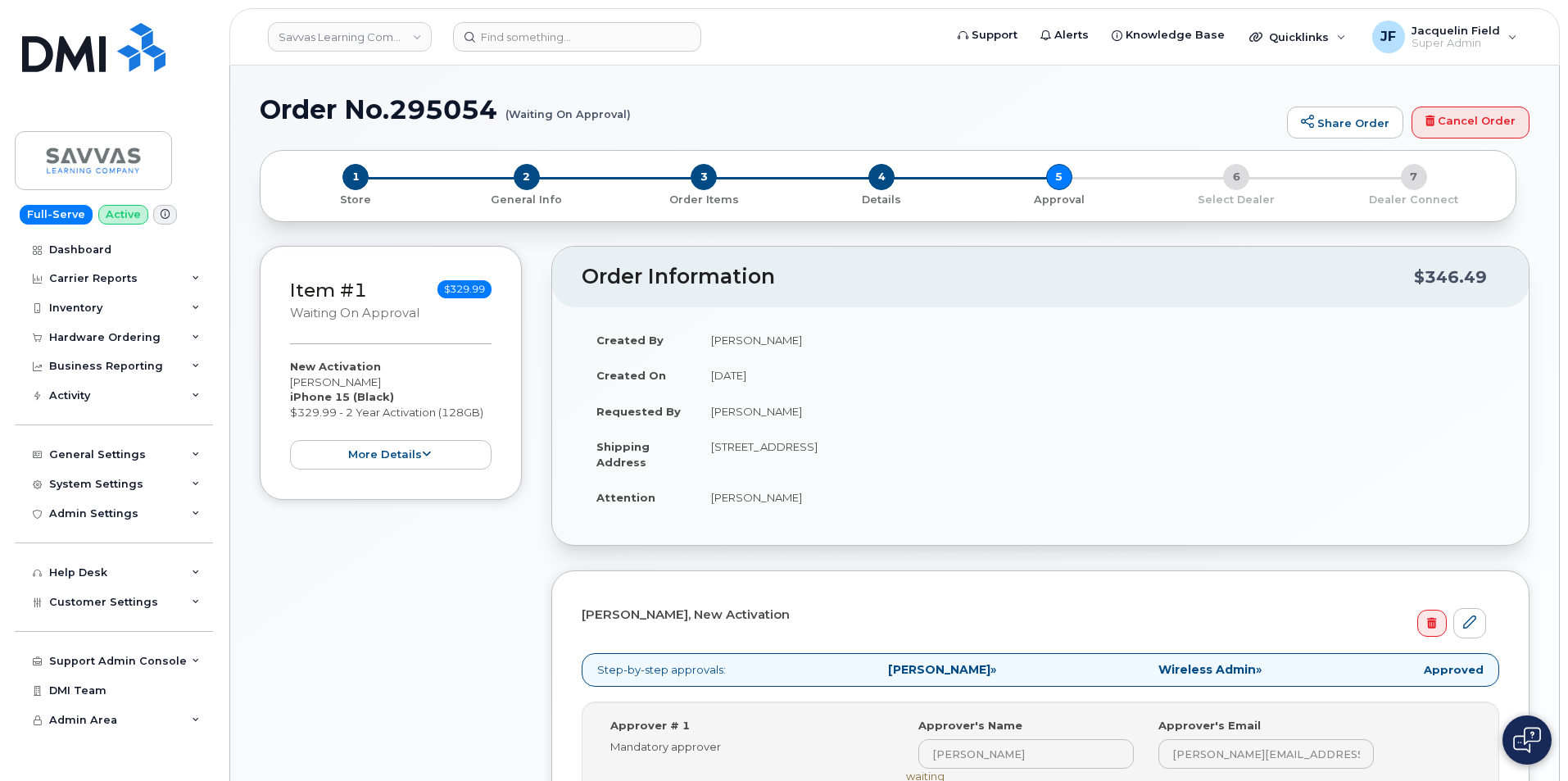 scroll, scrollTop: 0, scrollLeft: 0, axis: both 